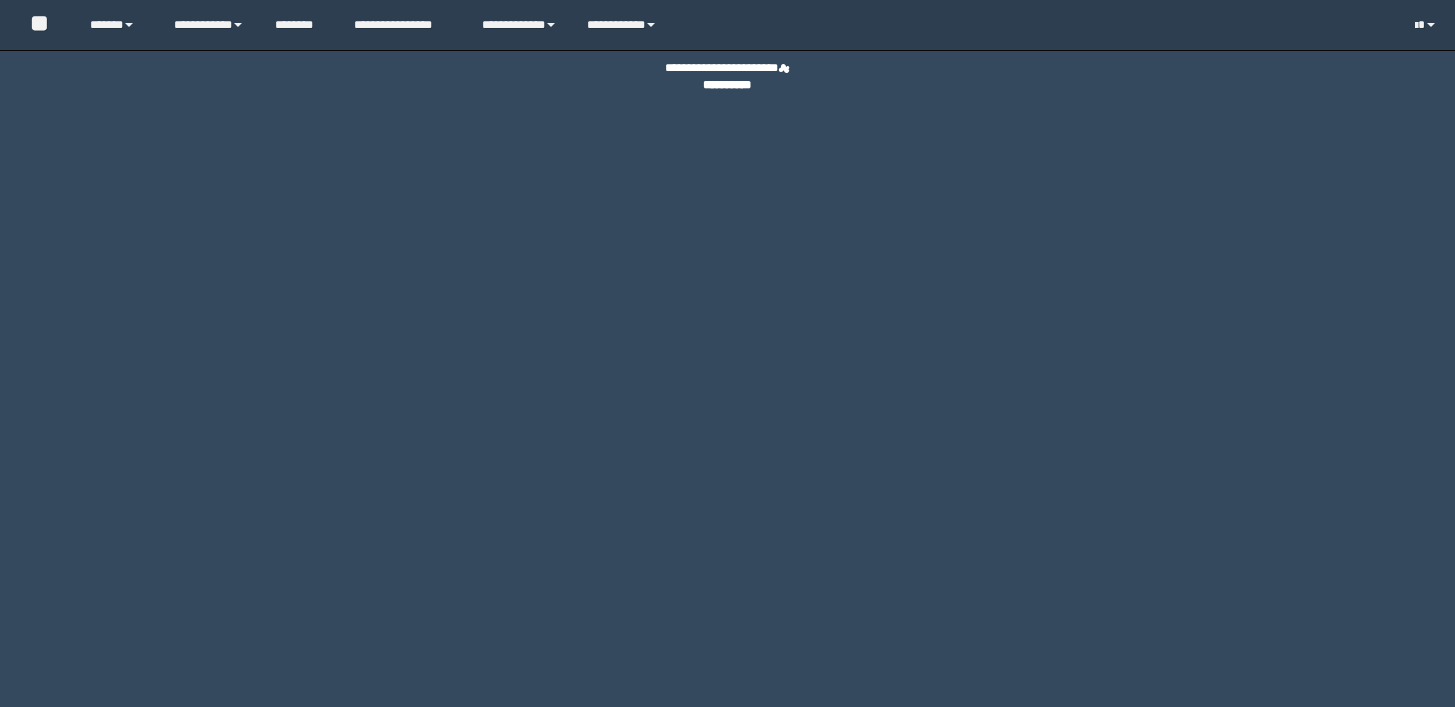 scroll, scrollTop: 0, scrollLeft: 0, axis: both 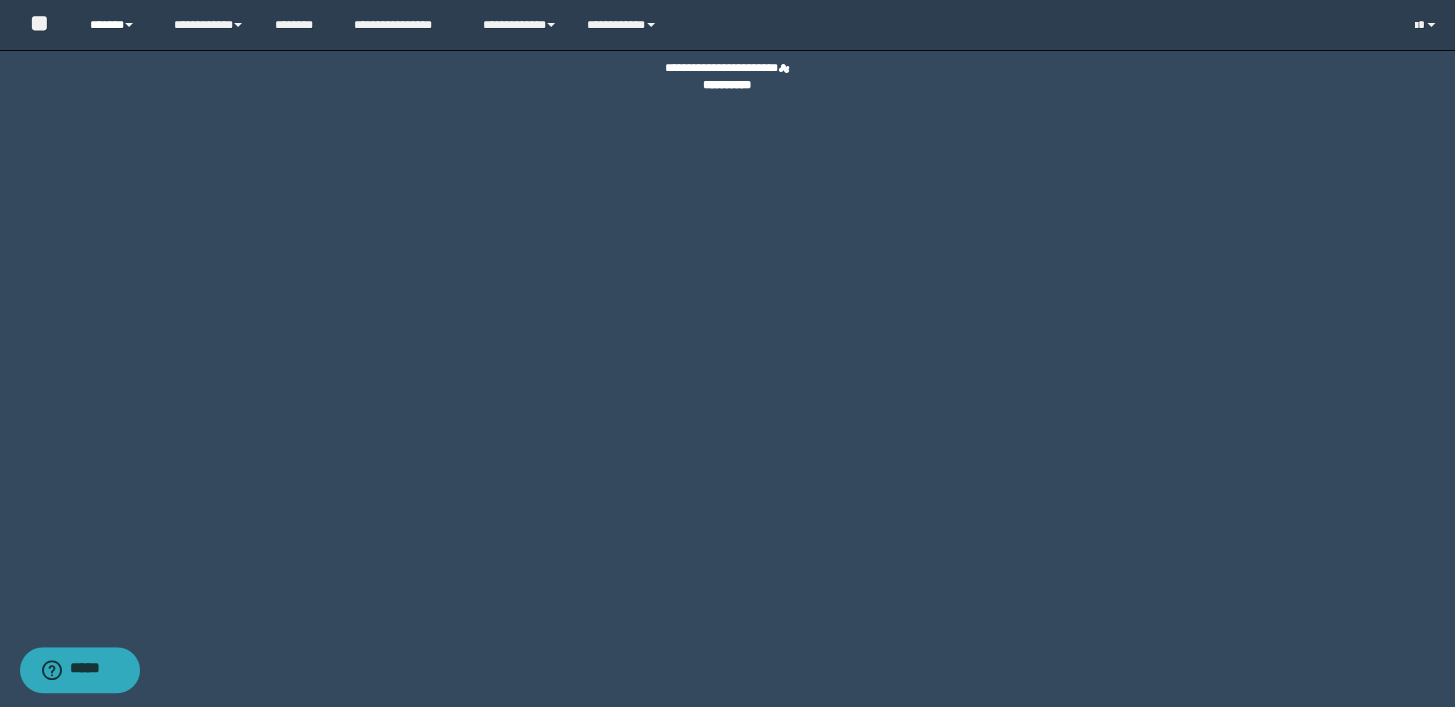 click at bounding box center [129, 25] 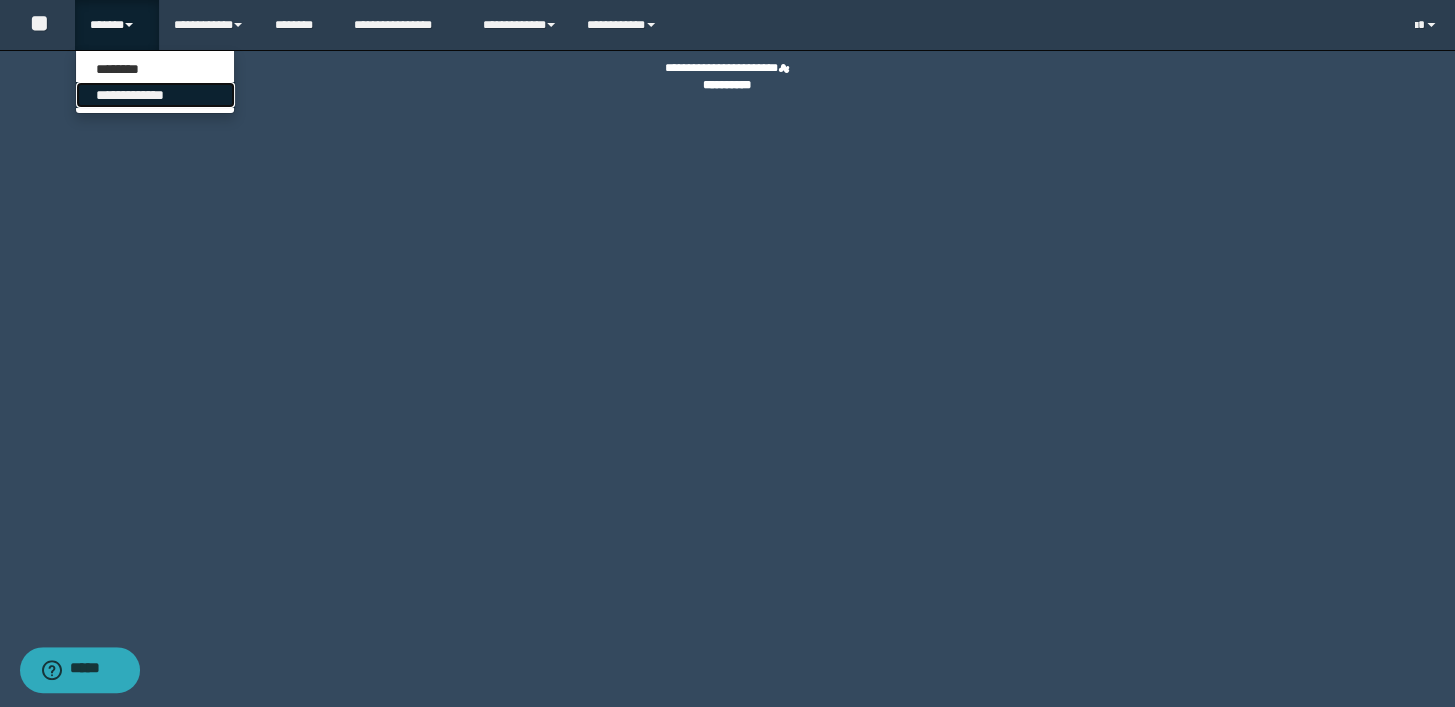 click on "**********" at bounding box center (155, 95) 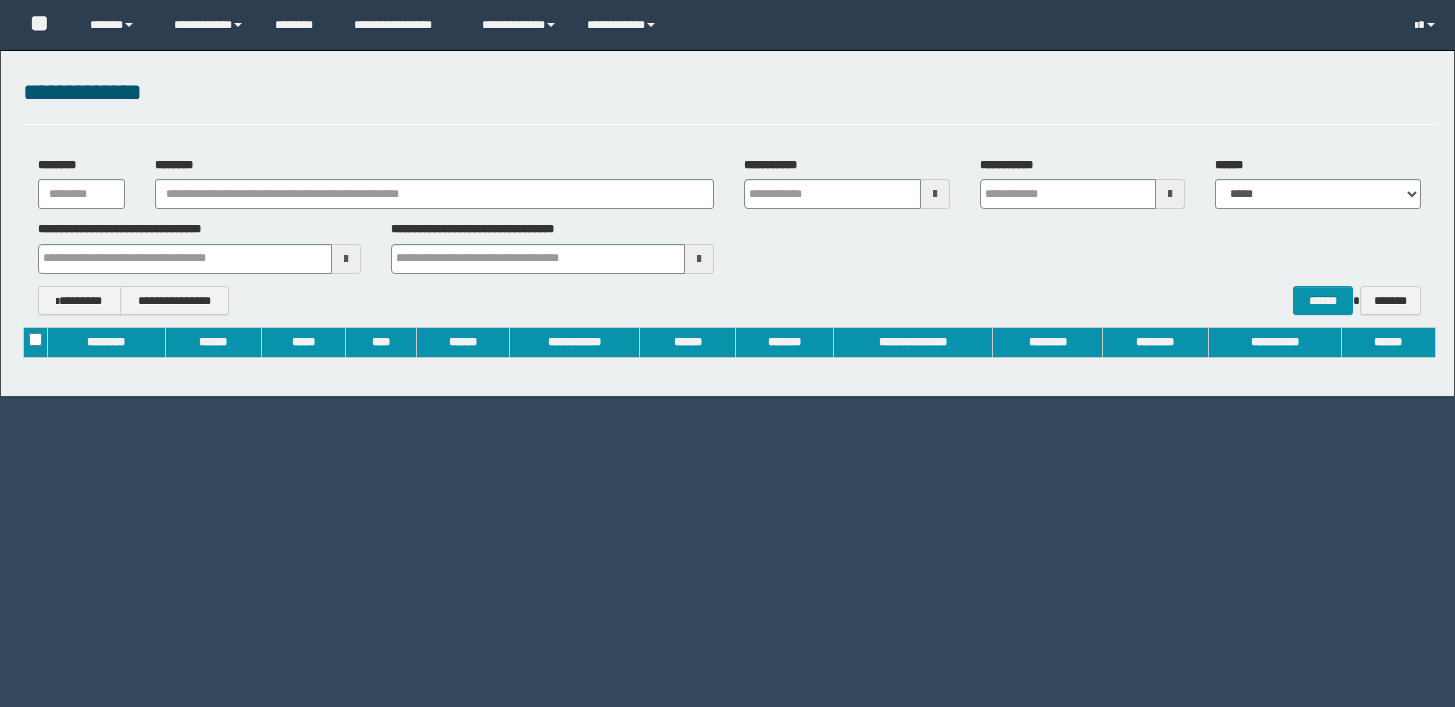 scroll, scrollTop: 0, scrollLeft: 0, axis: both 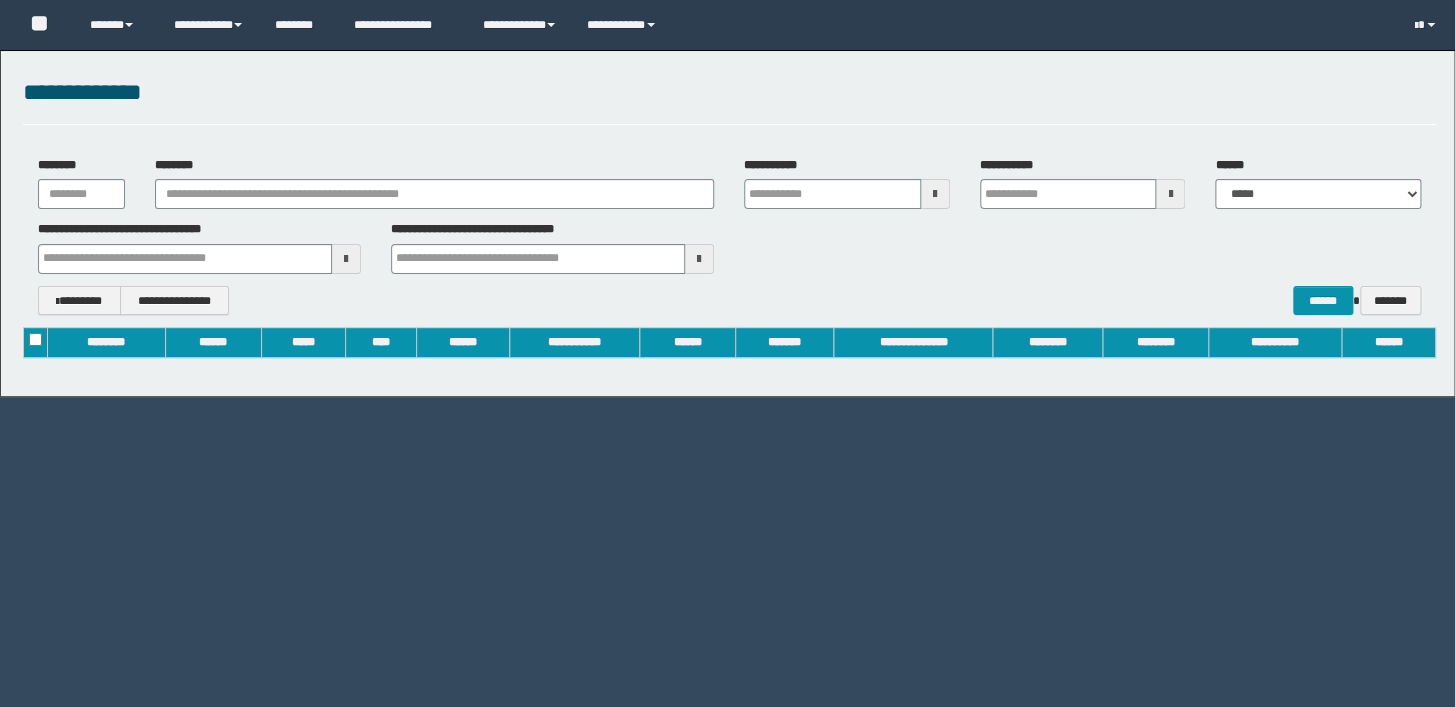 type on "**********" 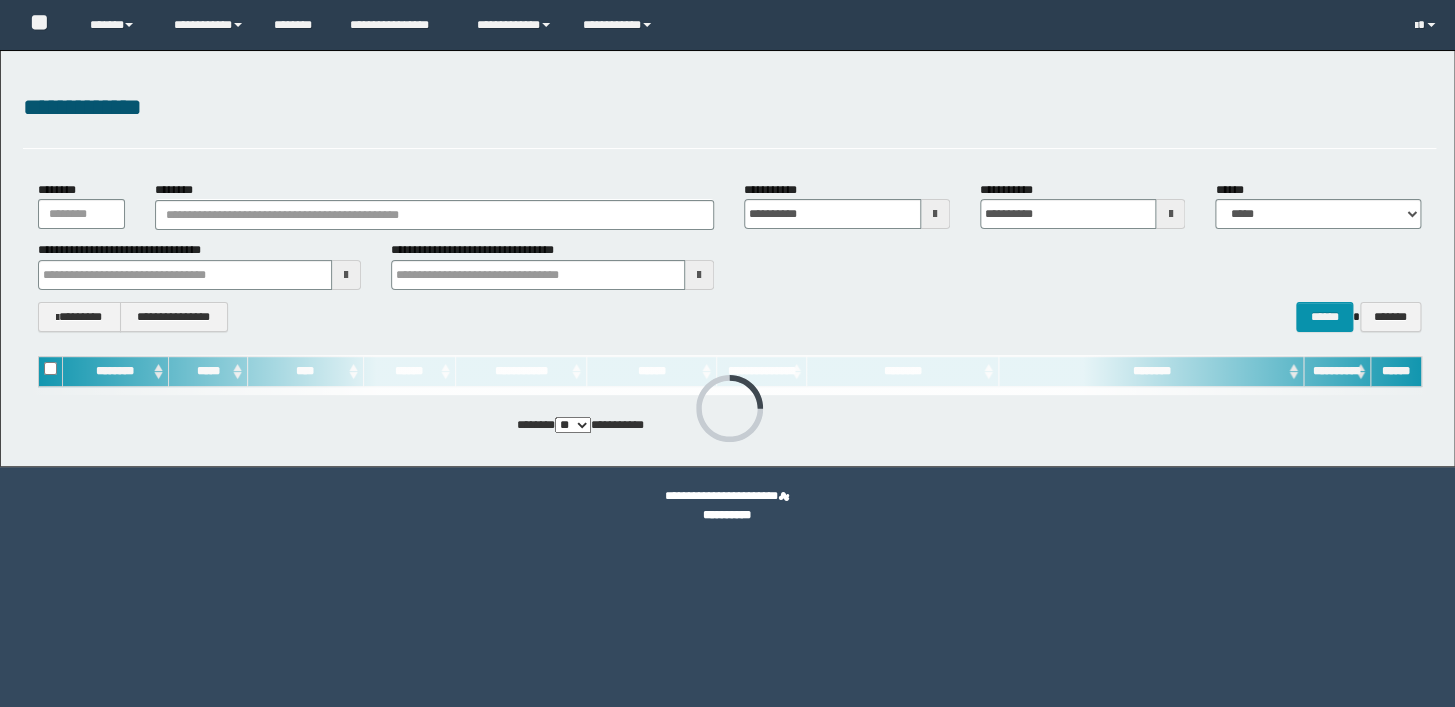 scroll, scrollTop: 0, scrollLeft: 0, axis: both 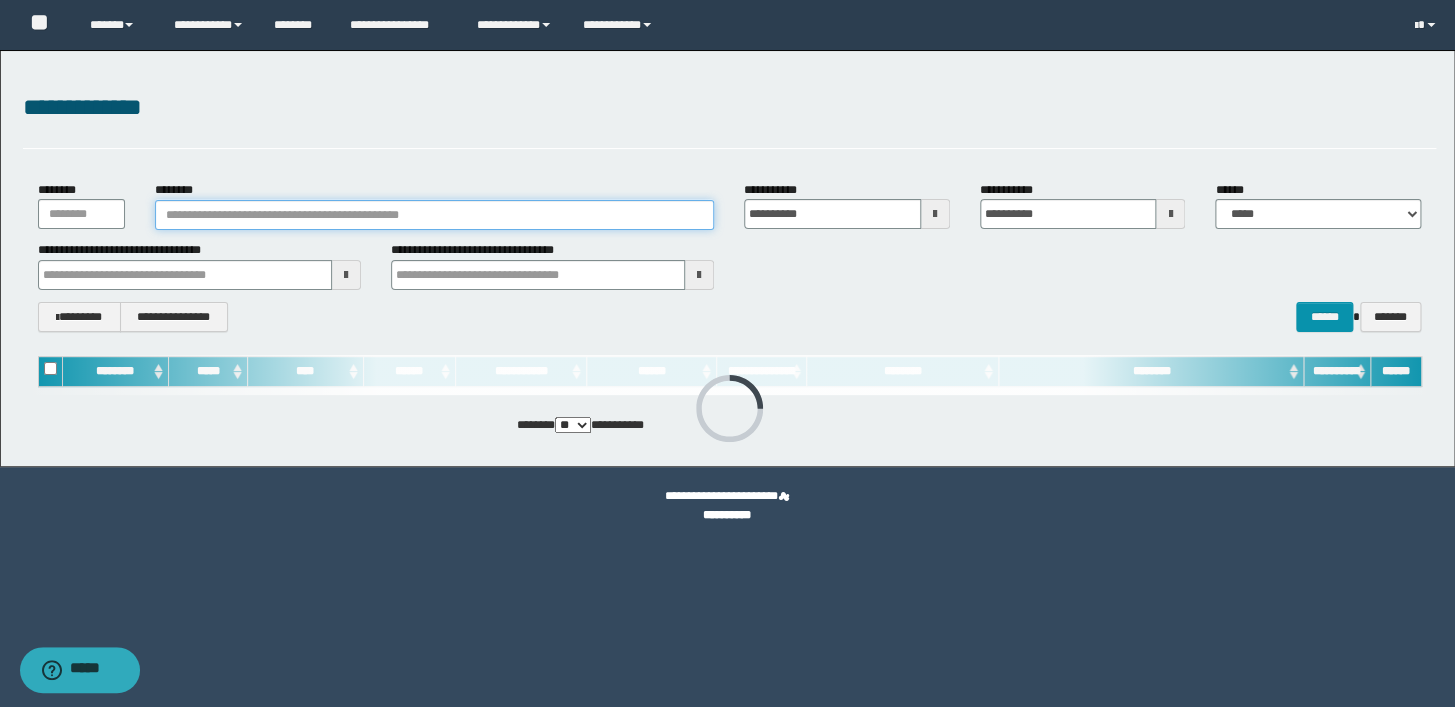 click on "********" at bounding box center (434, 215) 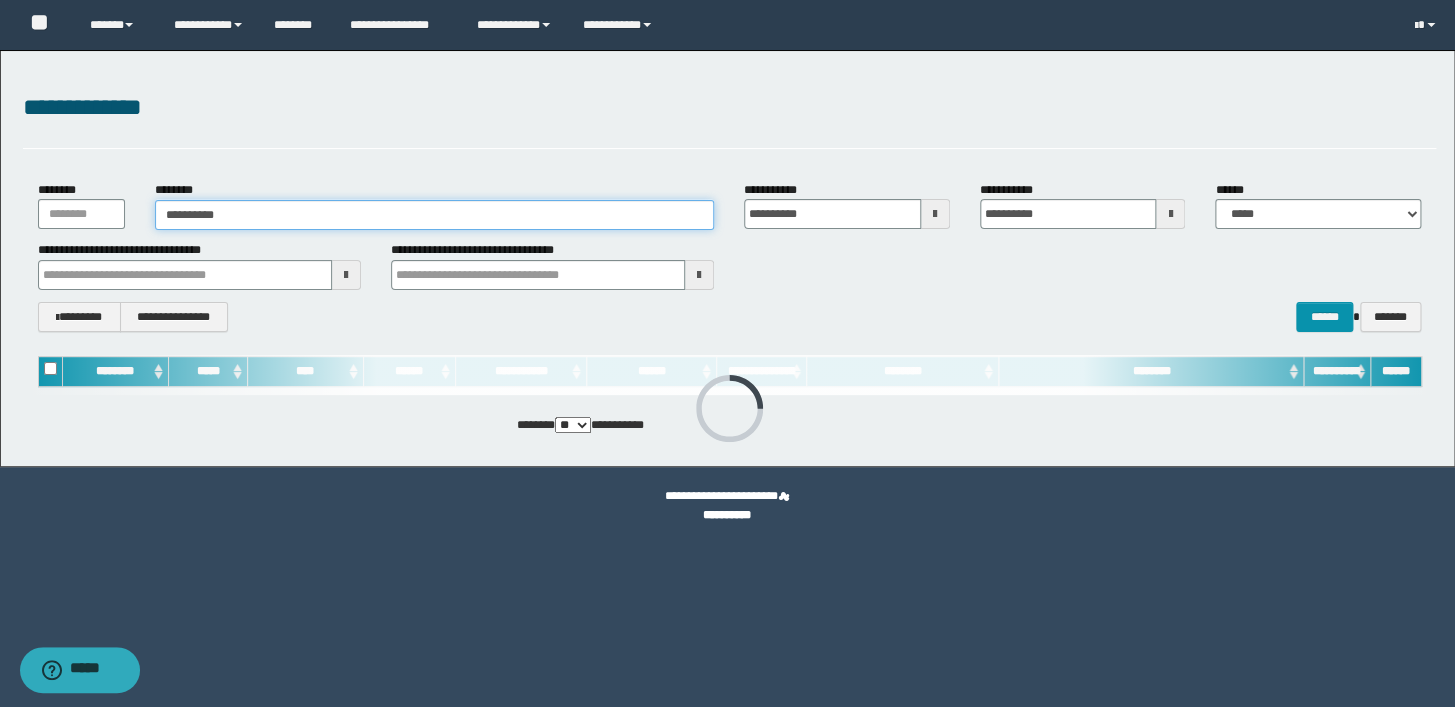 type on "**********" 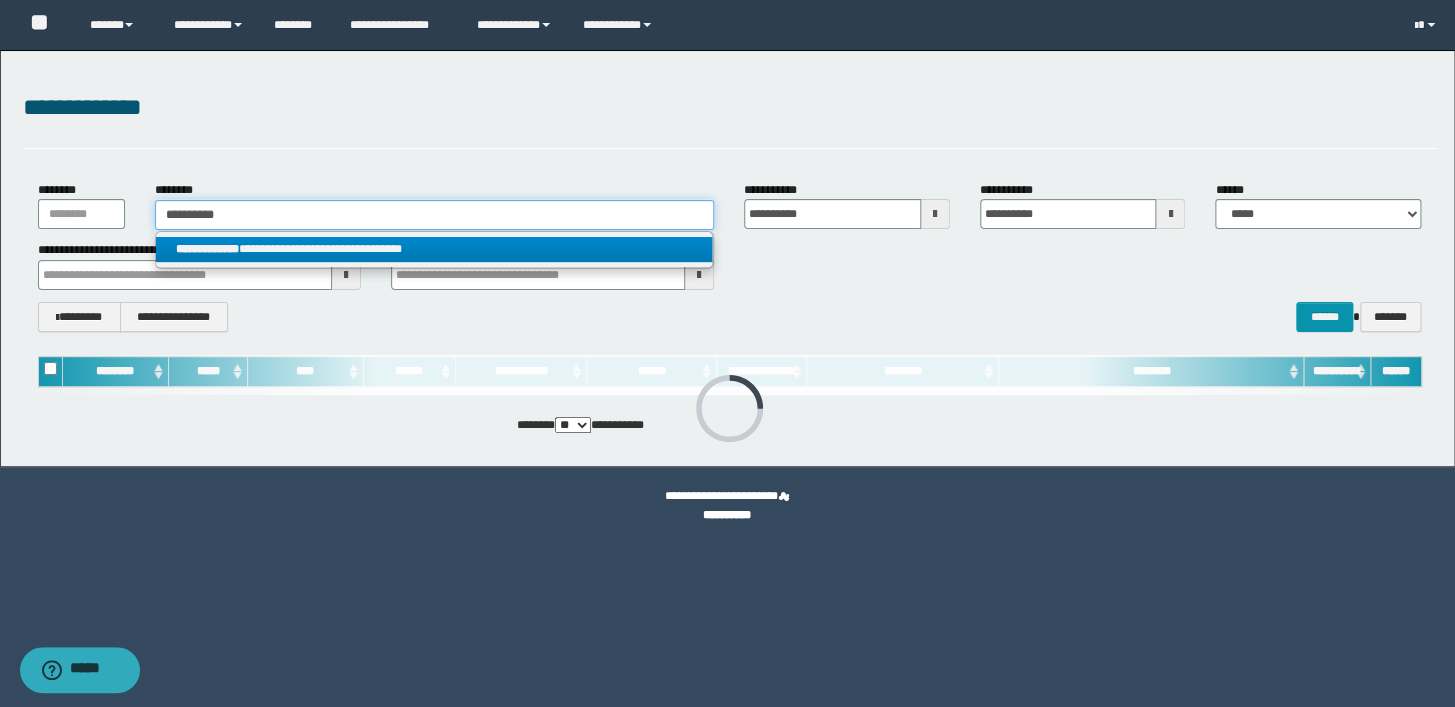 type on "**********" 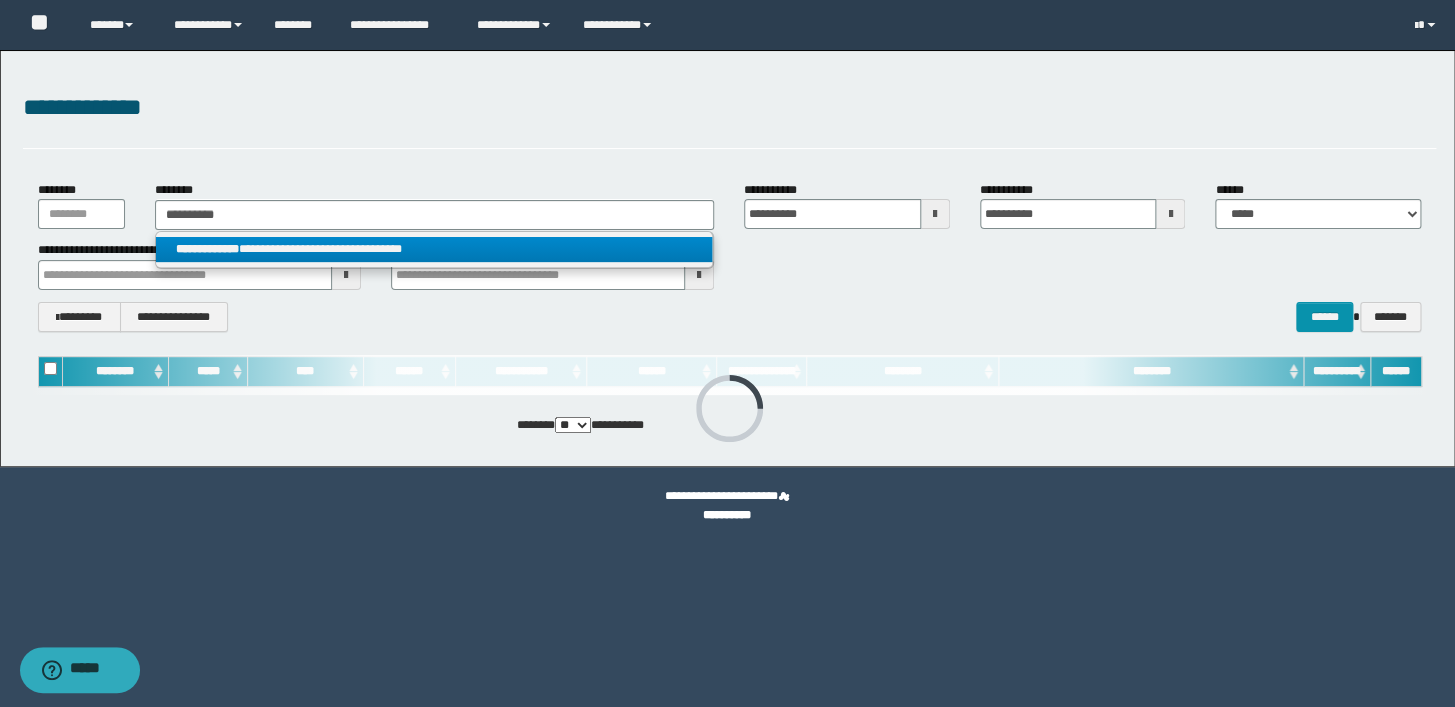 click on "**********" at bounding box center [434, 249] 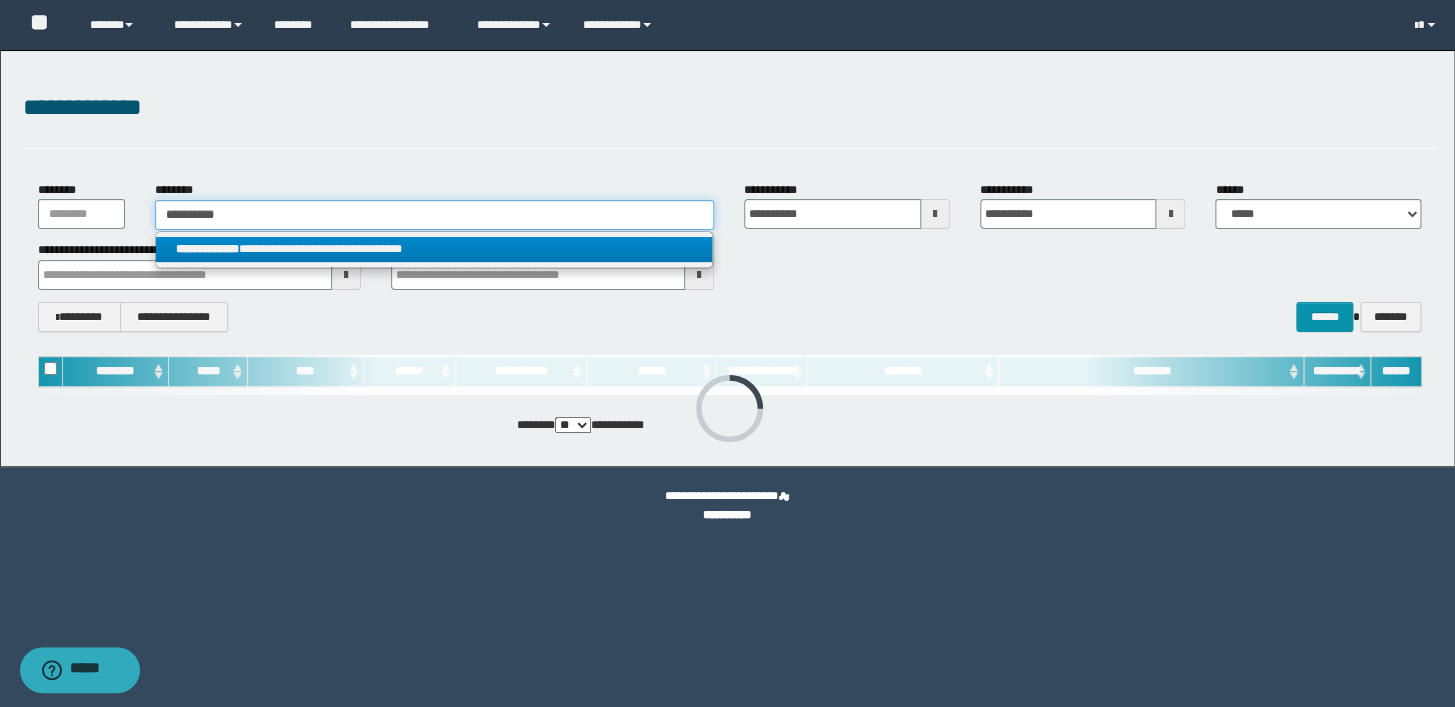 type 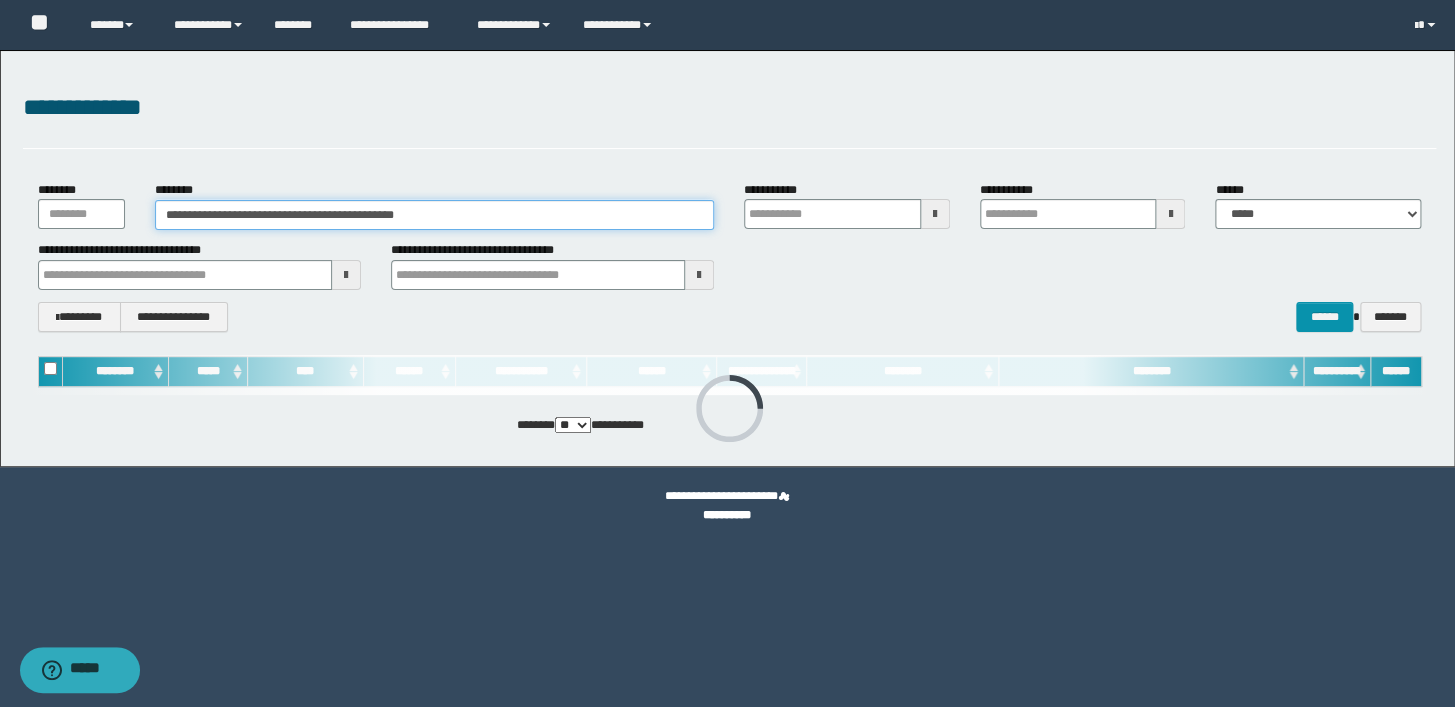 type 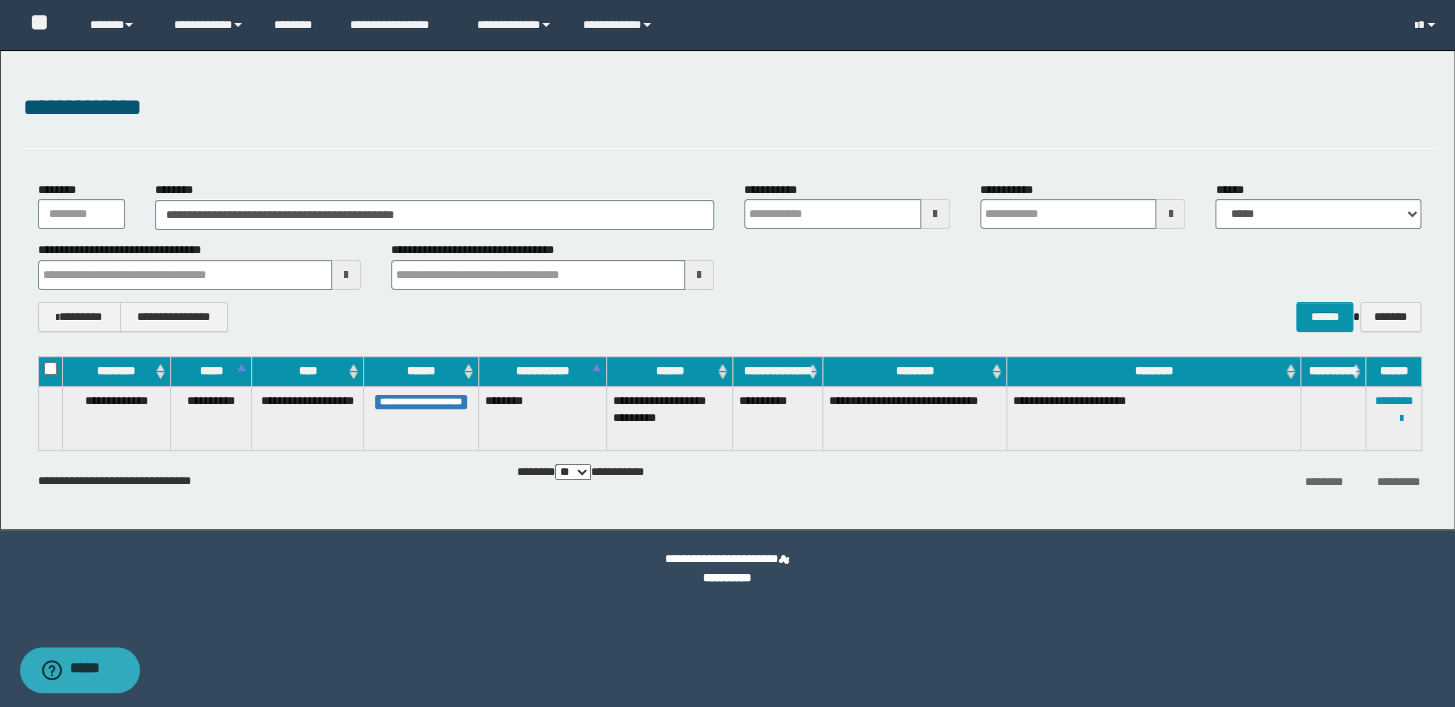 drag, startPoint x: 991, startPoint y: 288, endPoint x: 1038, endPoint y: 297, distance: 47.853943 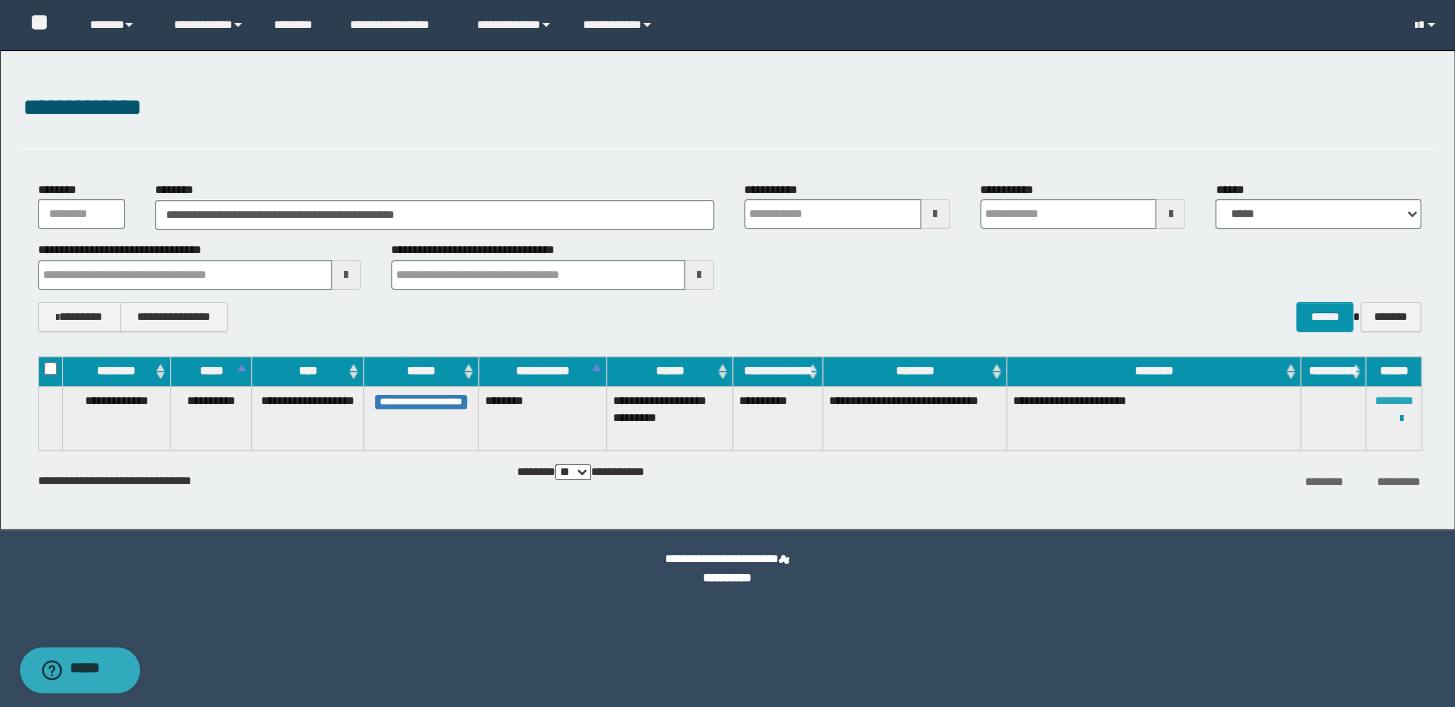 click on "********" at bounding box center (1393, 401) 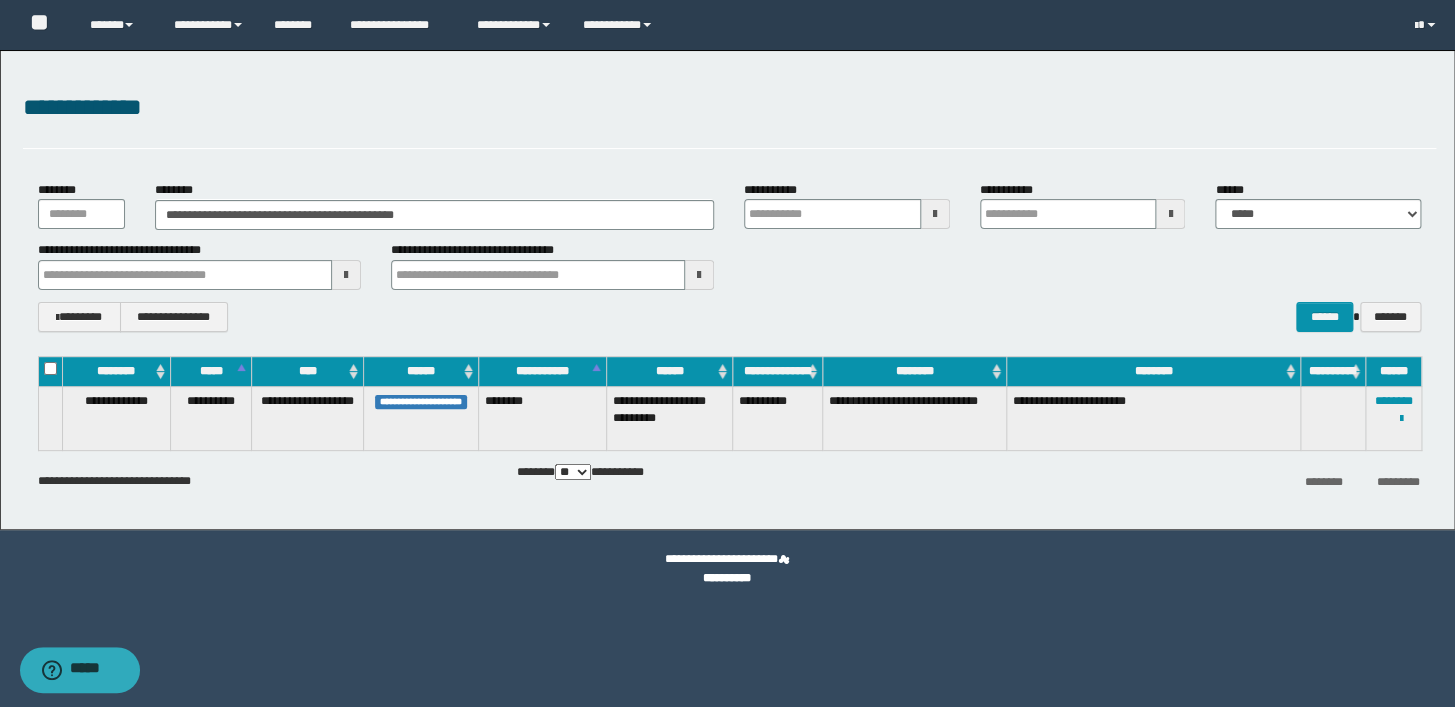 type 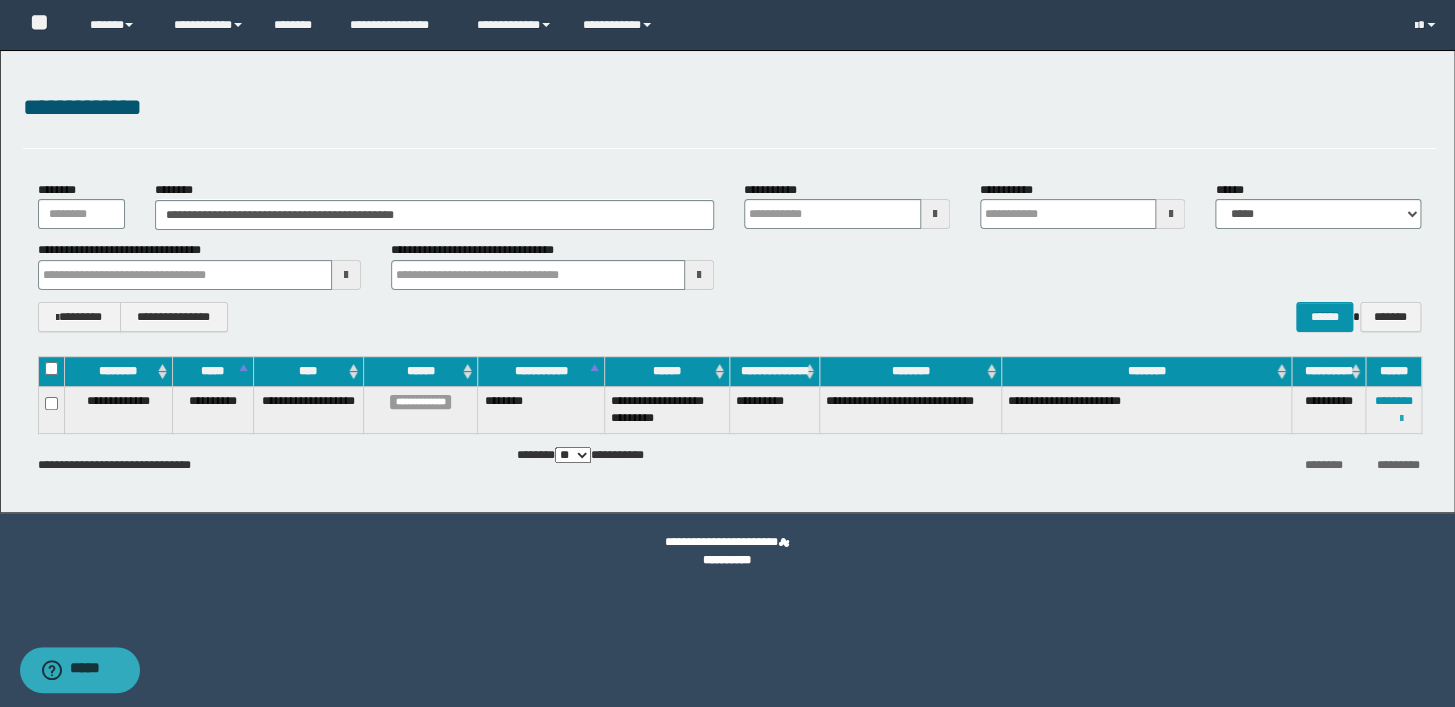 click at bounding box center (1400, 419) 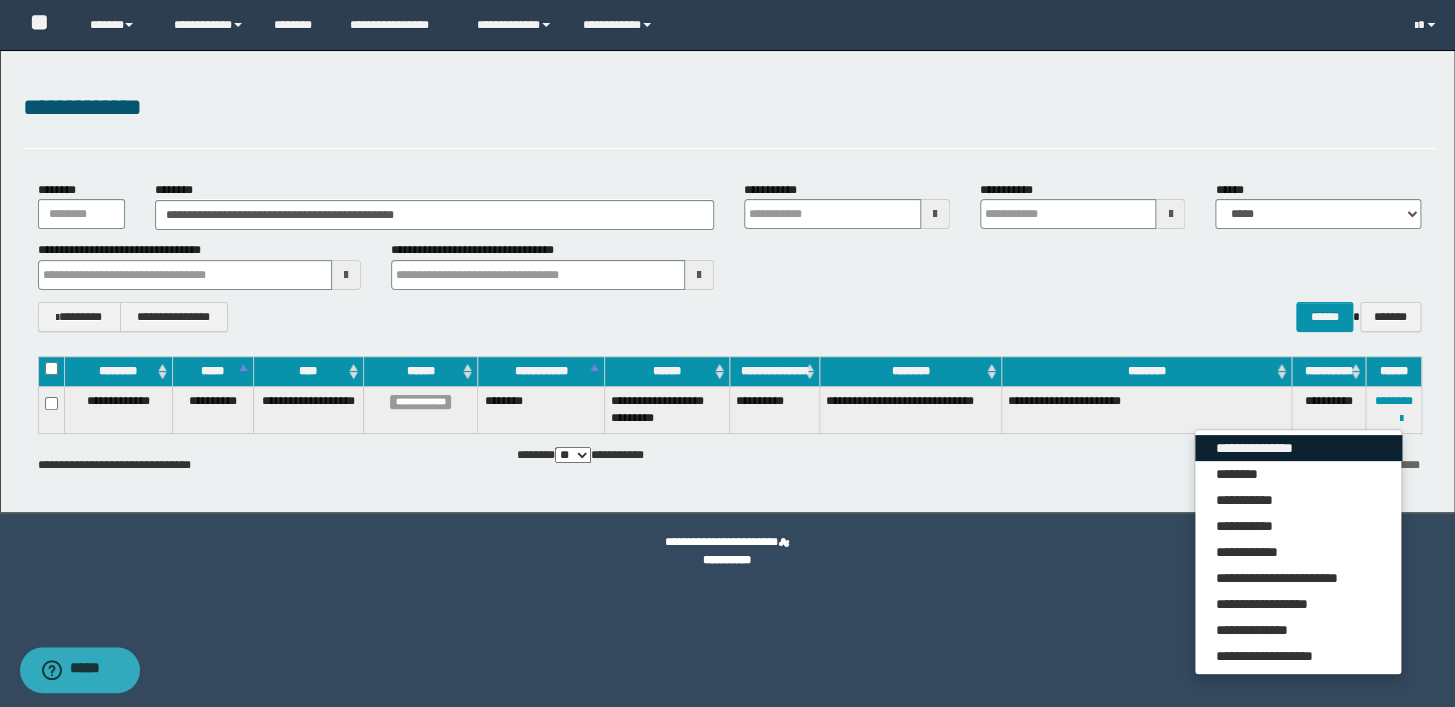 click on "**********" at bounding box center (1298, 448) 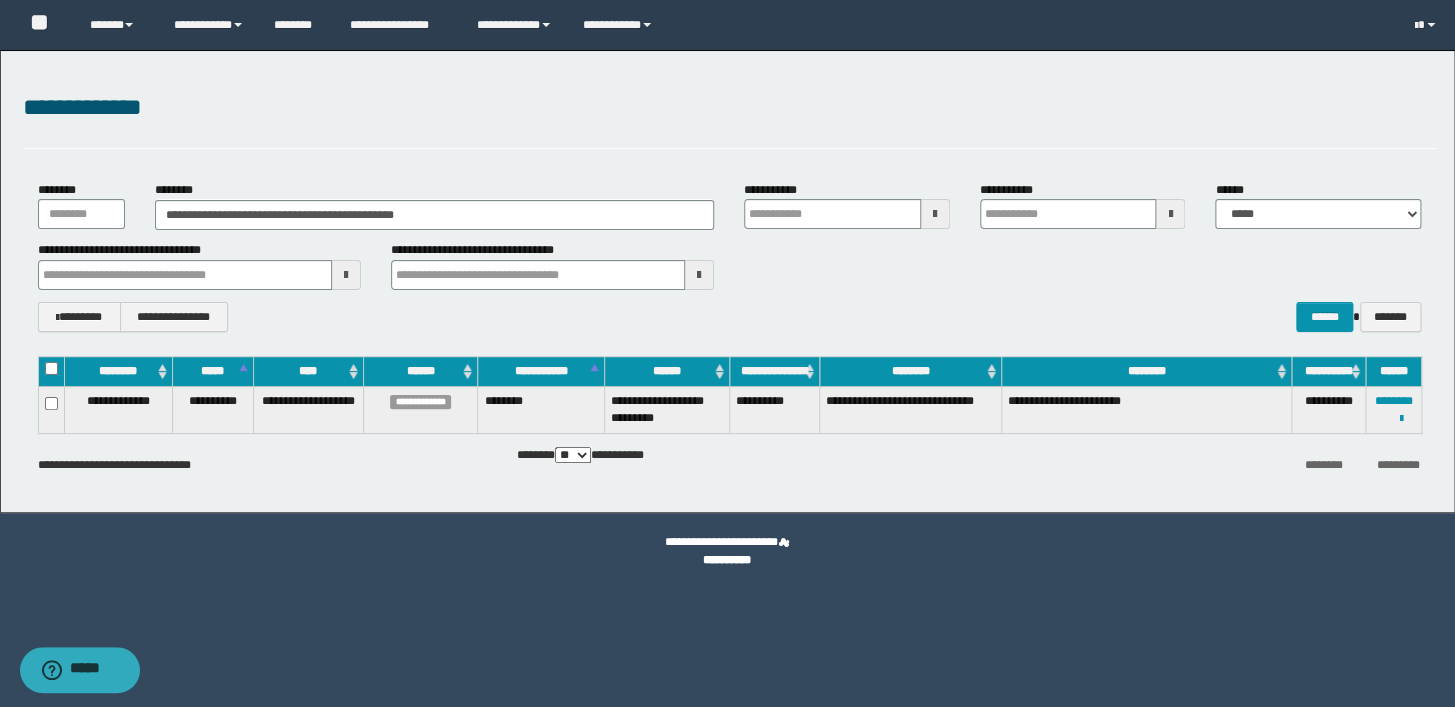 type 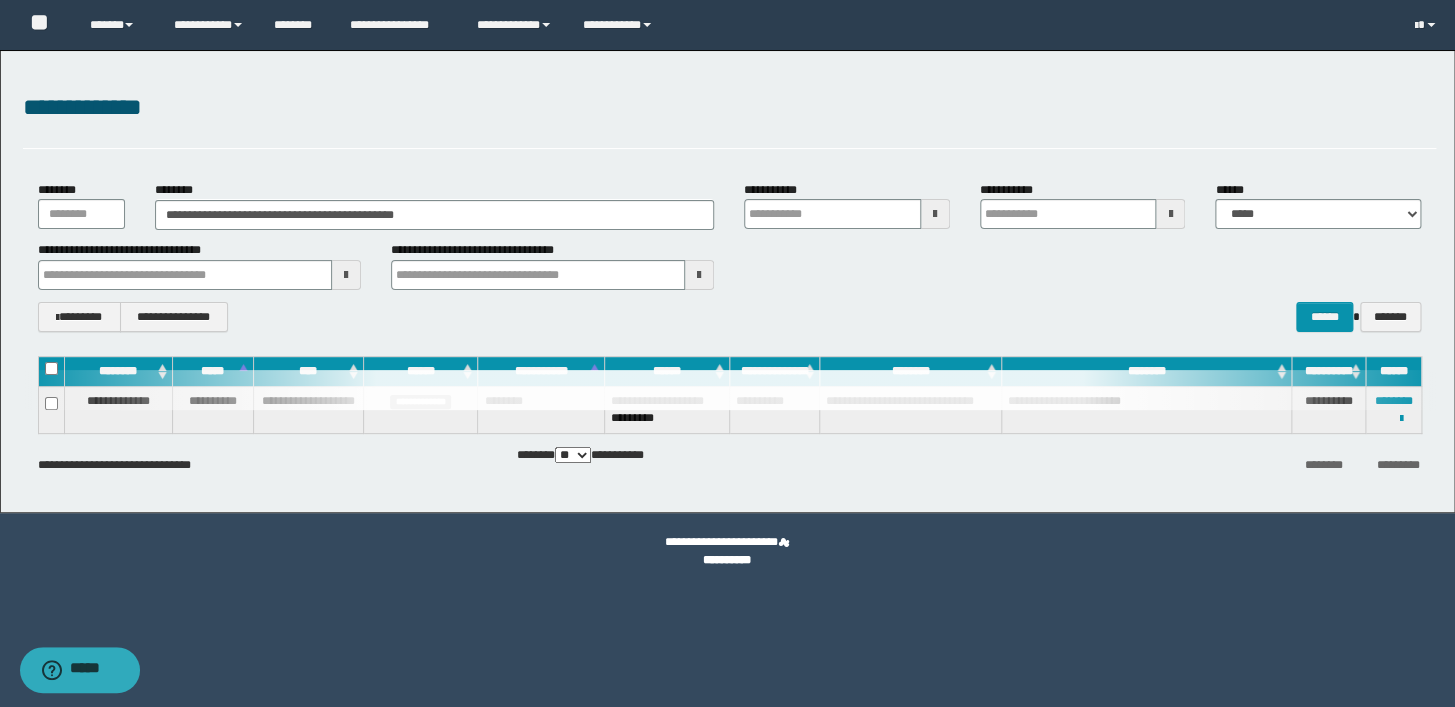 click on "**********" at bounding box center [729, 265] 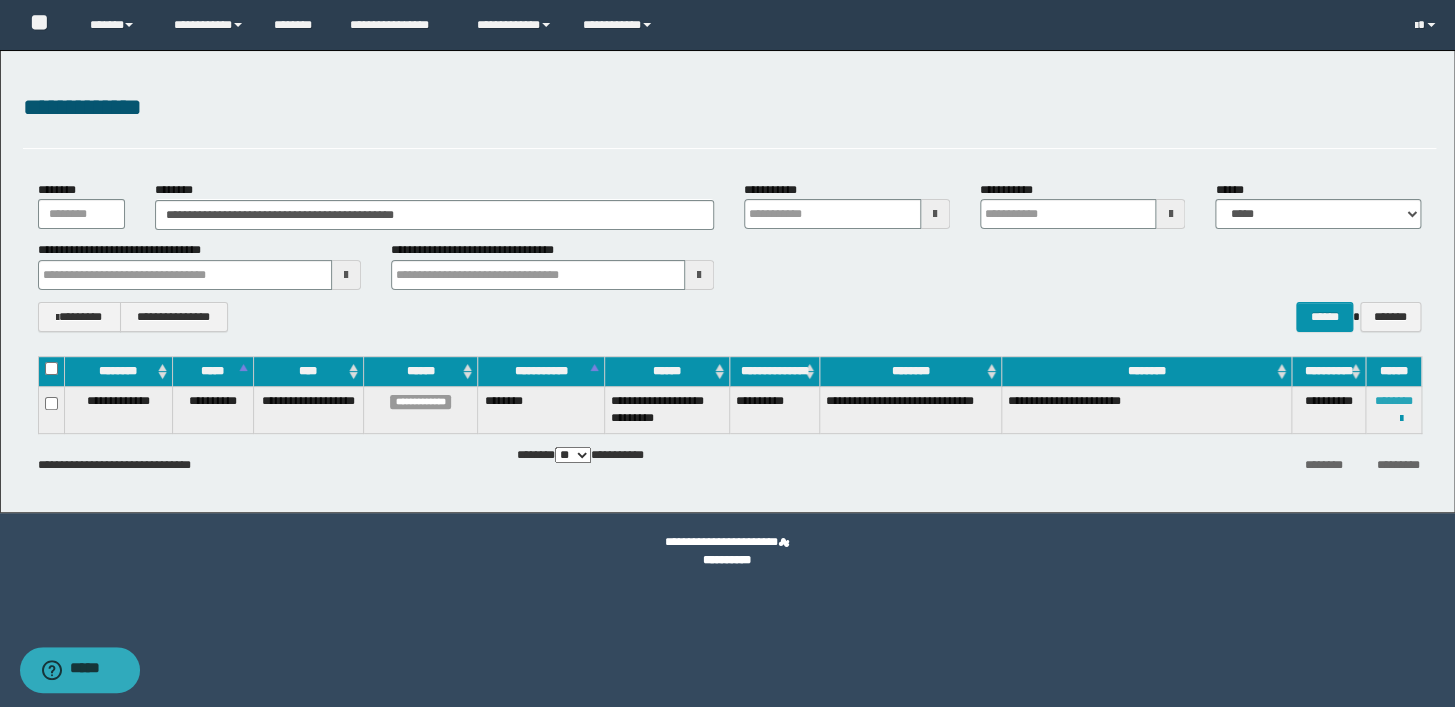 click on "********" at bounding box center [1393, 401] 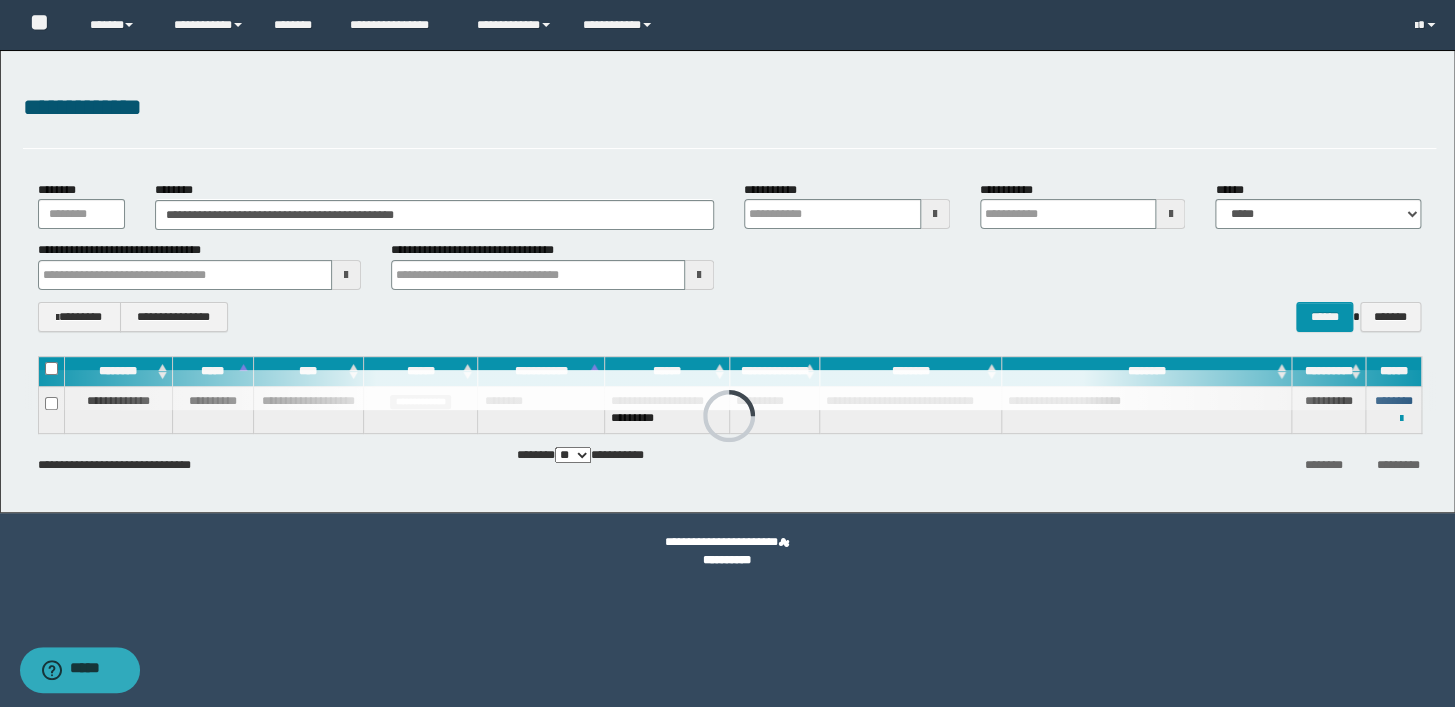 type 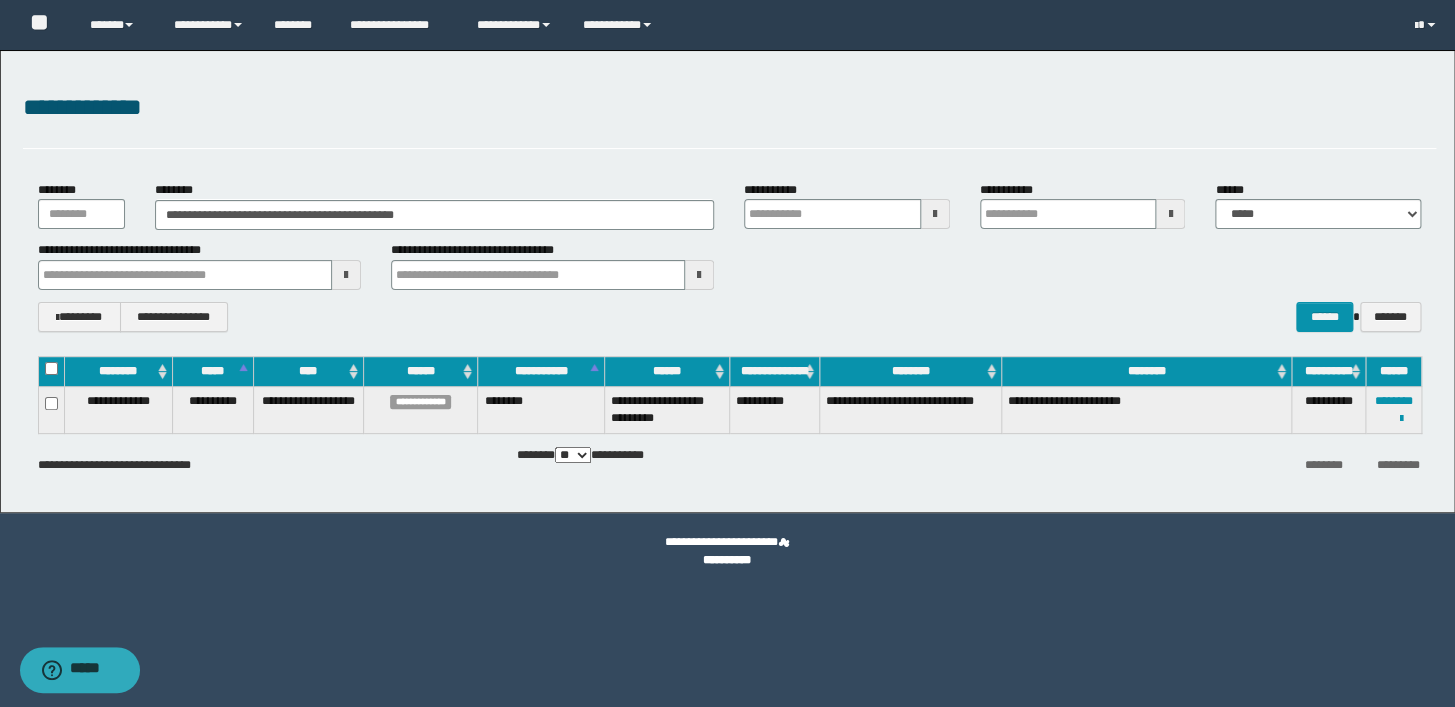 click on "**********" at bounding box center (729, 265) 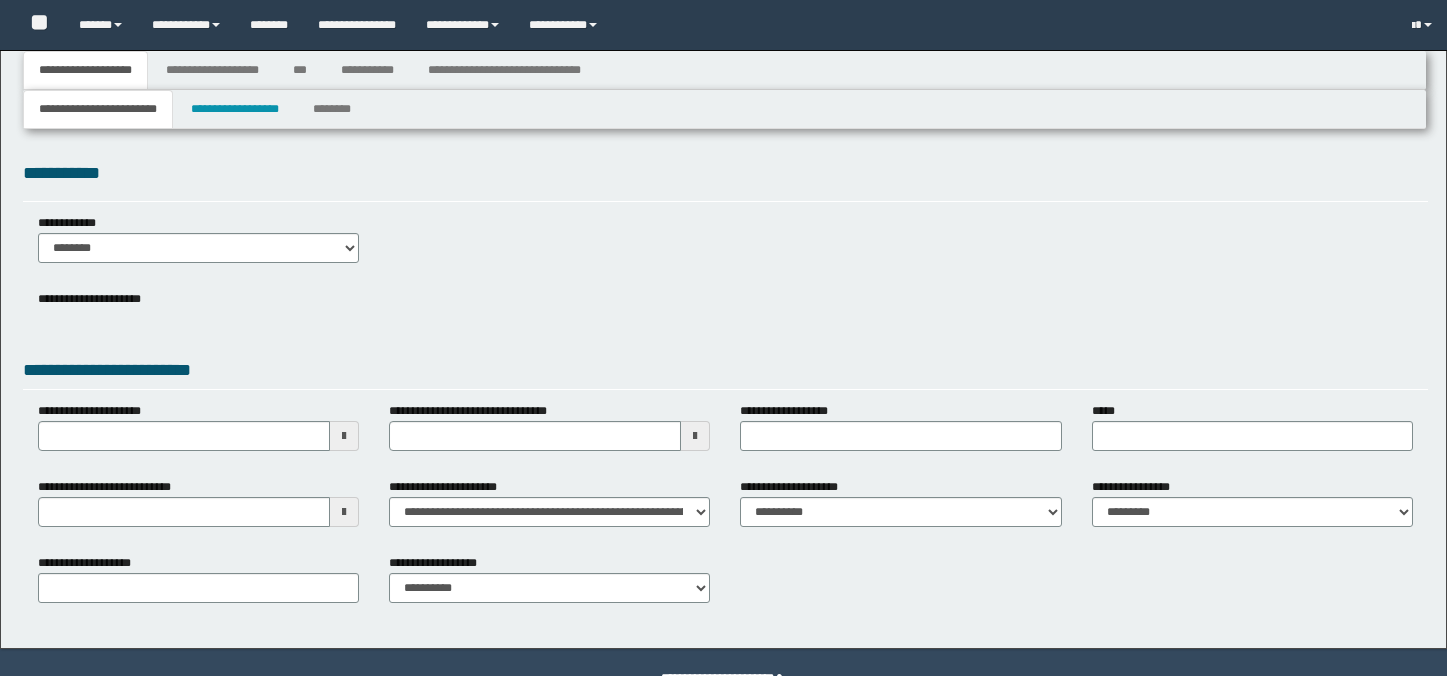 type 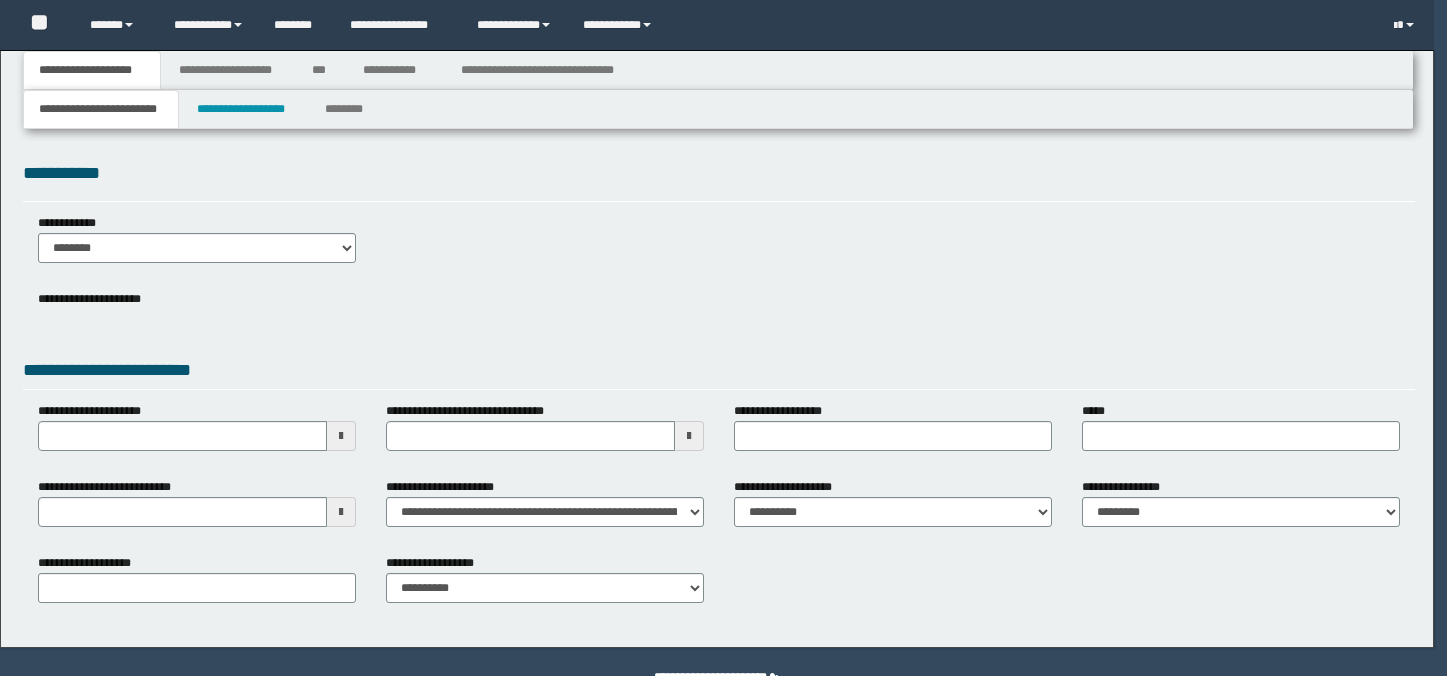 scroll, scrollTop: 0, scrollLeft: 0, axis: both 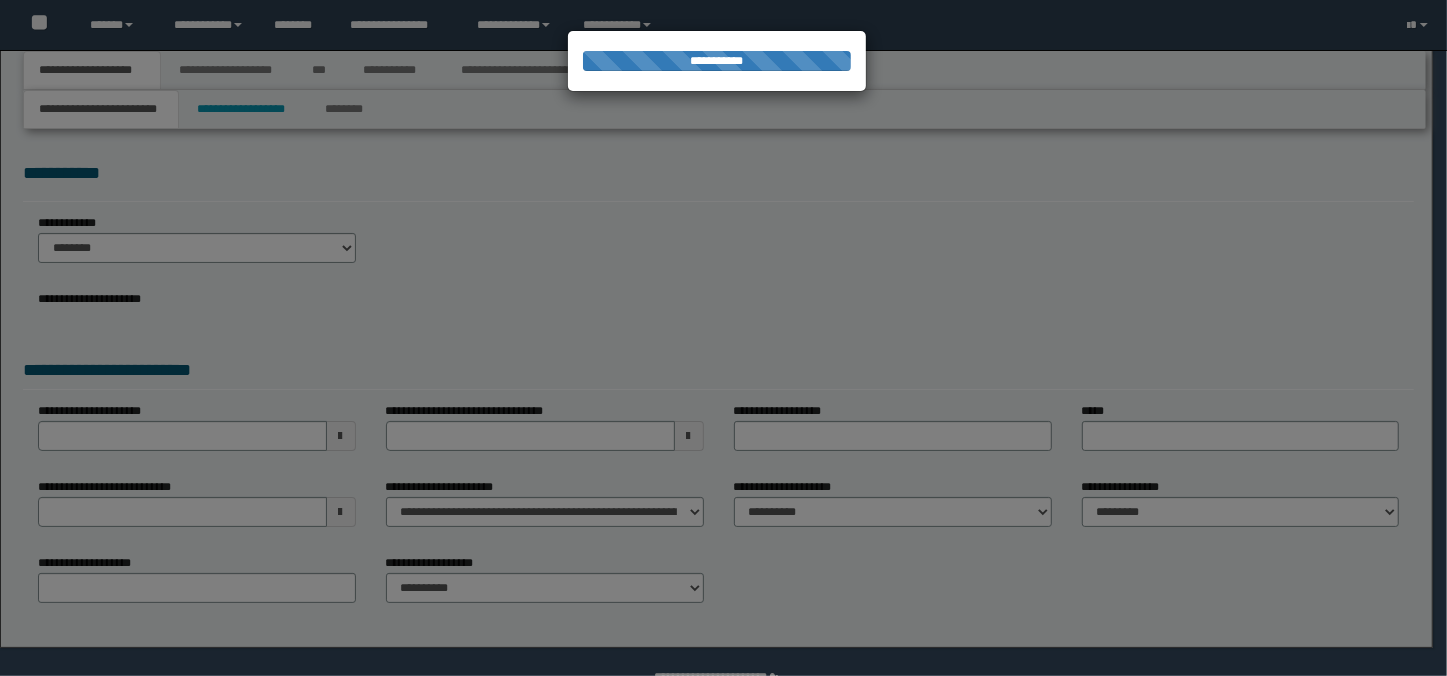 type on "**********" 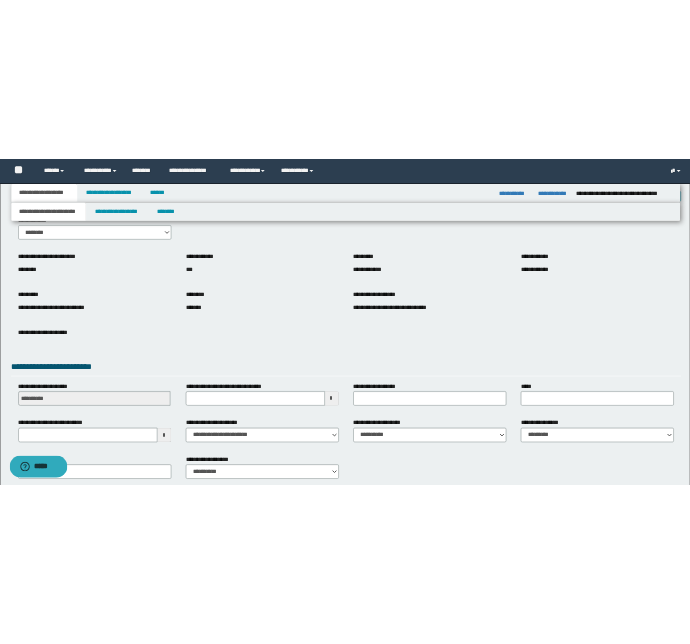 scroll, scrollTop: 207, scrollLeft: 0, axis: vertical 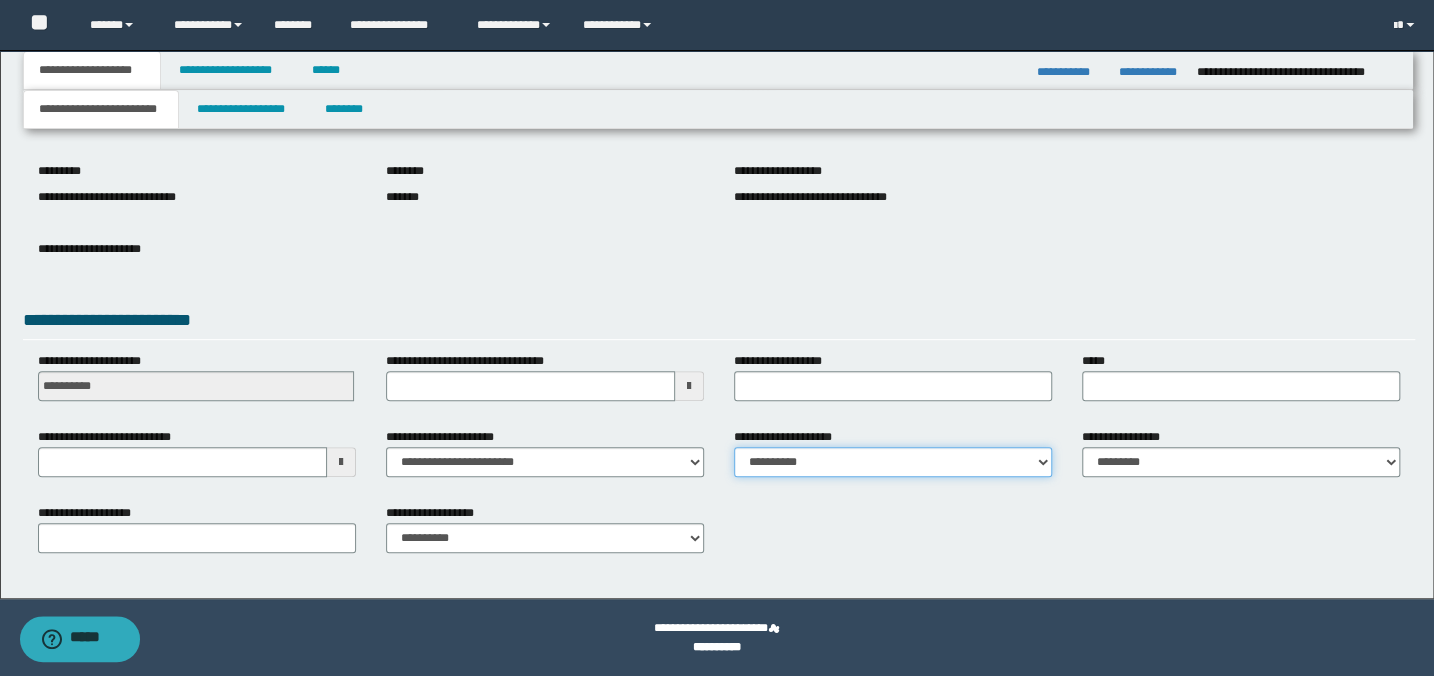 click on "**********" at bounding box center [893, 462] 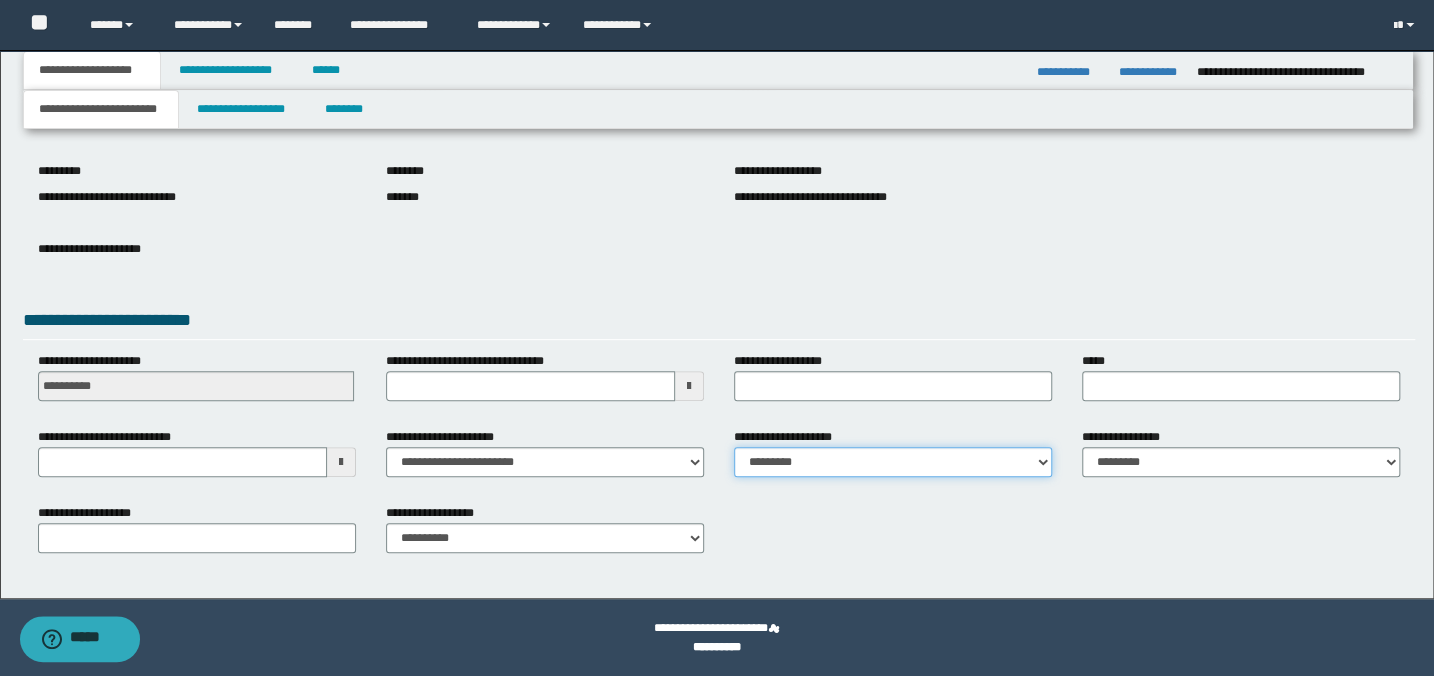 click on "**********" at bounding box center (893, 462) 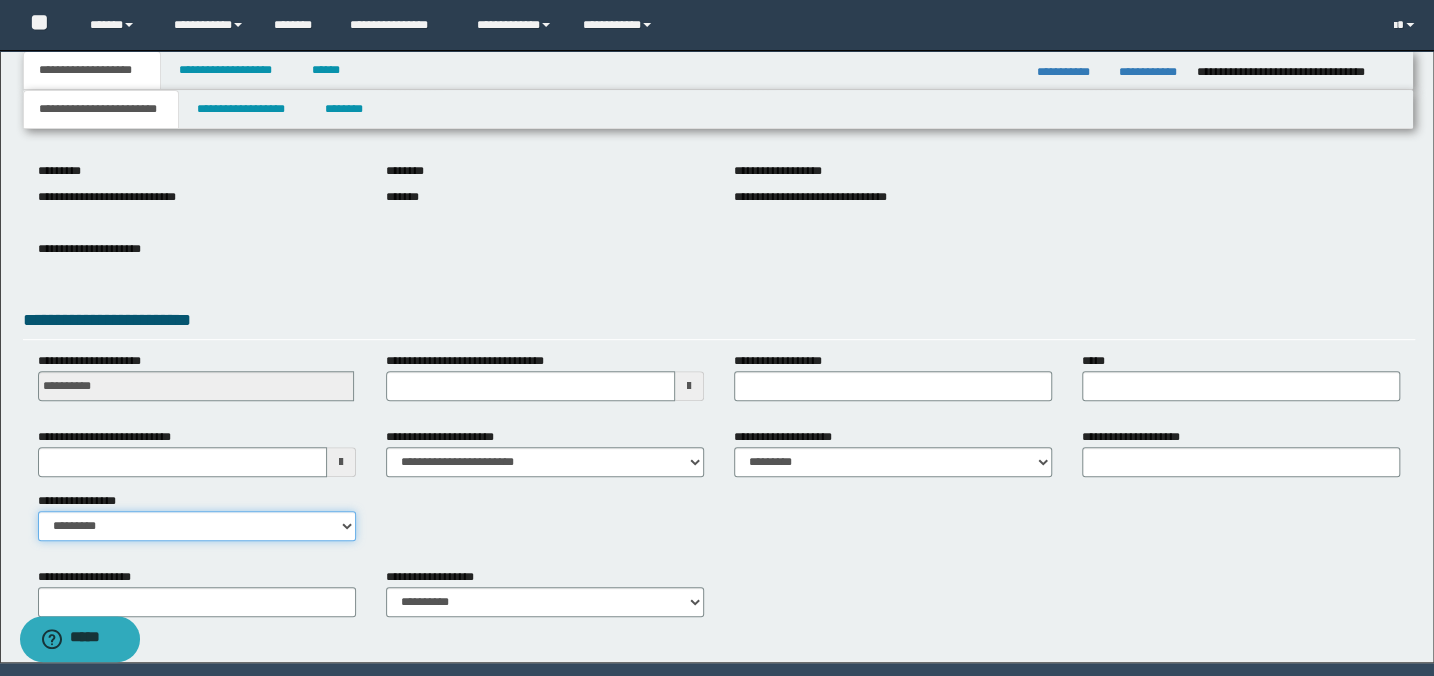 click on "**********" at bounding box center (197, 526) 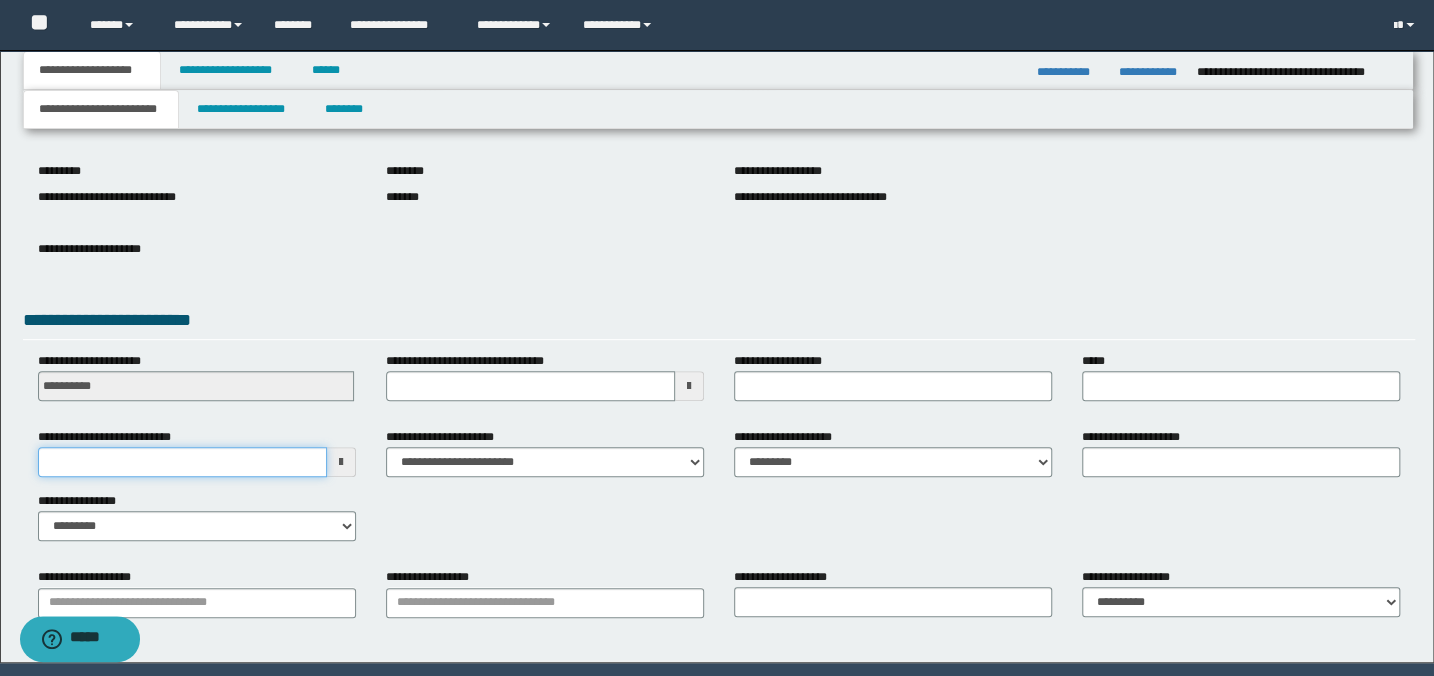 click on "**********" at bounding box center [182, 462] 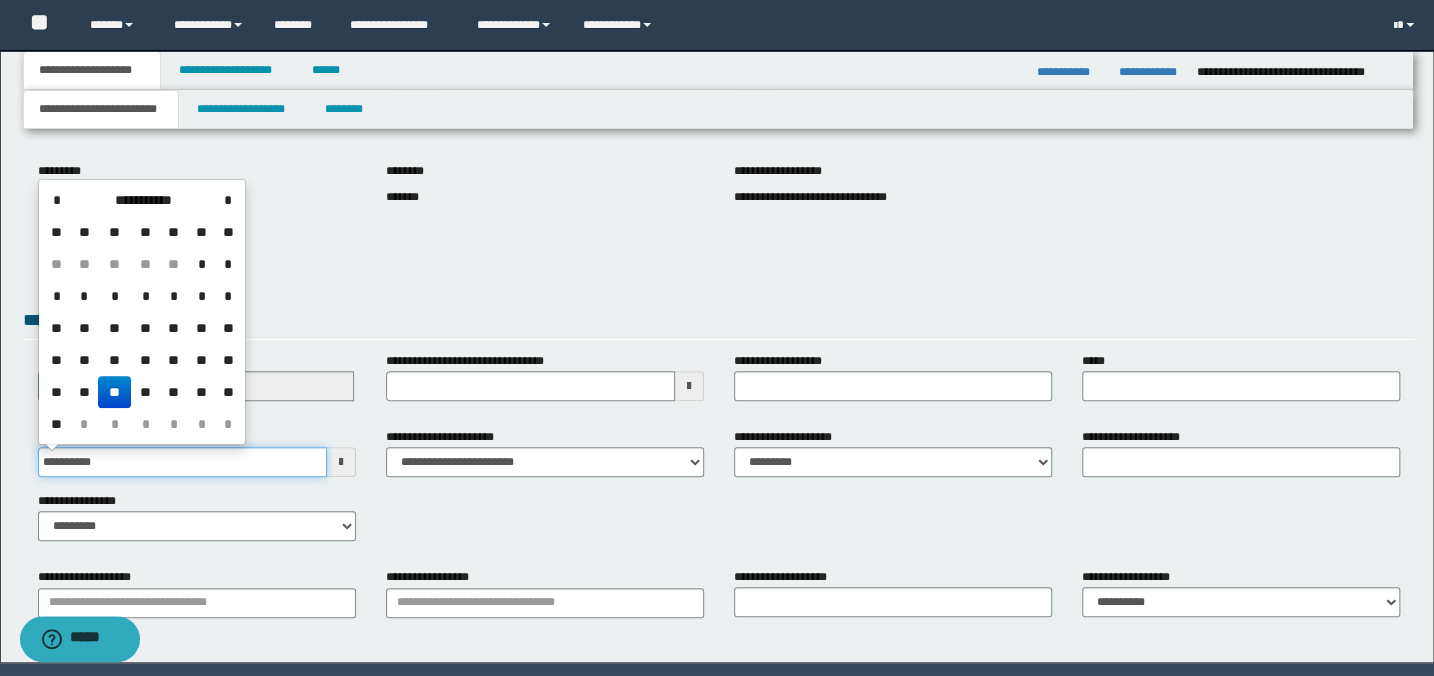 type on "**********" 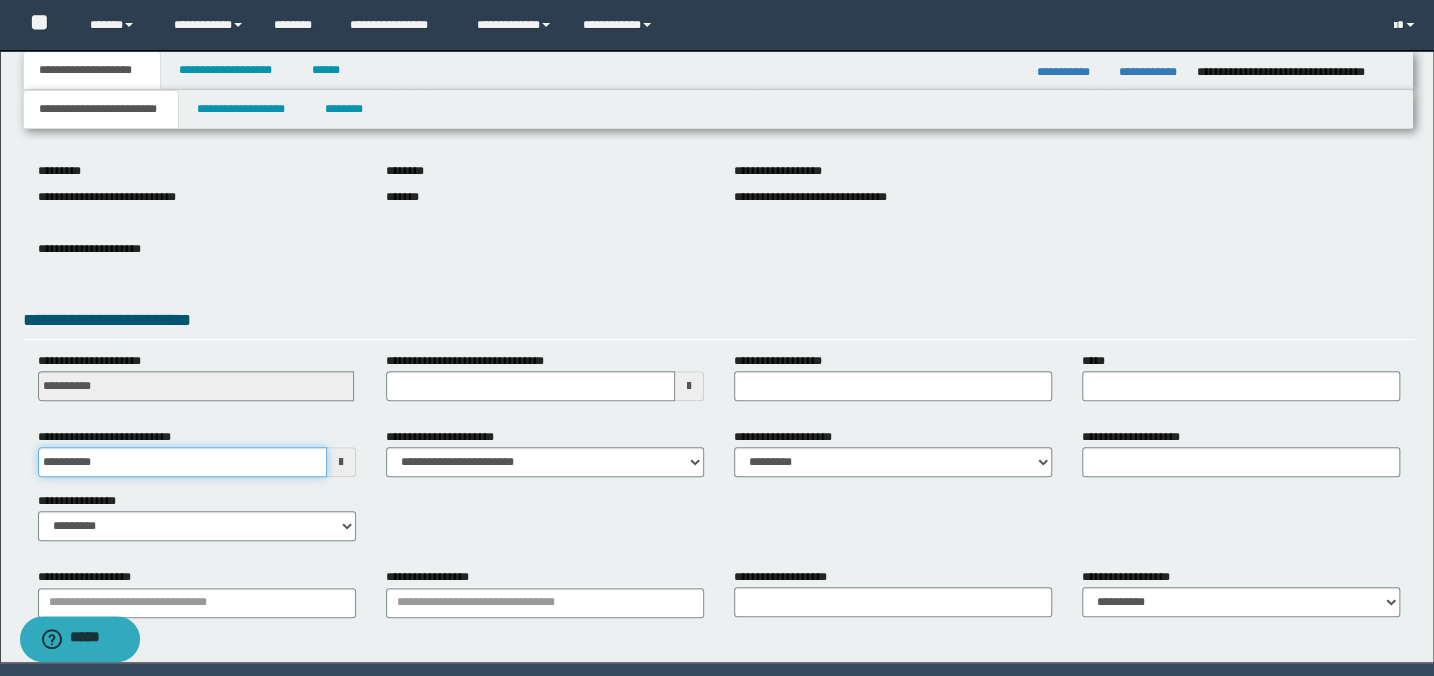 type 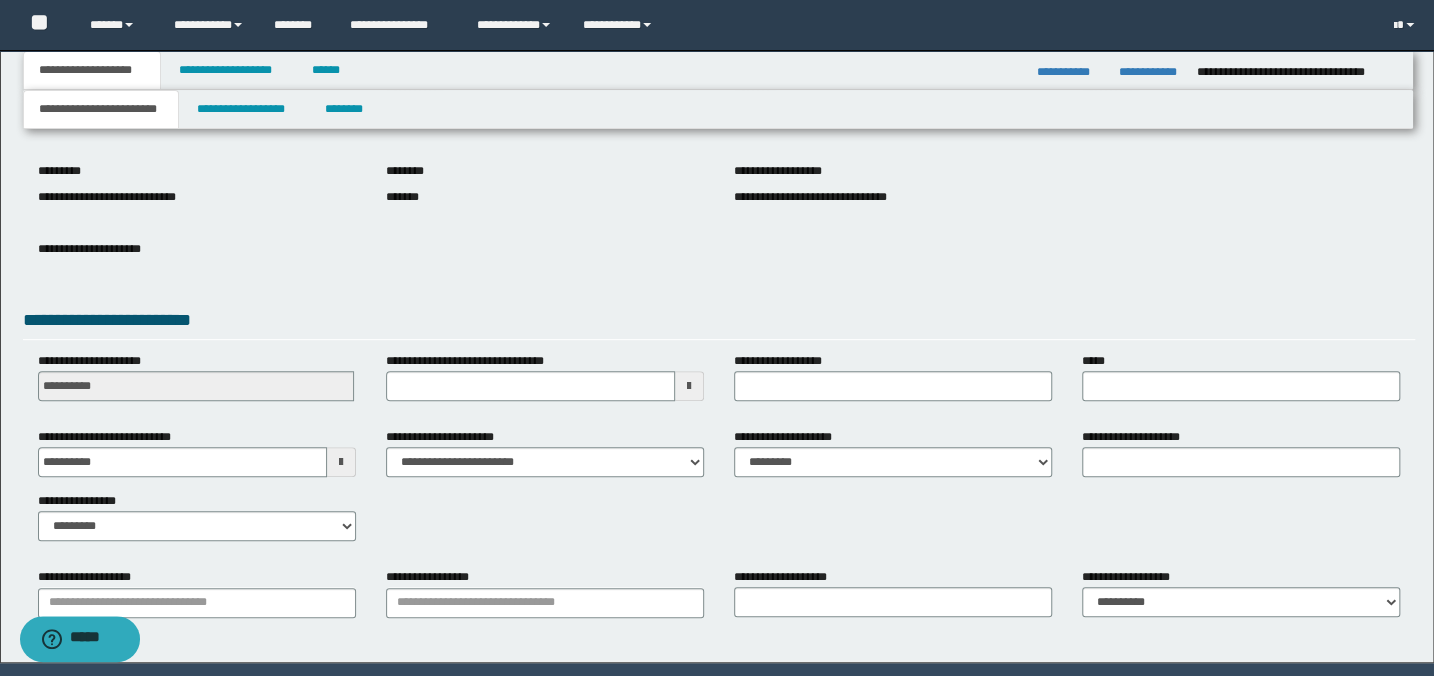 click on "*****" at bounding box center (1241, 376) 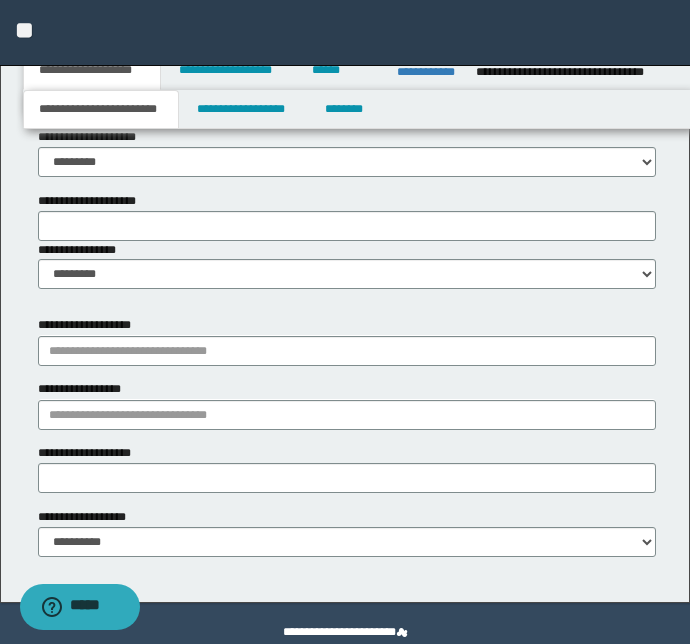 scroll, scrollTop: 1196, scrollLeft: 0, axis: vertical 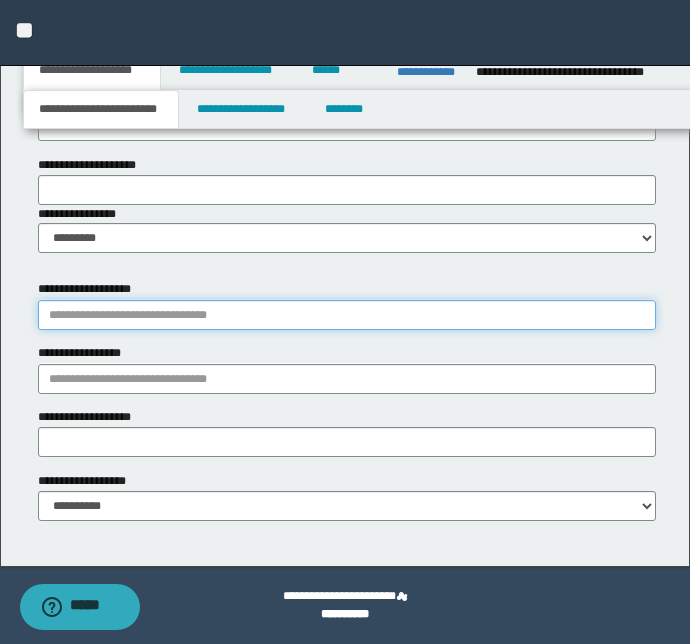 click on "**********" at bounding box center [347, 315] 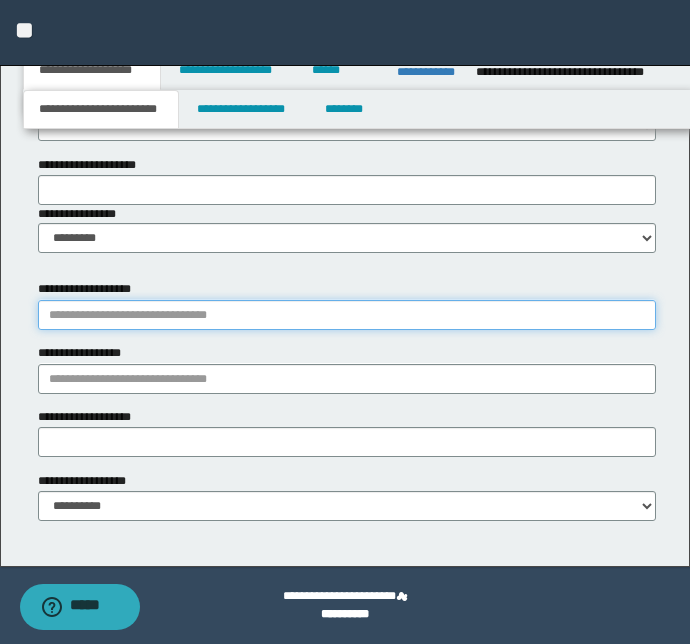 drag, startPoint x: 127, startPoint y: 324, endPoint x: 137, endPoint y: 338, distance: 17.20465 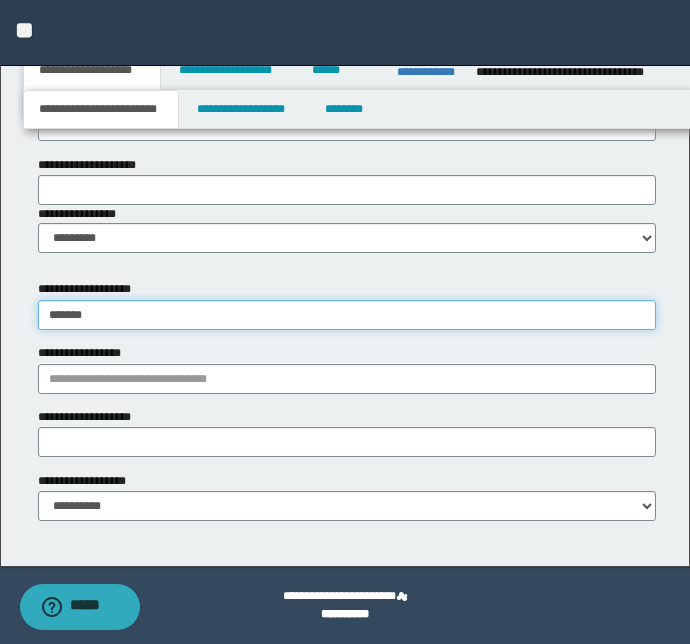 type on "********" 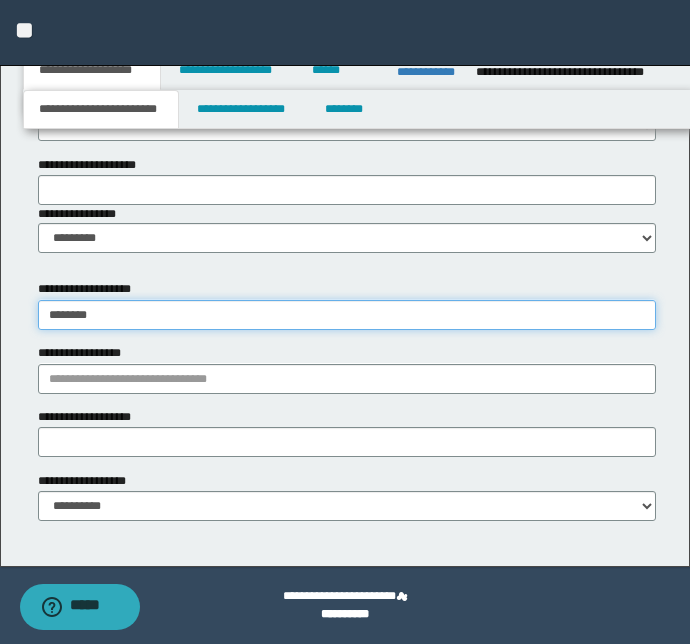 type on "********" 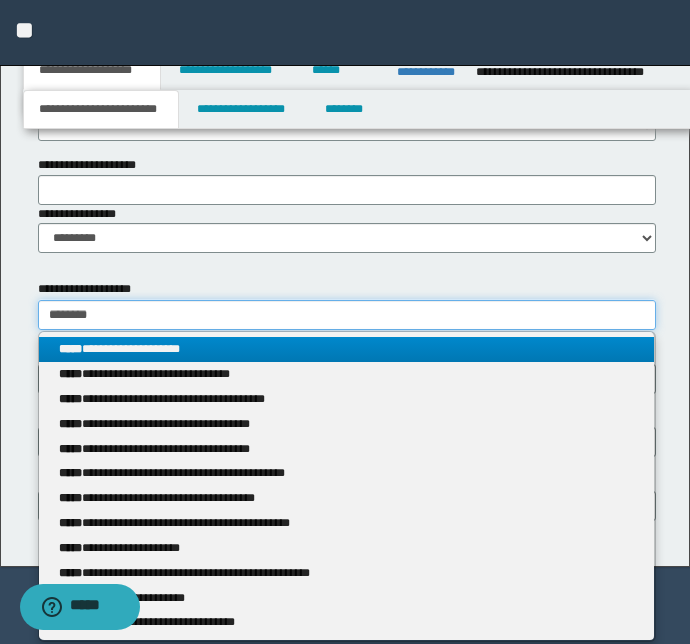 type 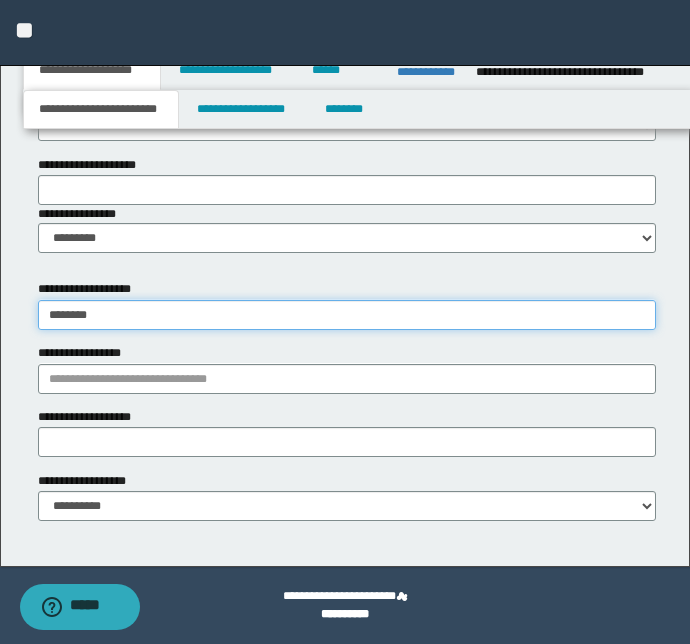 type on "********" 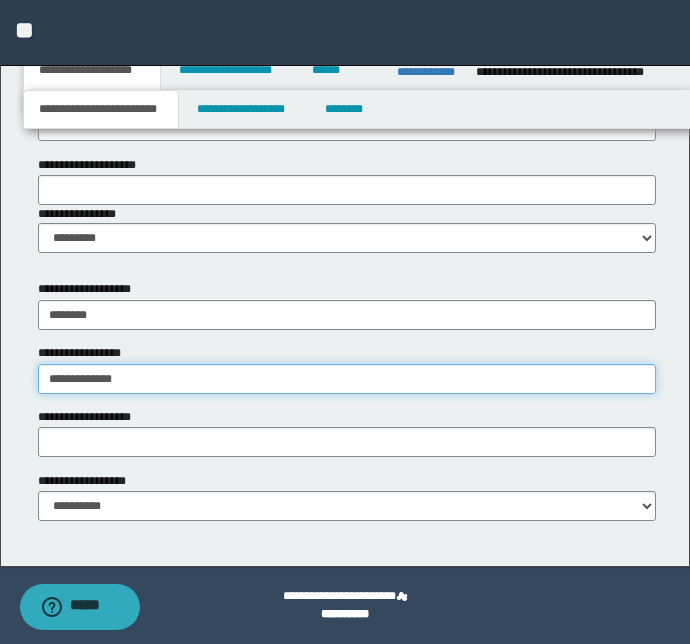 type on "**********" 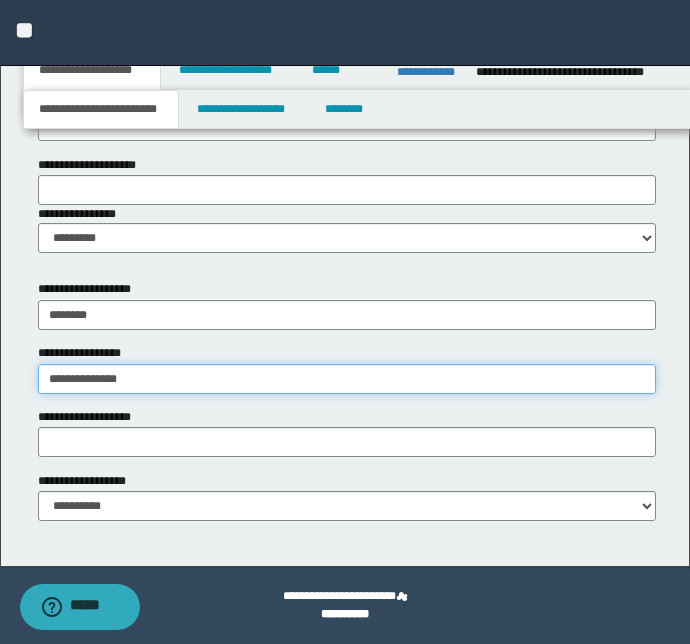 type on "**********" 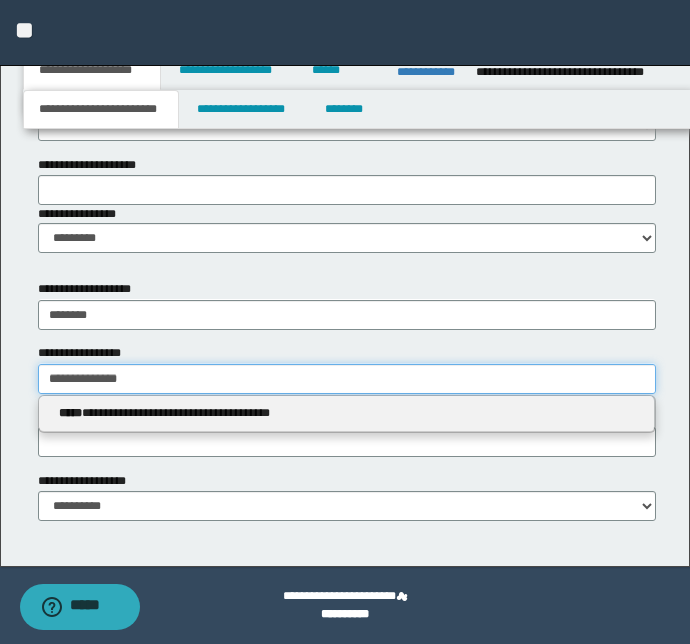 type 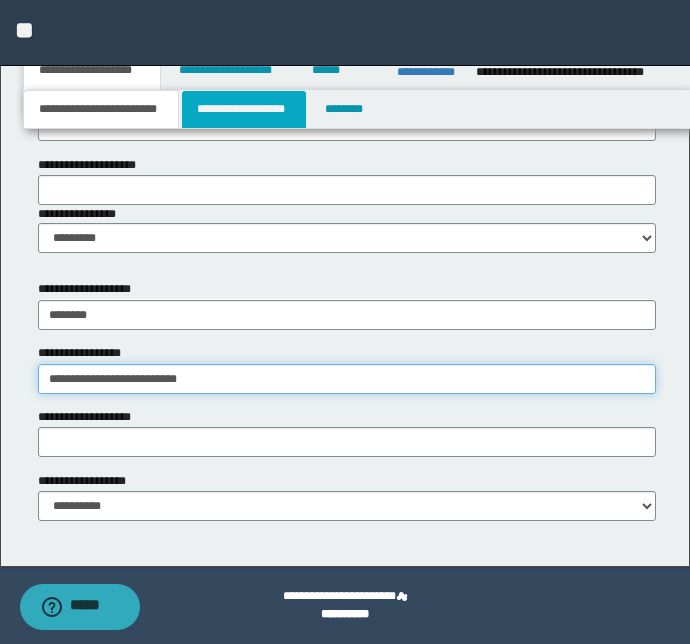 type on "**********" 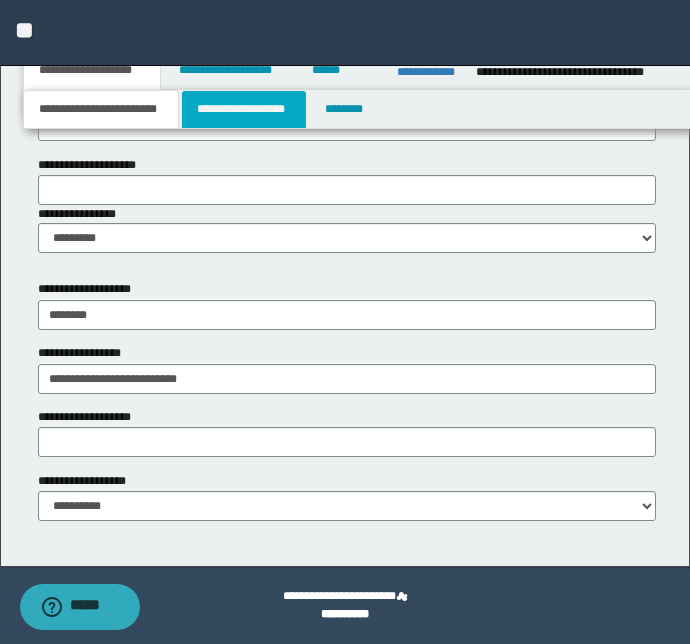 click on "**********" at bounding box center (244, 109) 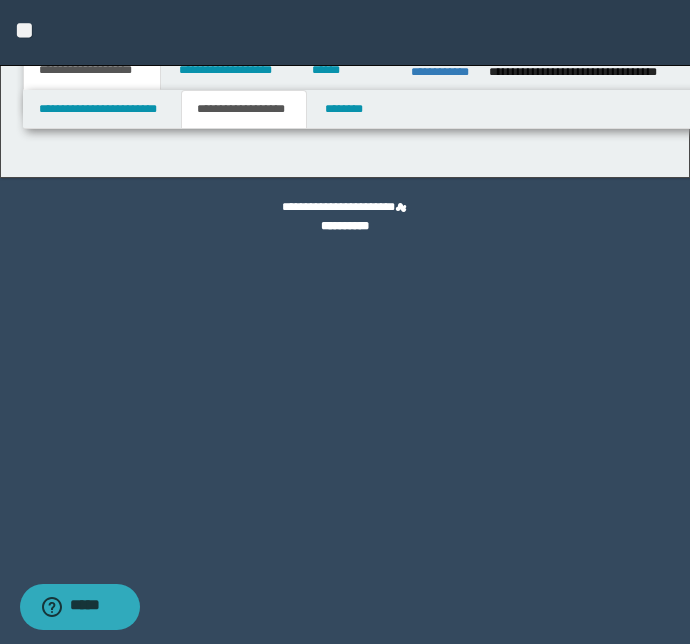 scroll, scrollTop: 0, scrollLeft: 0, axis: both 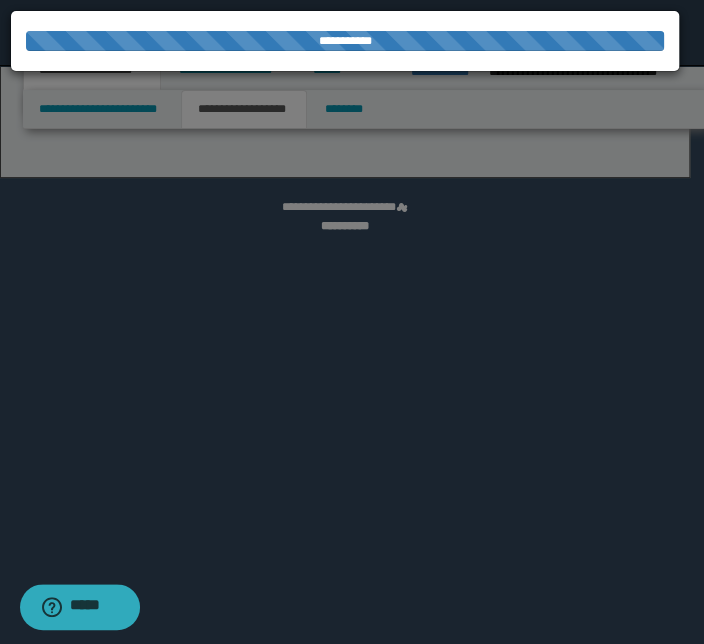 select on "*" 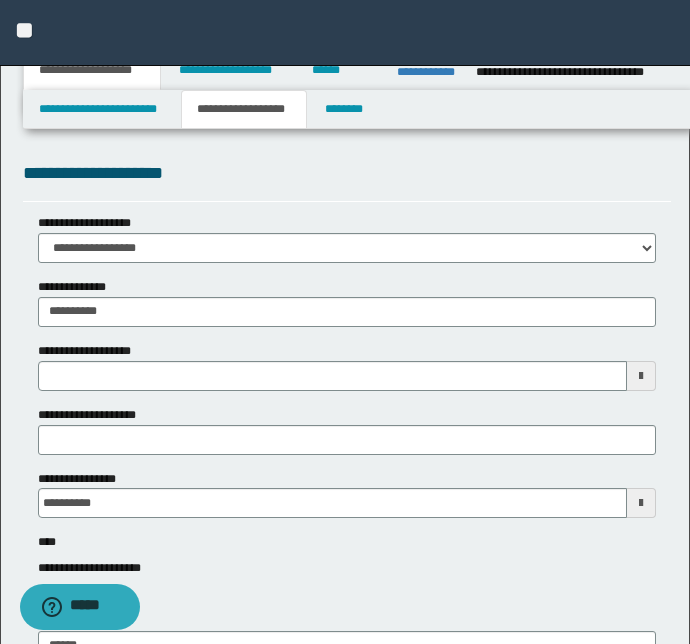 type 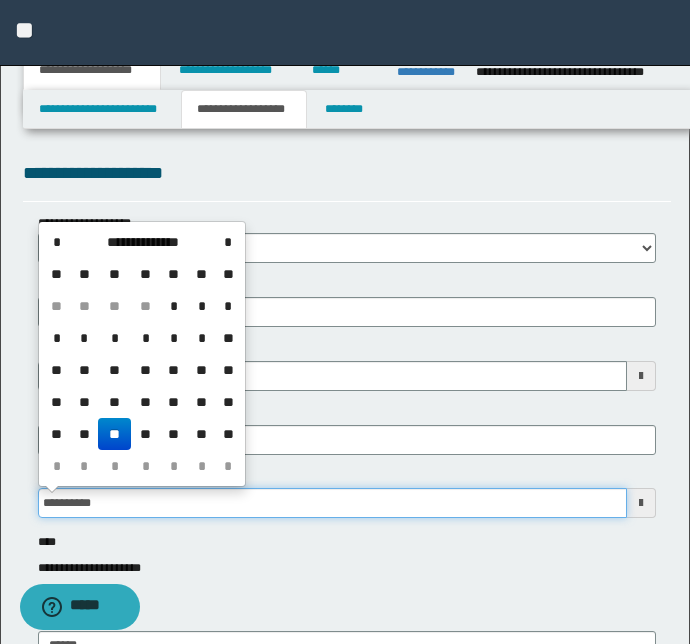 drag, startPoint x: 119, startPoint y: 502, endPoint x: -32, endPoint y: 501, distance: 151.00331 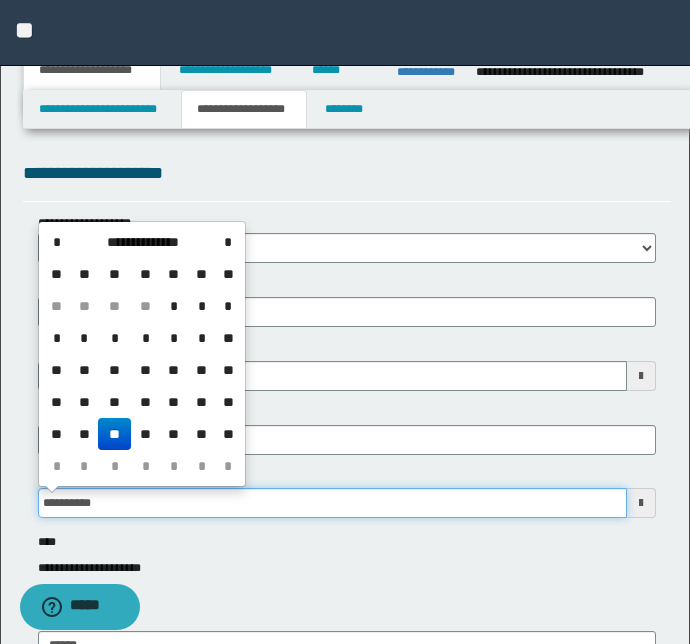 click on "**********" at bounding box center [345, 322] 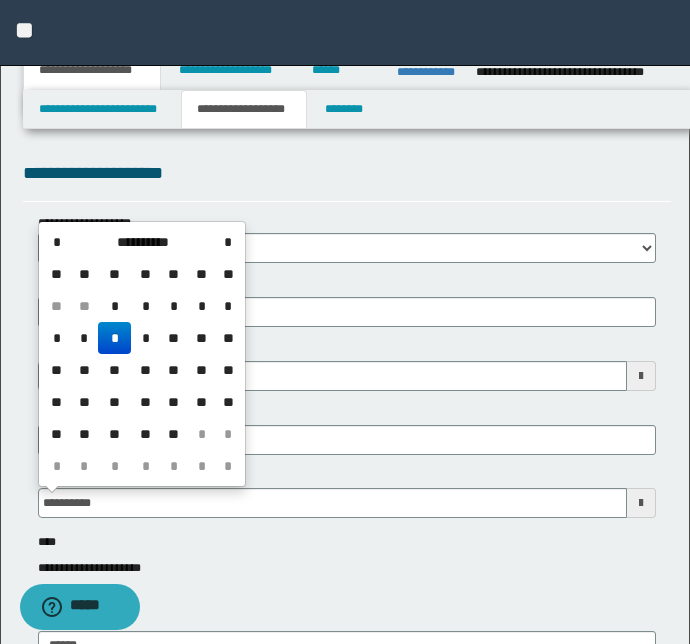 type on "**********" 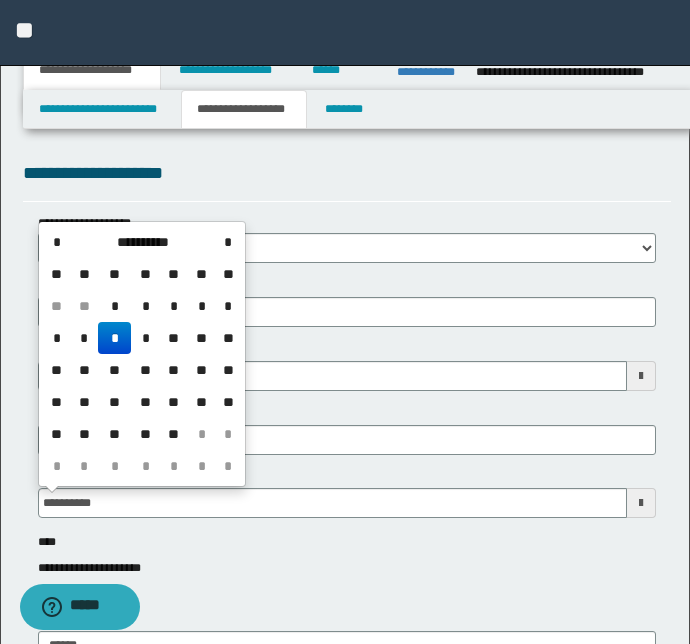 click on "**********" at bounding box center (347, 568) 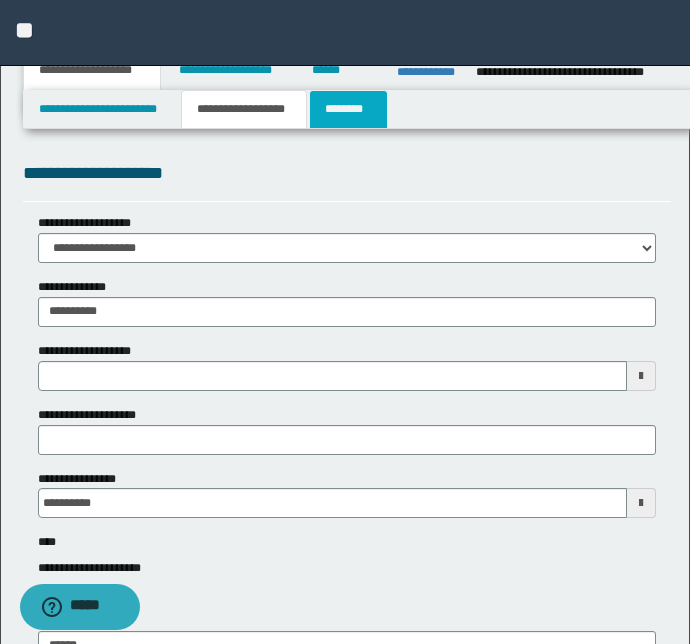 click on "********" at bounding box center (348, 109) 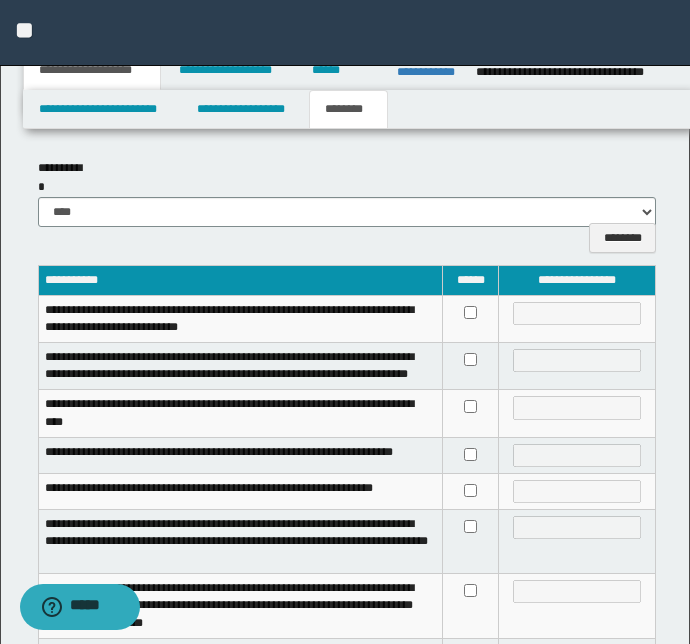 scroll, scrollTop: 90, scrollLeft: 0, axis: vertical 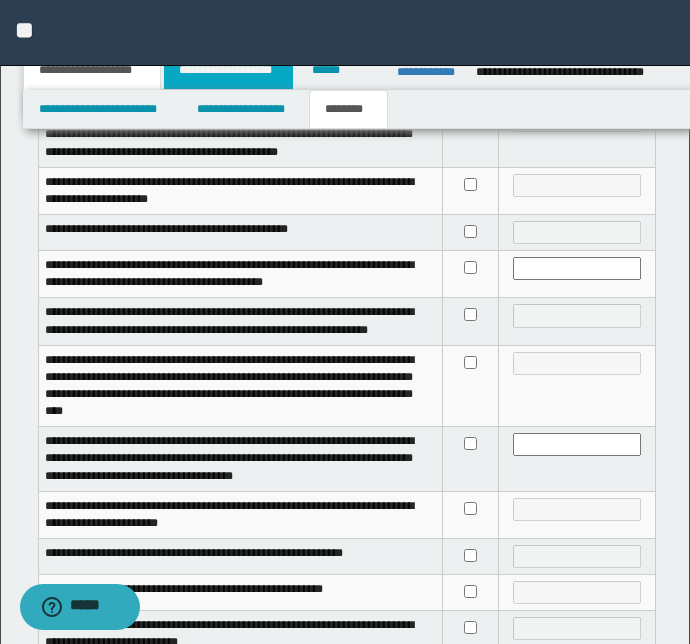 click on "**********" at bounding box center [228, 70] 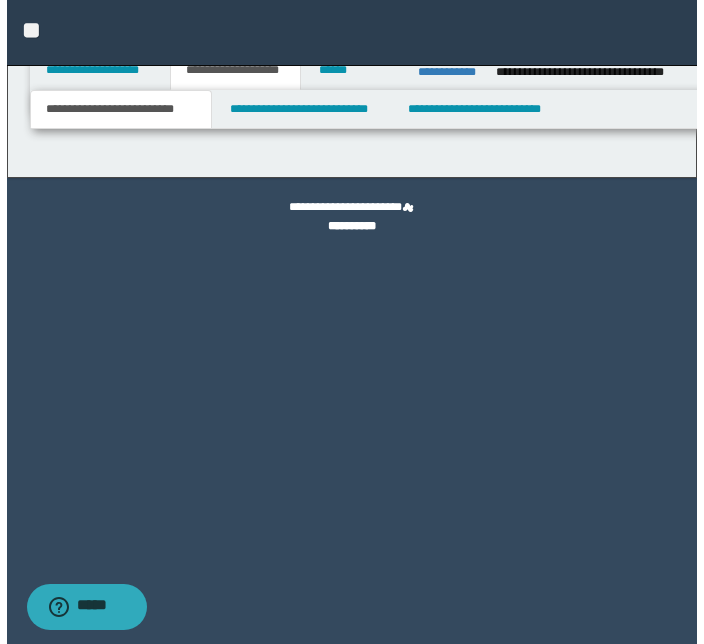 scroll, scrollTop: 0, scrollLeft: 0, axis: both 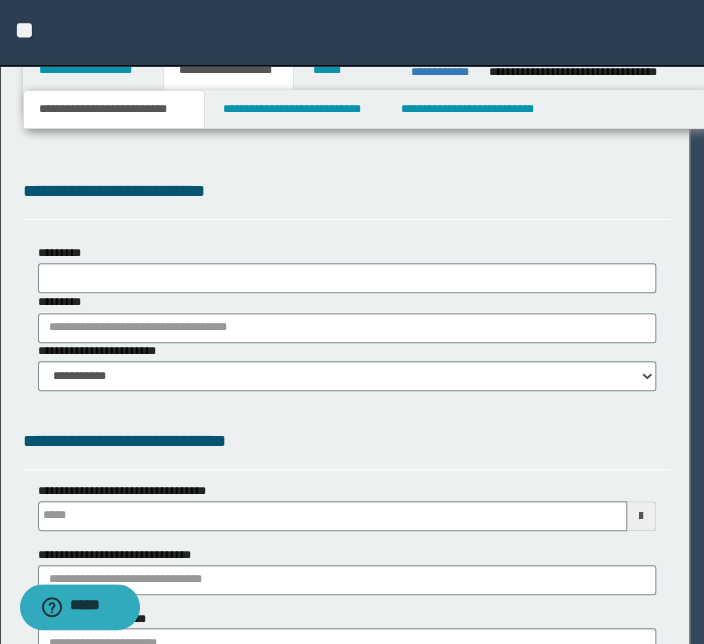 select on "*" 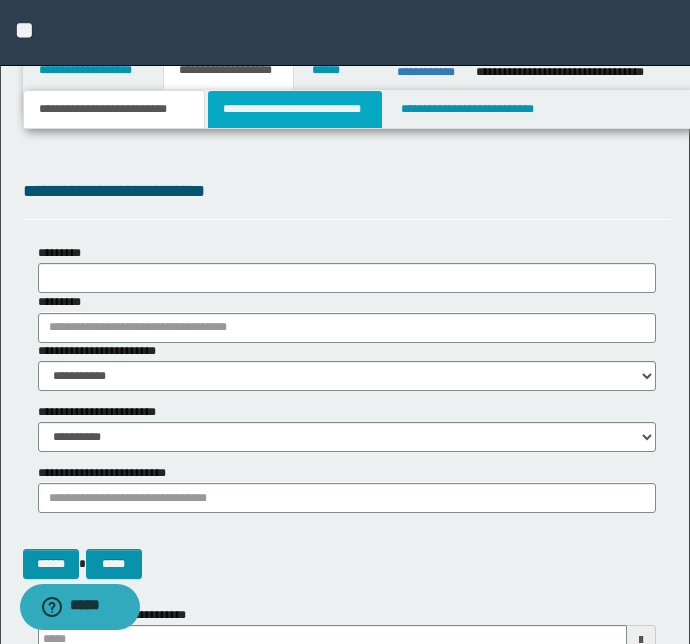 click on "**********" at bounding box center (294, 109) 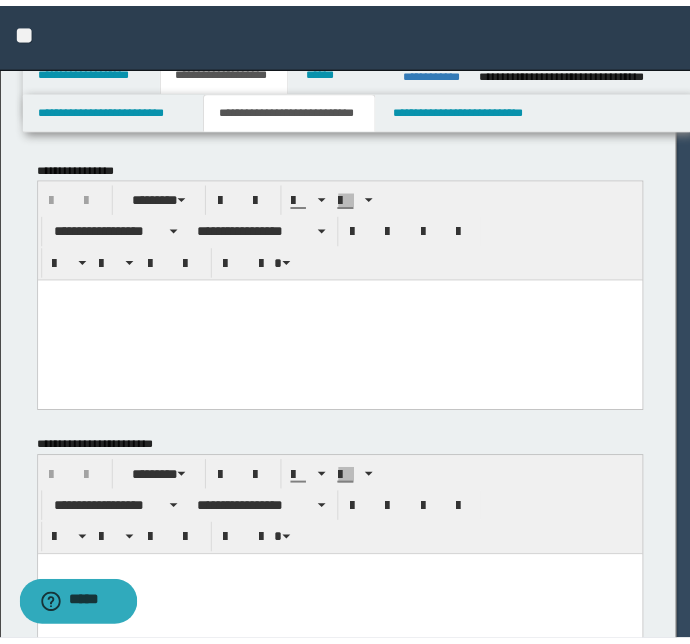 scroll, scrollTop: 0, scrollLeft: 0, axis: both 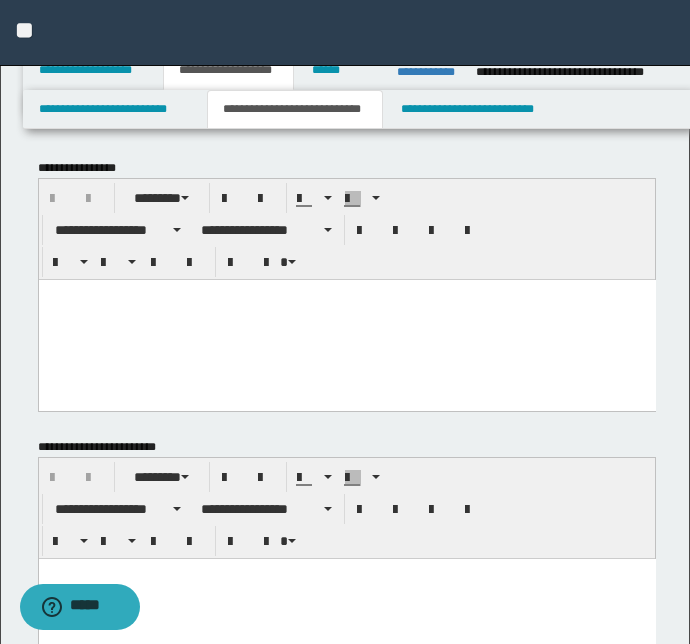 click at bounding box center (346, 319) 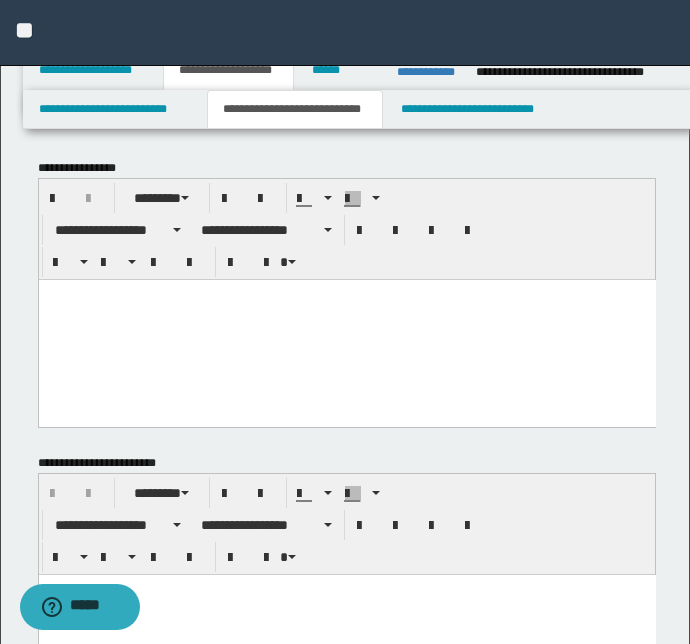 paste 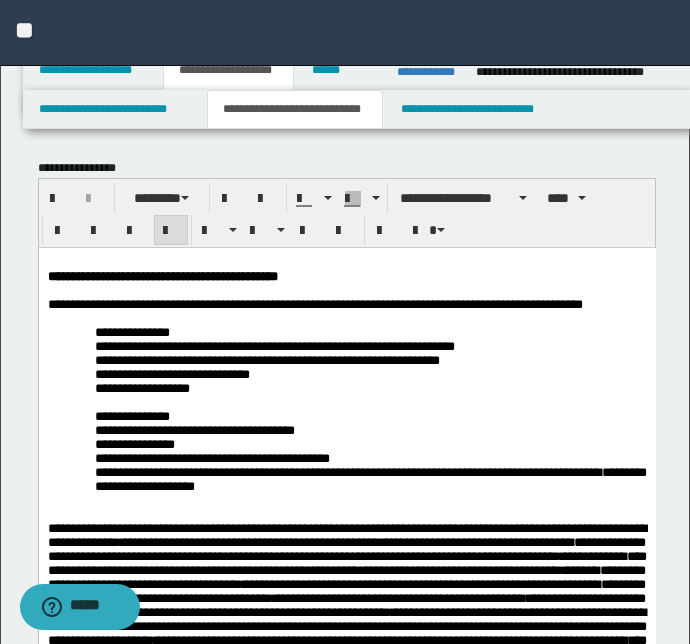 click on "**********" at bounding box center (346, 3460) 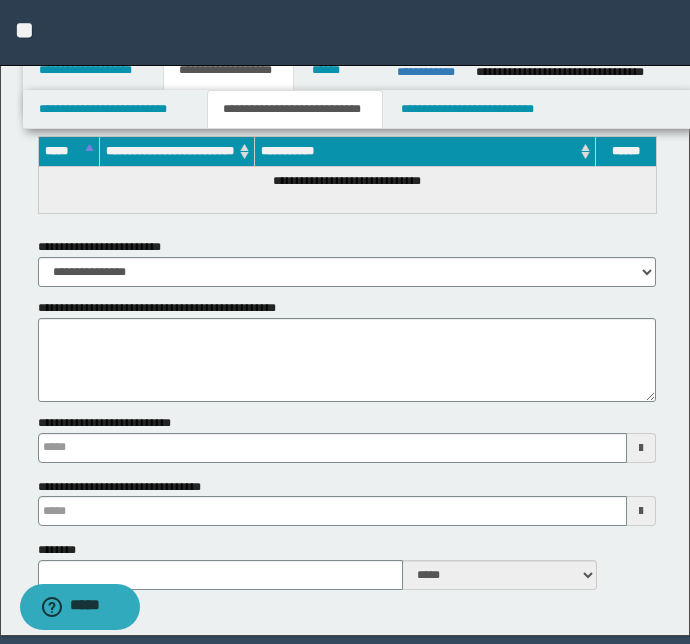 scroll, scrollTop: 8821, scrollLeft: 0, axis: vertical 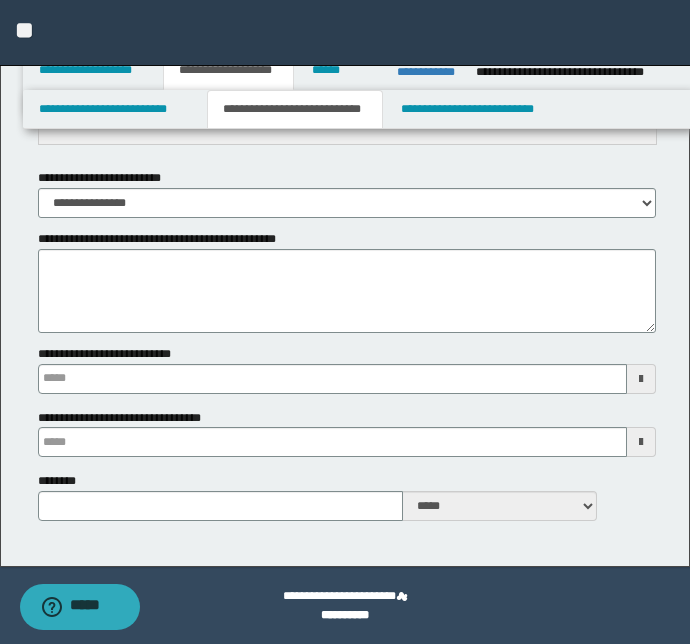 type 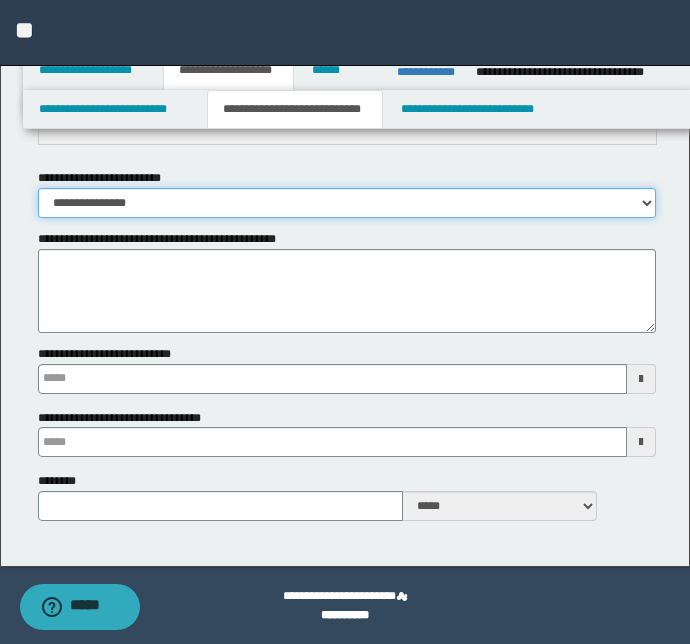 click on "**********" at bounding box center [347, 203] 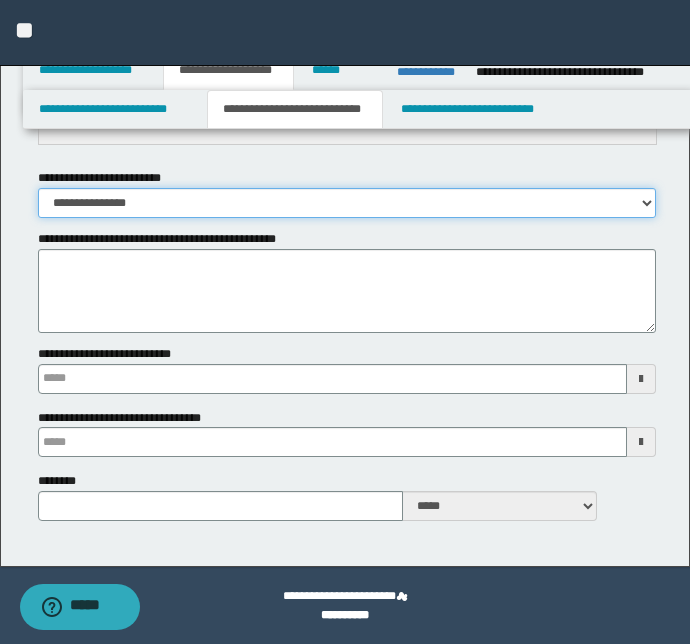 select on "*" 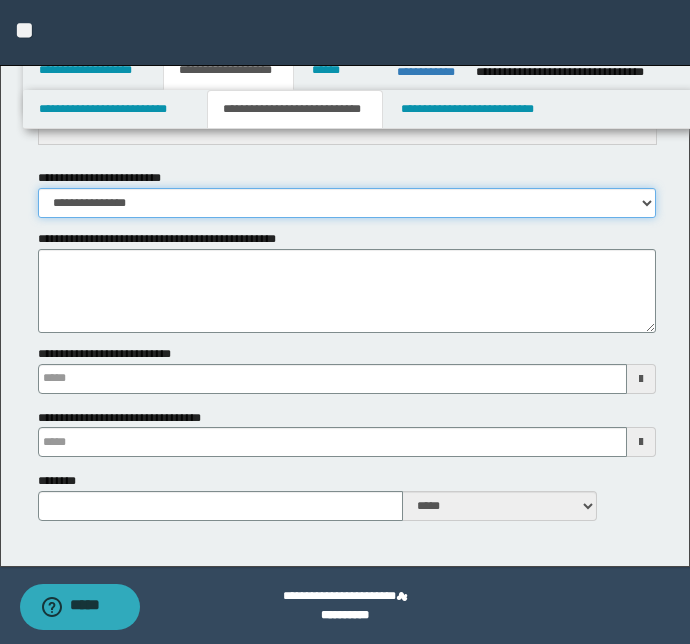 click on "**********" at bounding box center (347, 203) 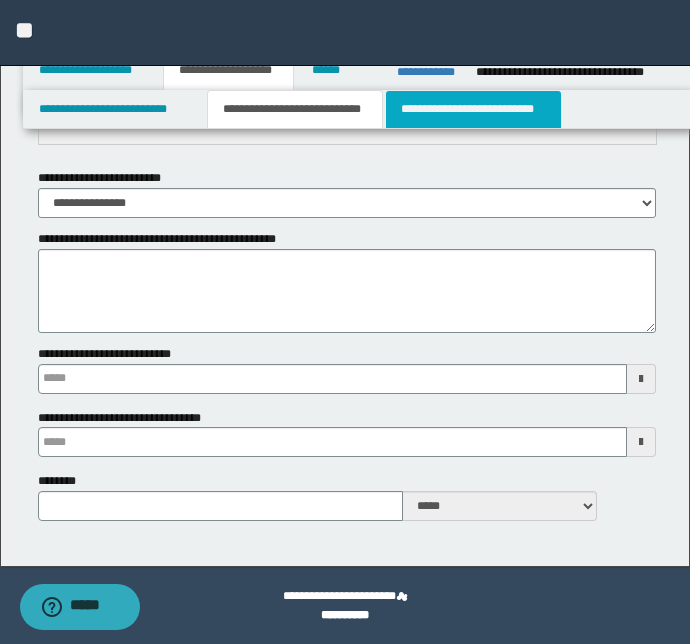 click on "**********" at bounding box center (473, 109) 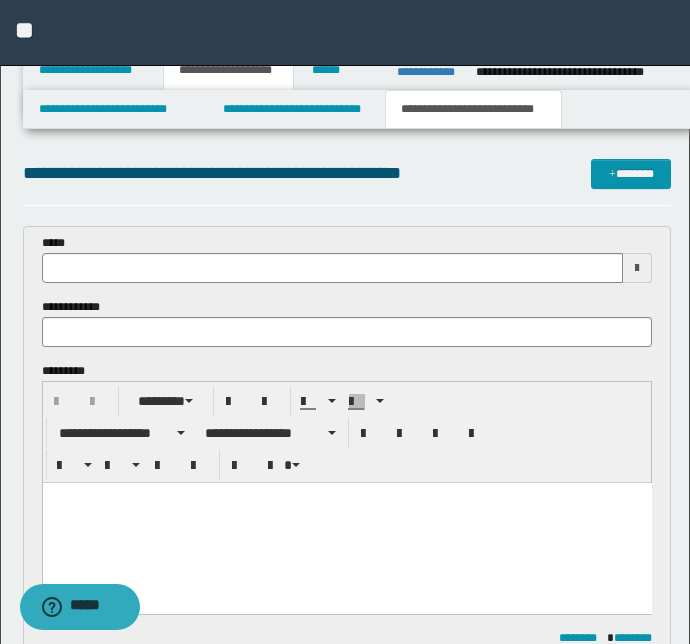 scroll, scrollTop: 0, scrollLeft: 0, axis: both 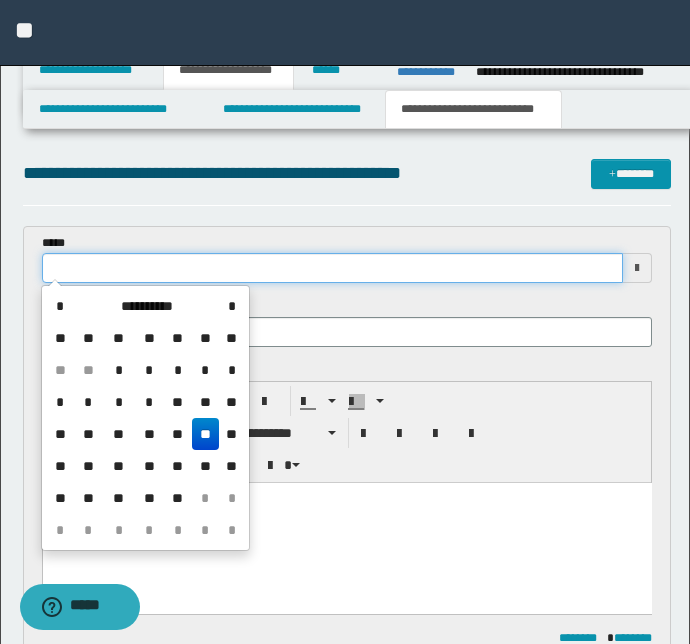 click at bounding box center [333, 268] 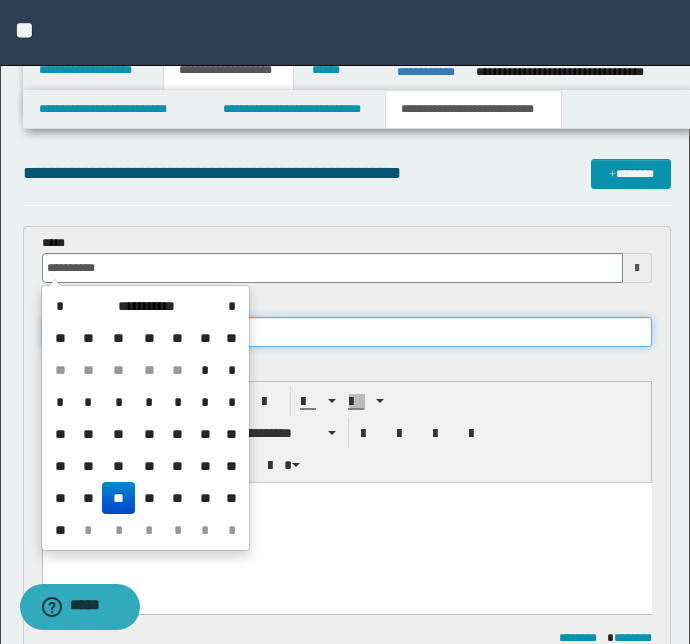 type on "**********" 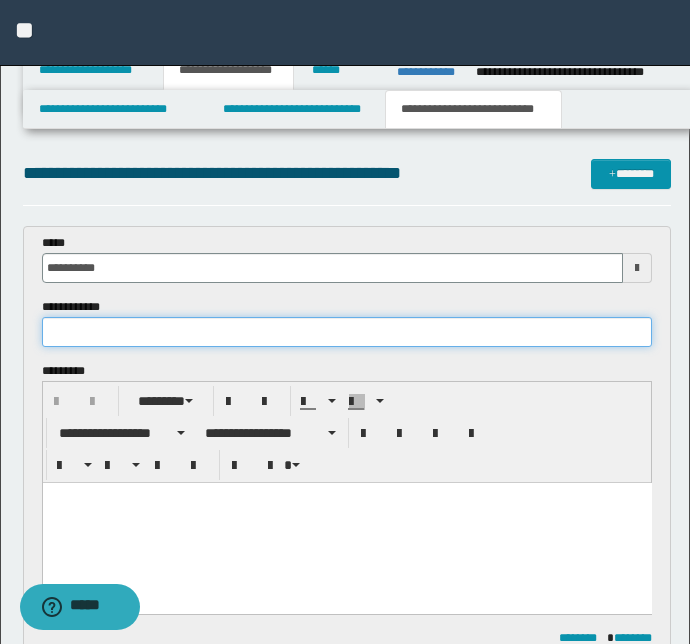 paste on "**********" 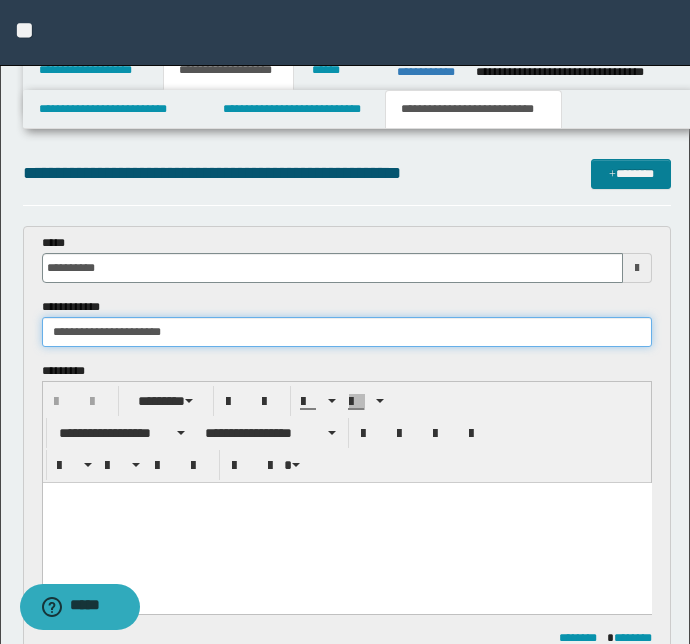 type on "**********" 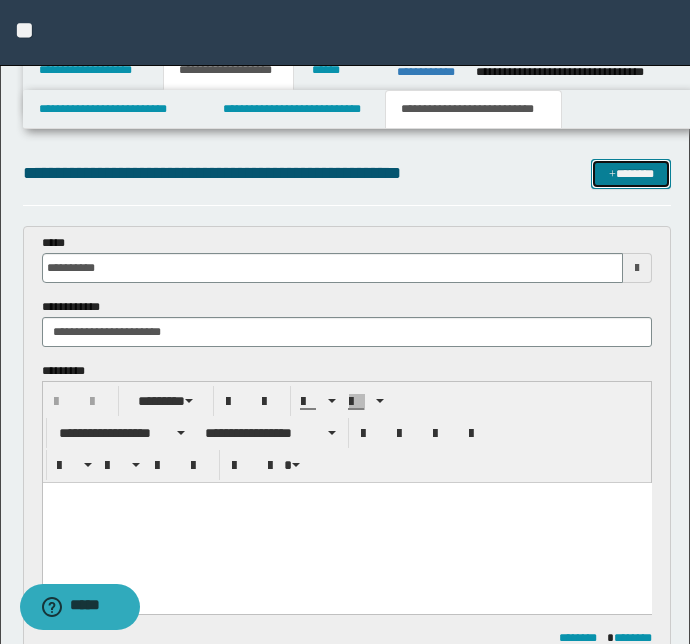 click on "*******" at bounding box center (631, 174) 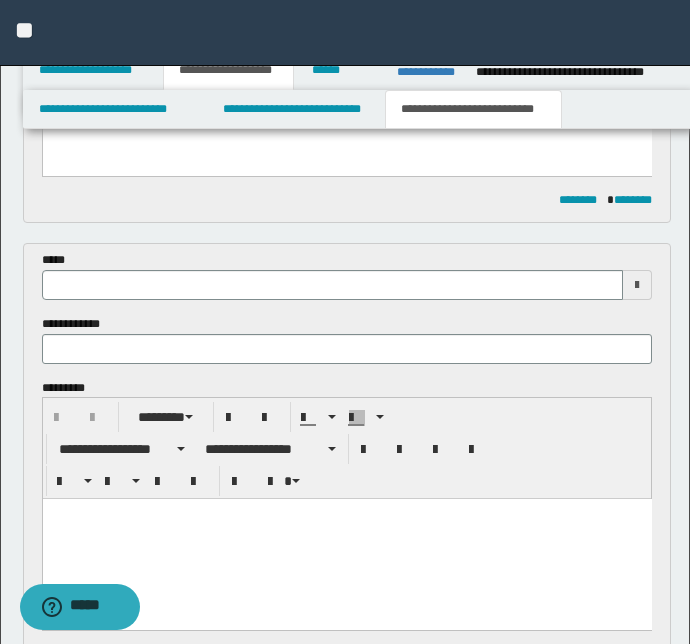 scroll, scrollTop: 425, scrollLeft: 0, axis: vertical 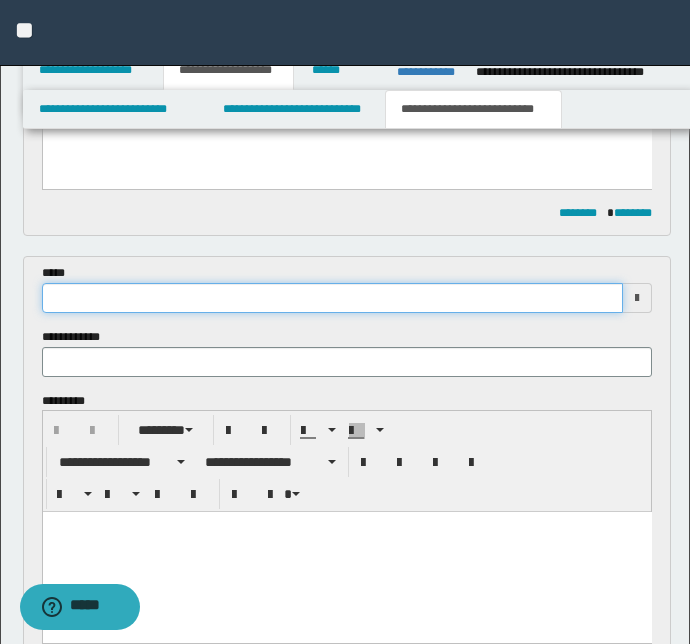 click at bounding box center (333, 298) 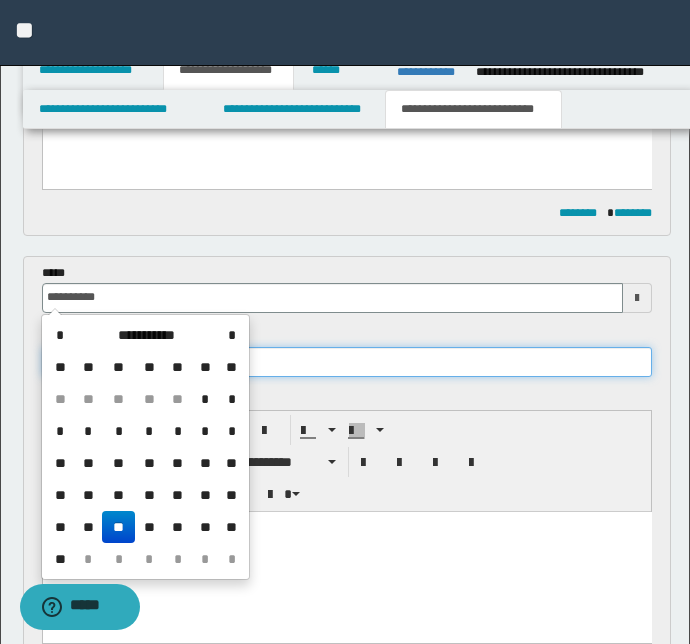 type on "**********" 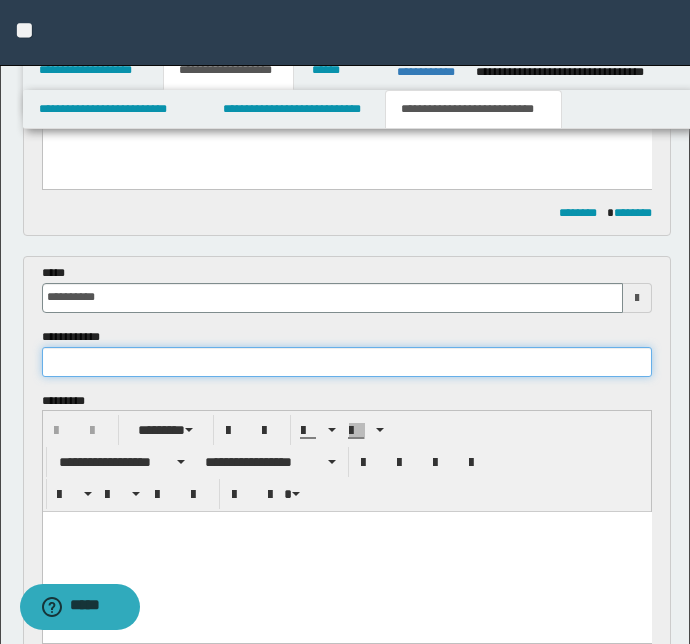 paste on "**********" 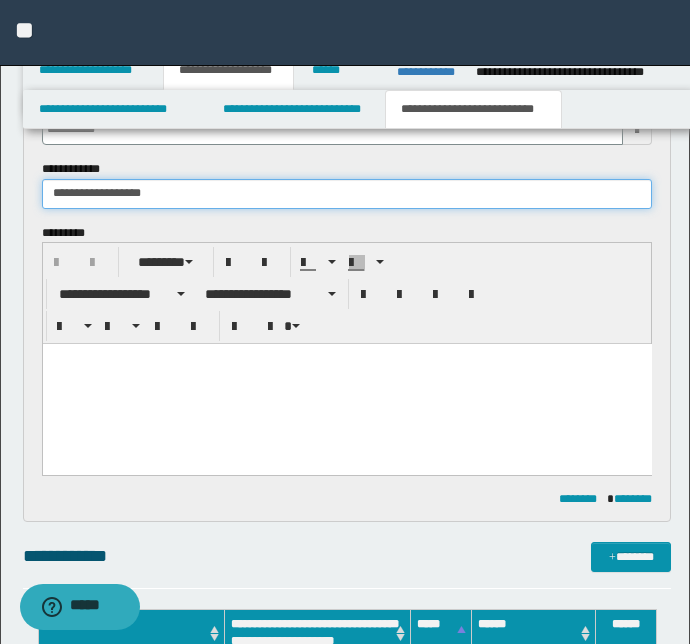 scroll, scrollTop: 789, scrollLeft: 0, axis: vertical 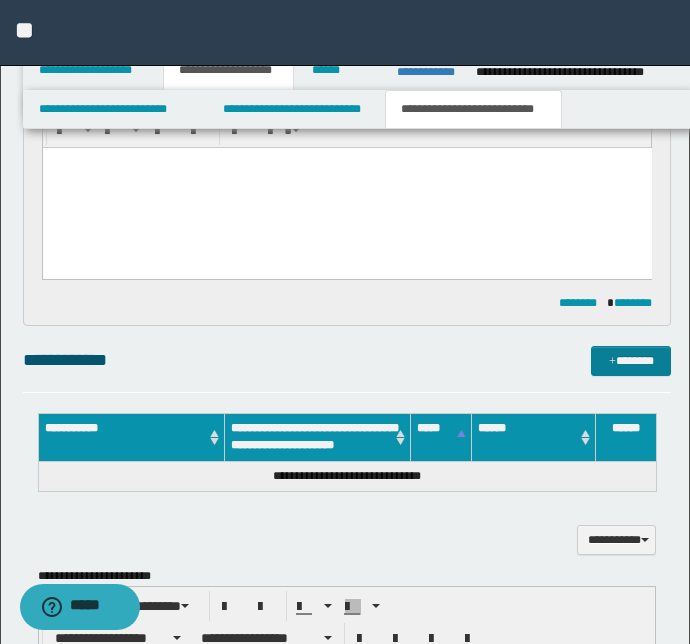 type on "**********" 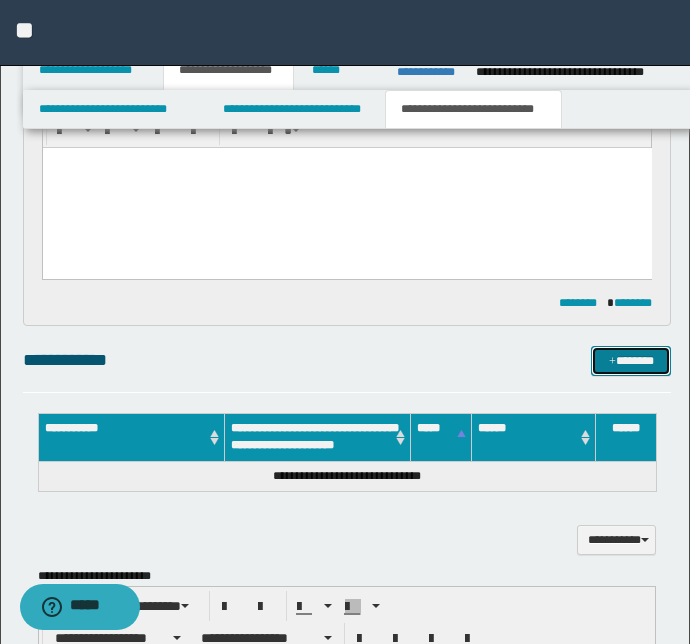 click at bounding box center (612, 362) 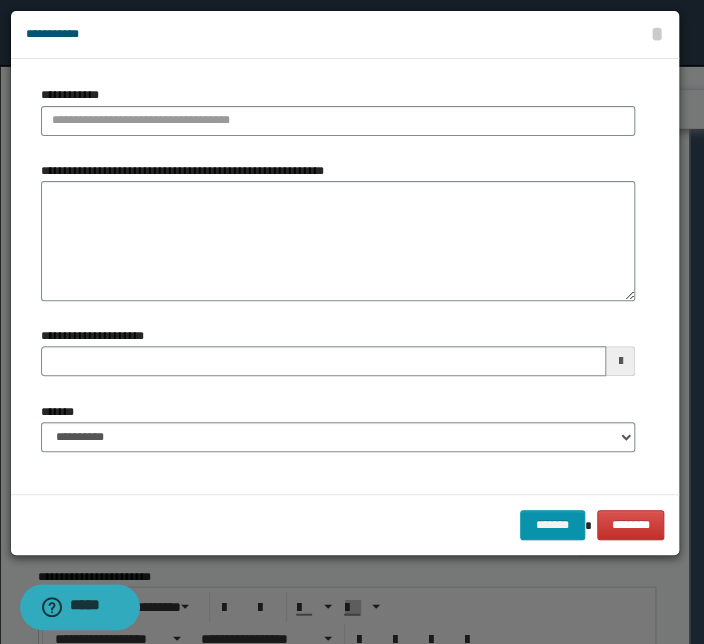 type 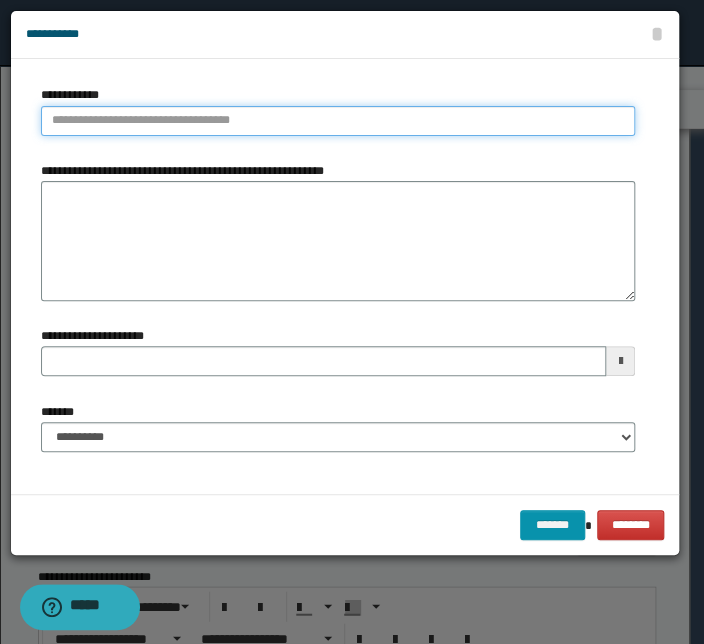 click on "**********" at bounding box center [338, 121] 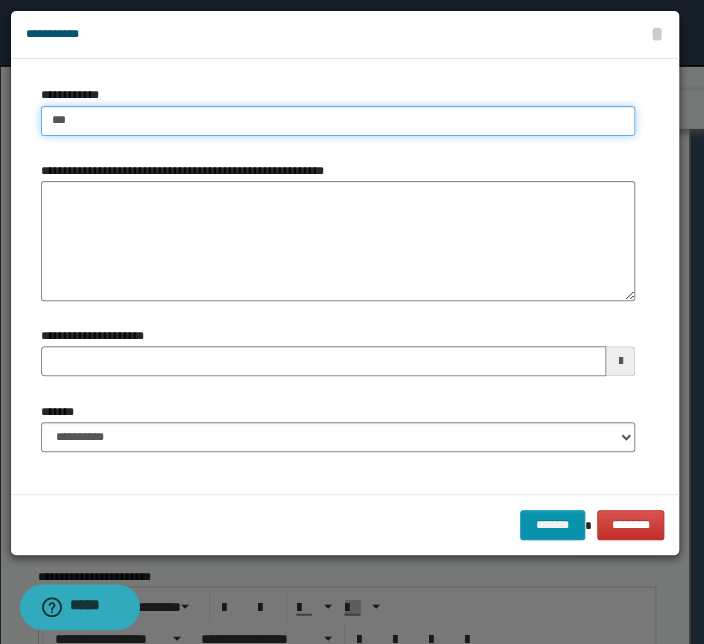 type on "****" 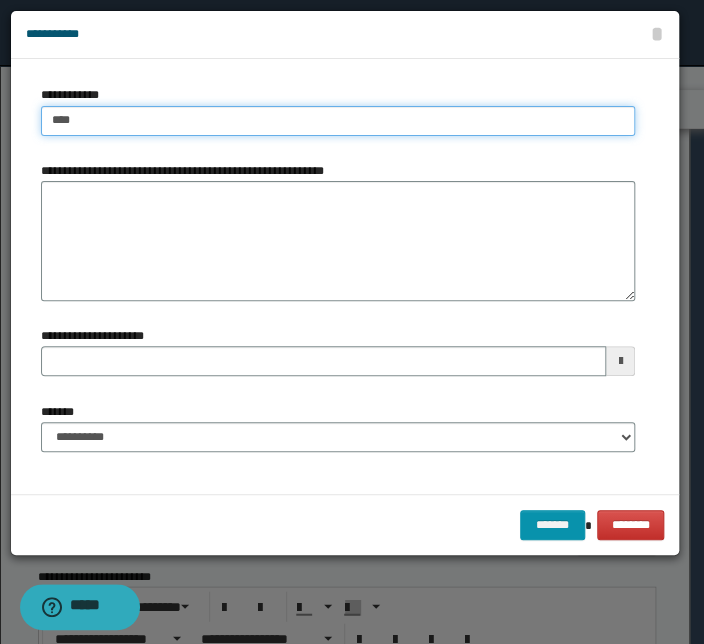 type on "****" 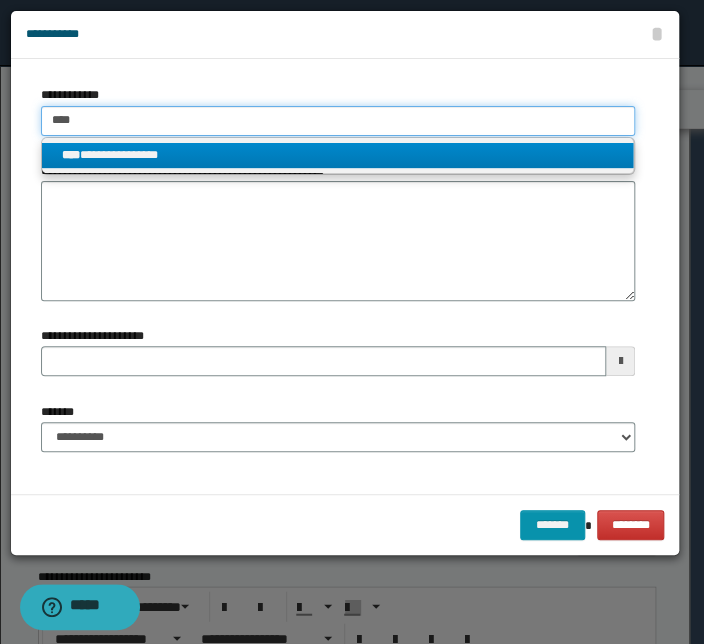 type on "****" 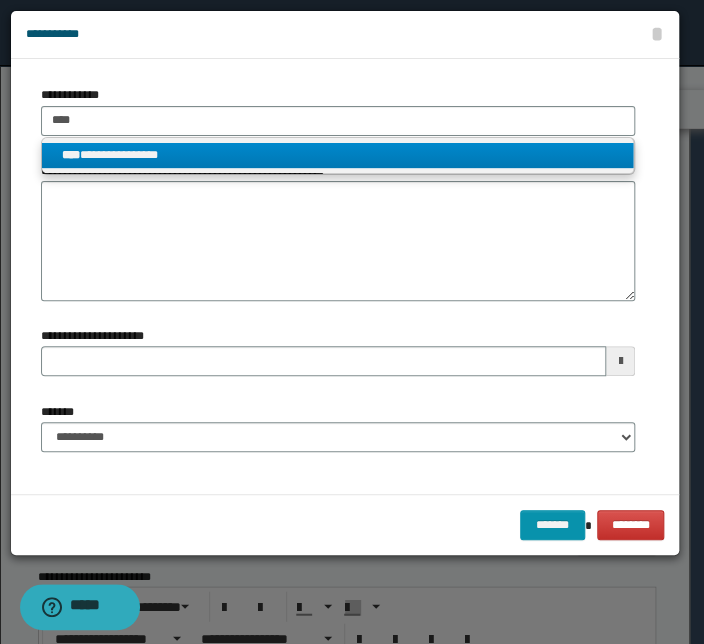 click on "**********" at bounding box center (337, 155) 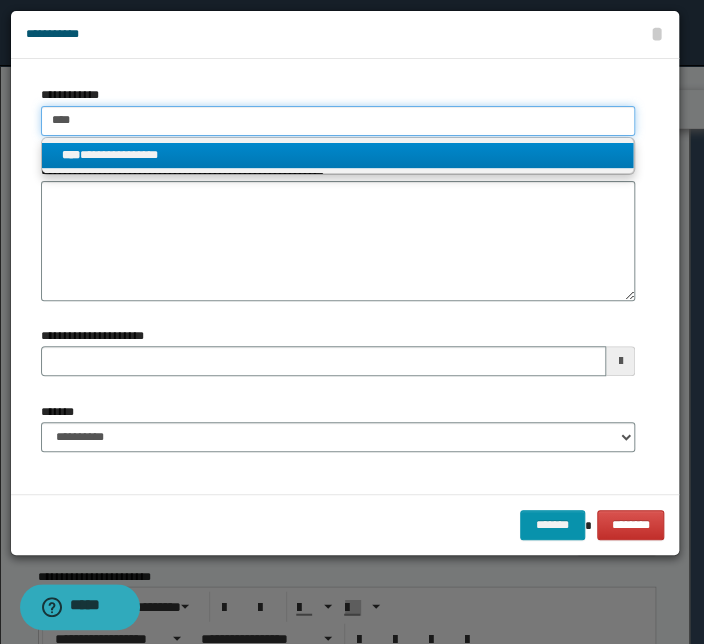 type 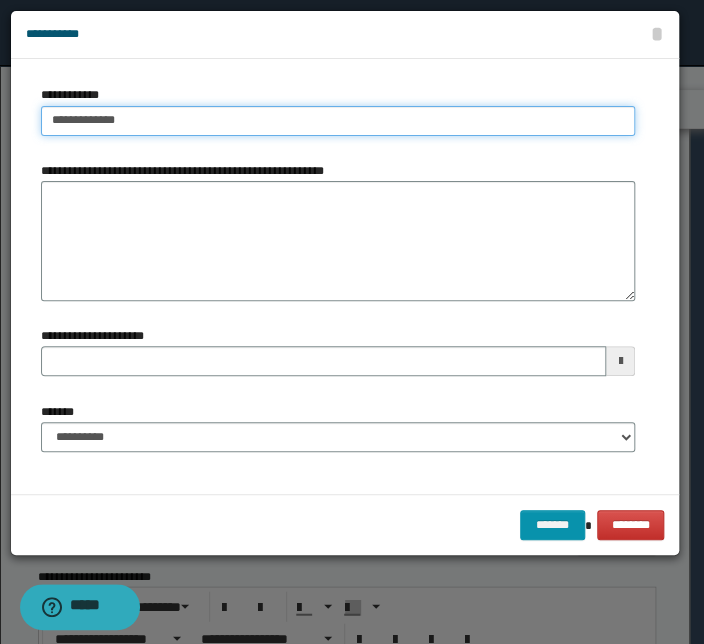 type on "**********" 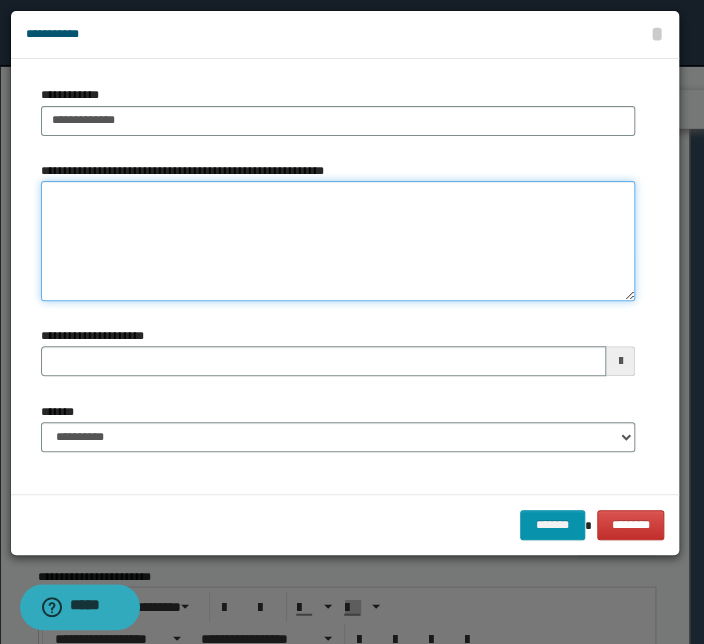 type 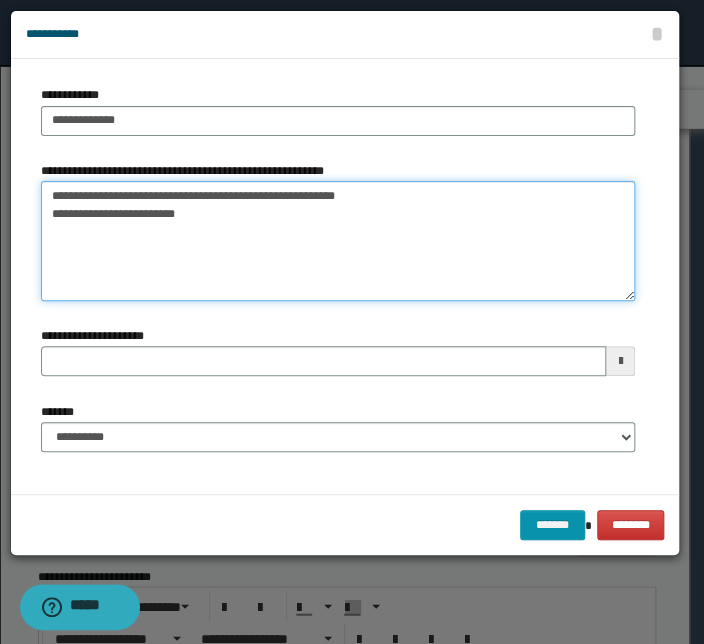 click on "**********" at bounding box center (338, 241) 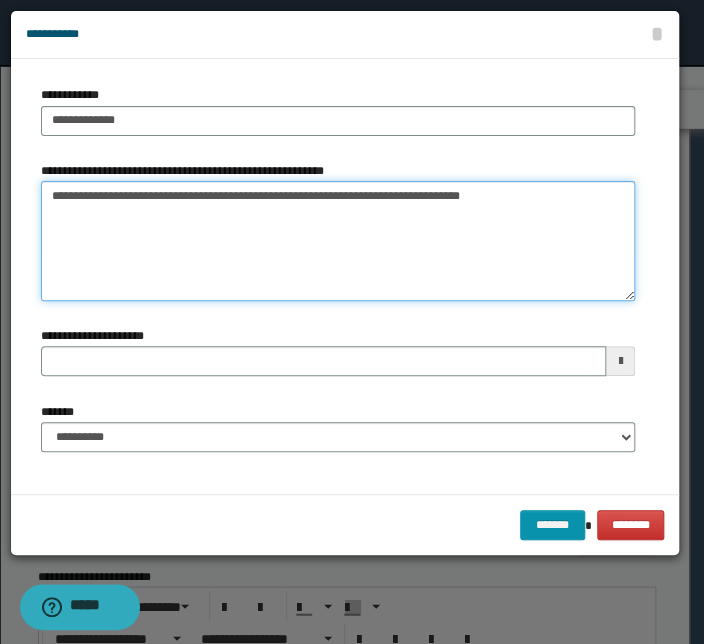 click on "**********" at bounding box center [338, 241] 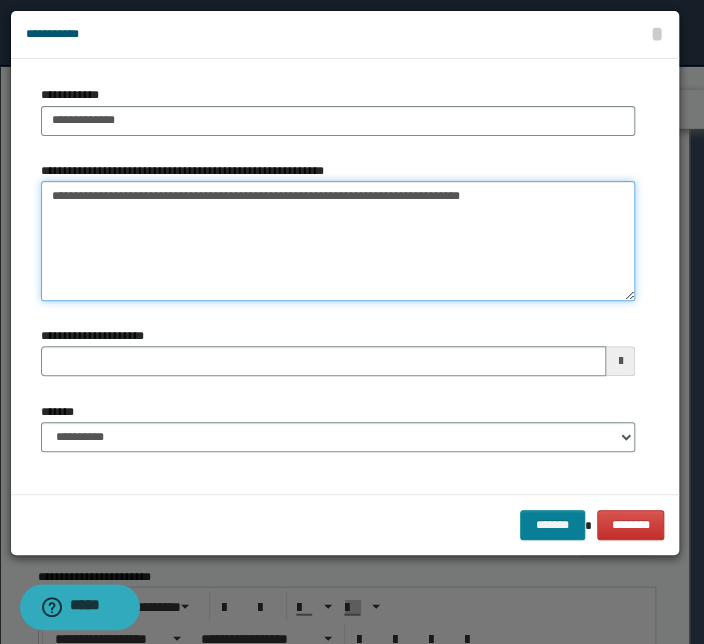 type on "**********" 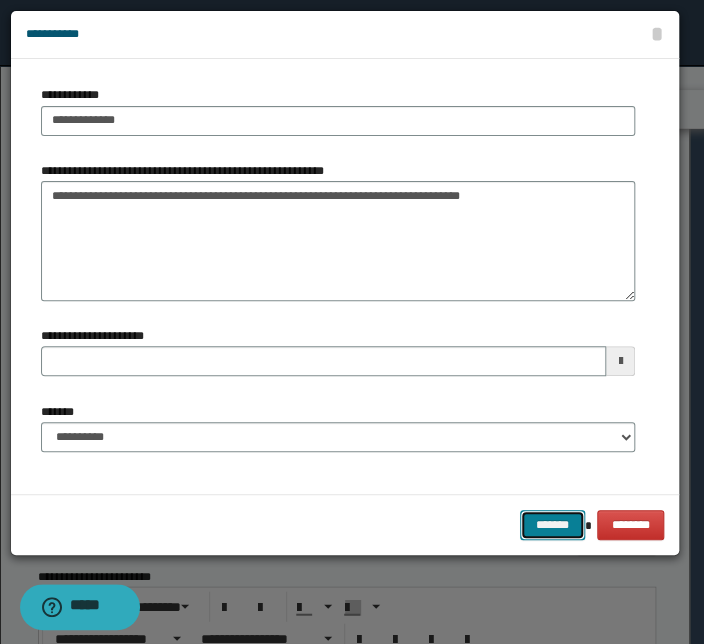 click on "*******" at bounding box center [552, 525] 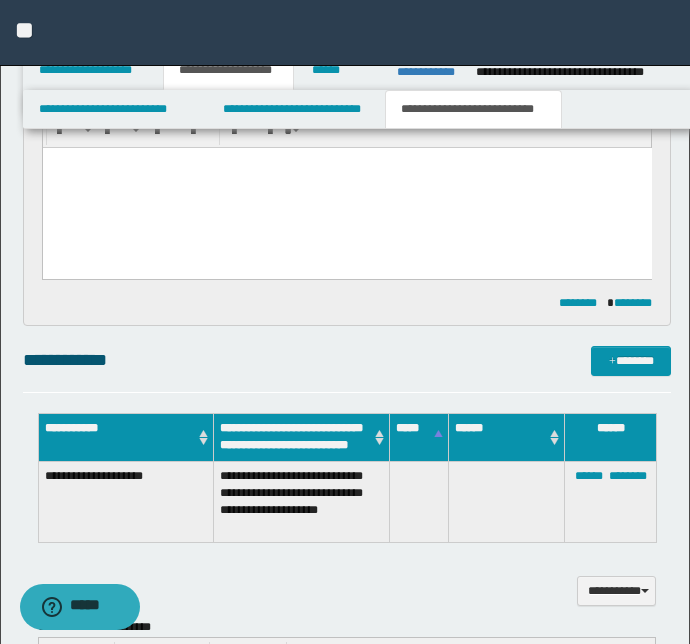 click at bounding box center (346, 188) 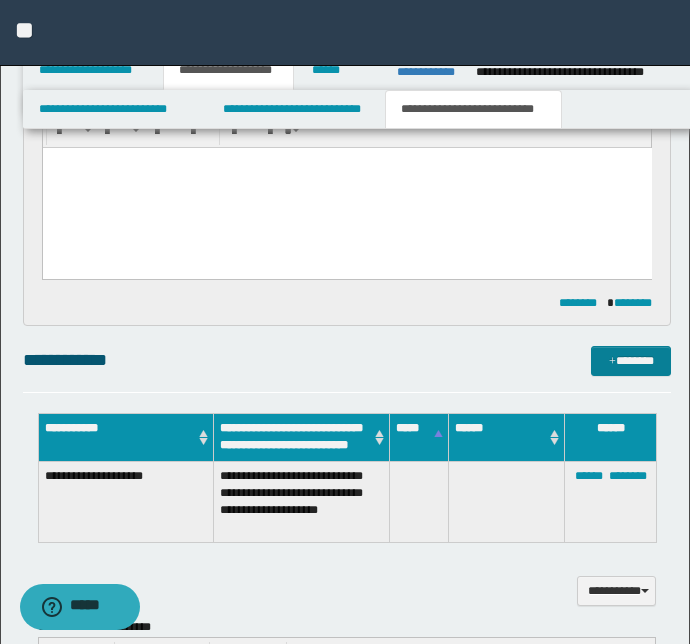 click on "*******" at bounding box center [631, 361] 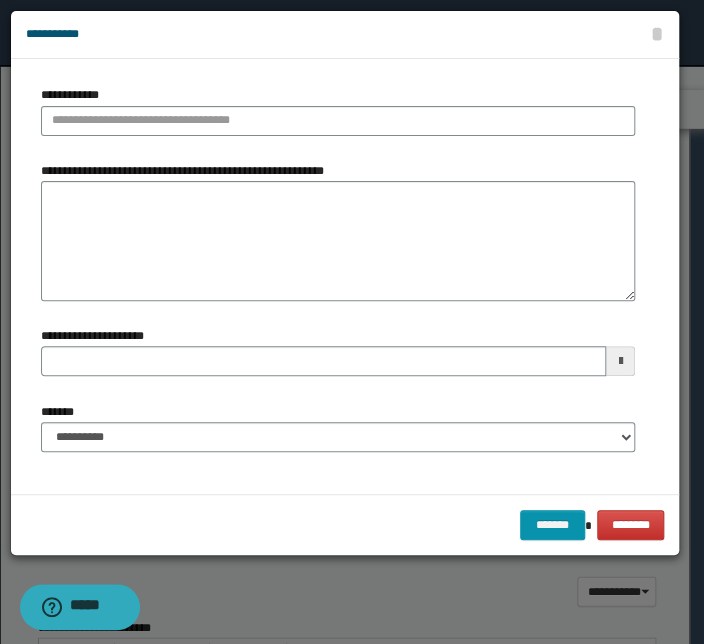type 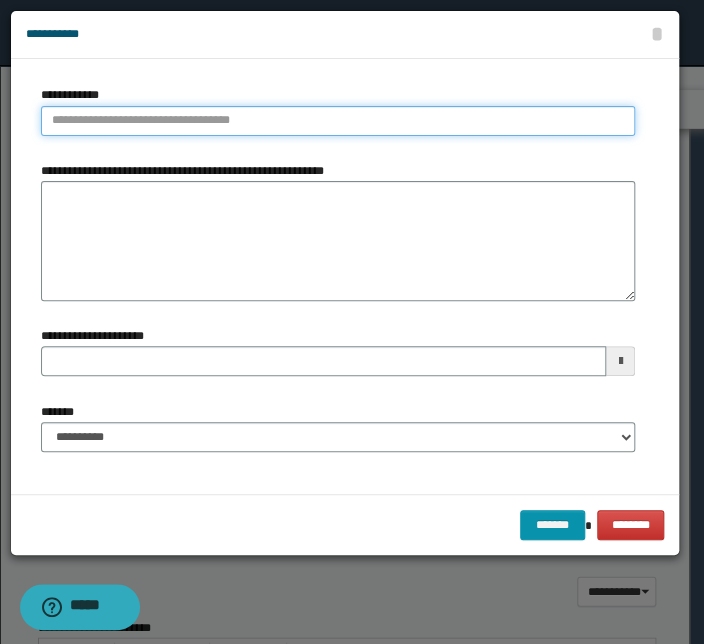 type on "**********" 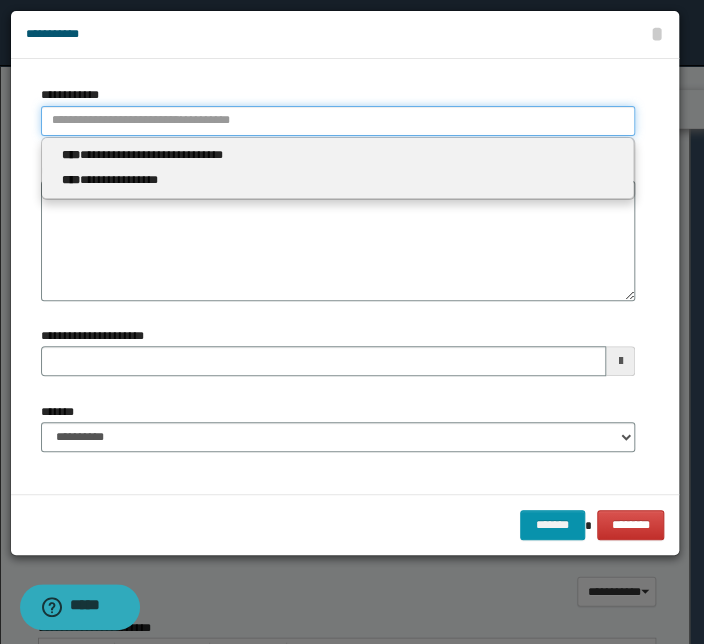 click on "**********" at bounding box center [338, 121] 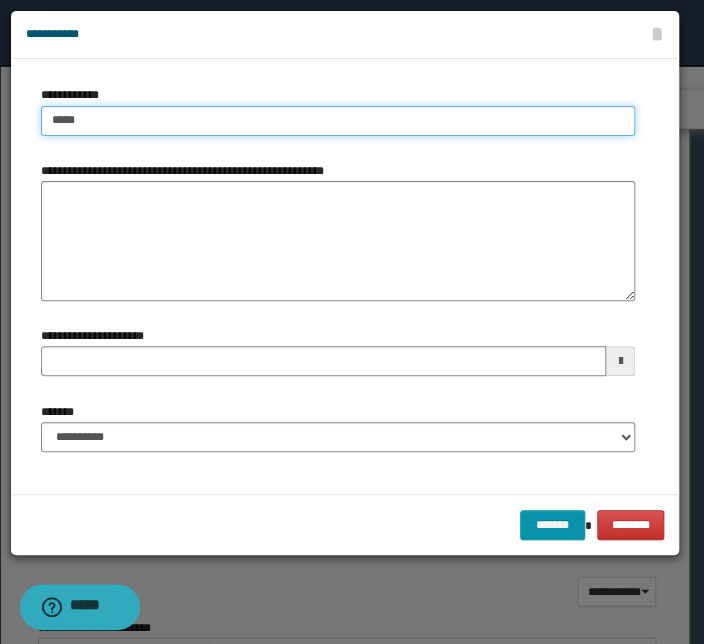 type on "****" 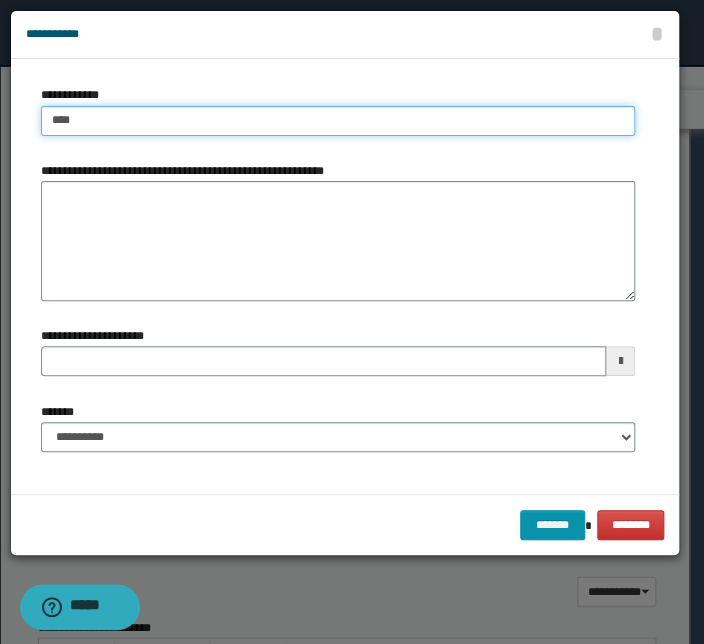 type on "****" 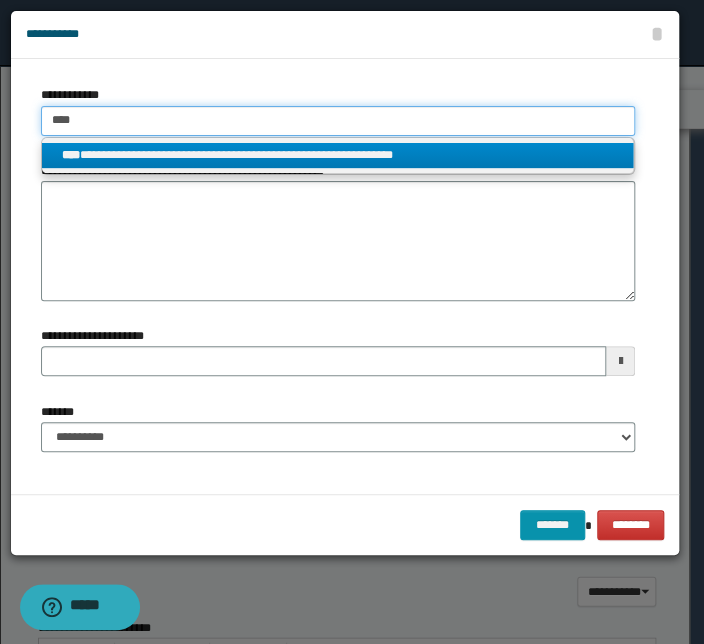 type on "****" 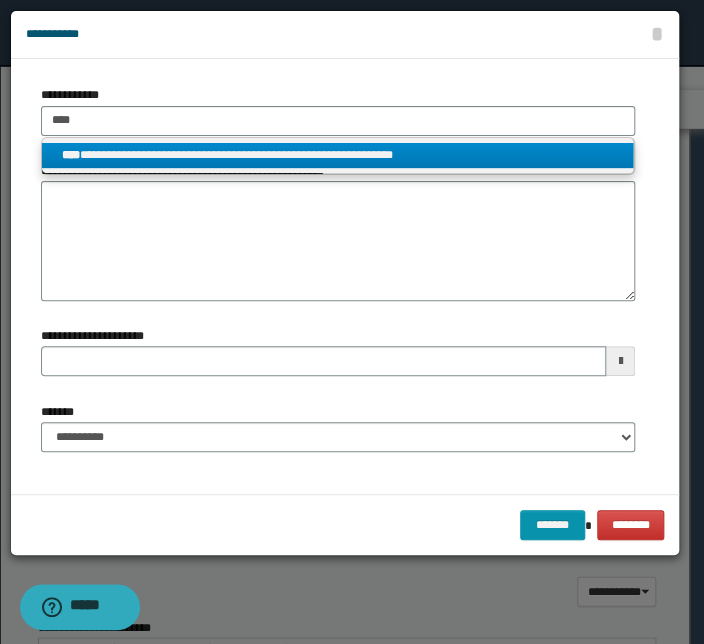 click on "**********" at bounding box center [337, 155] 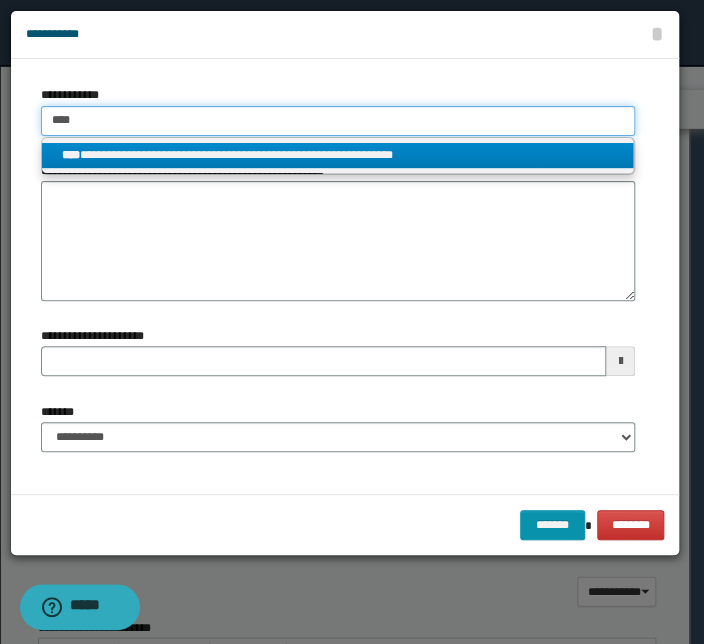 type 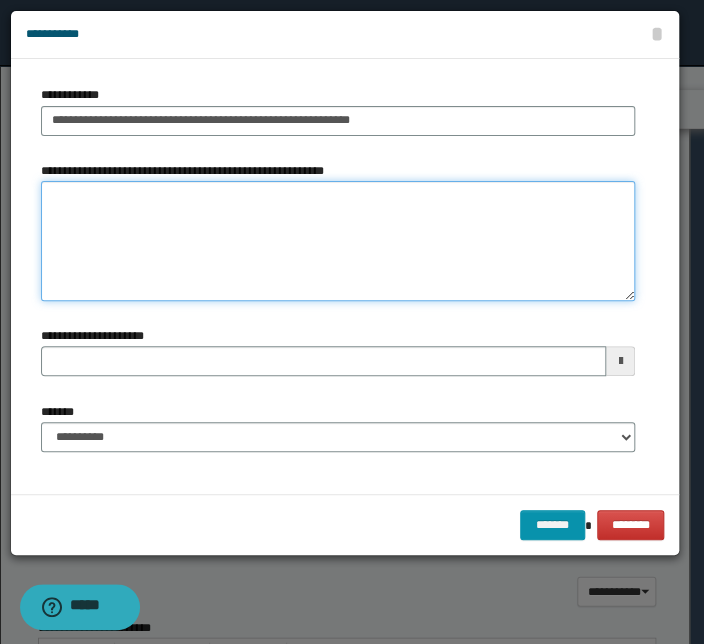 type 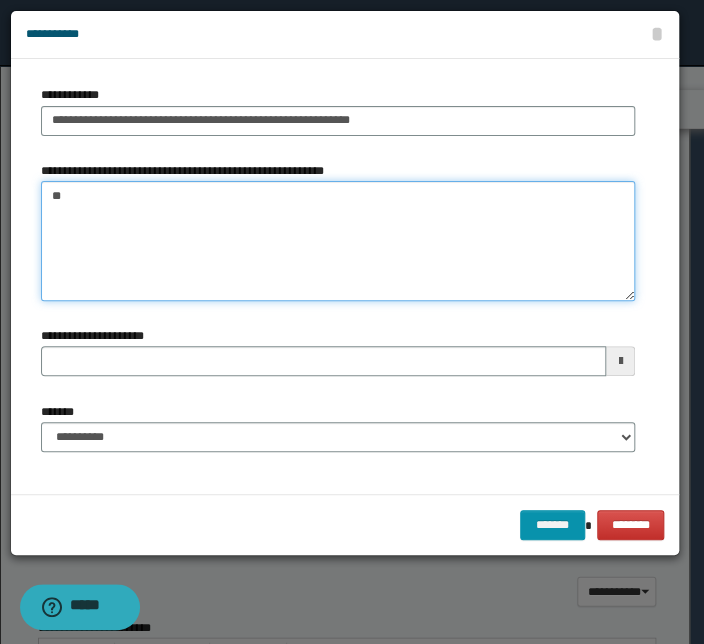 type on "*" 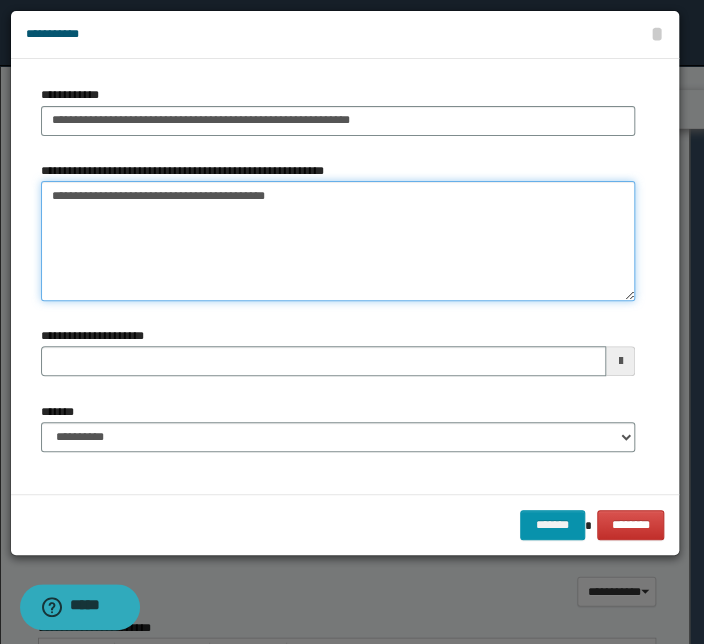 type on "**********" 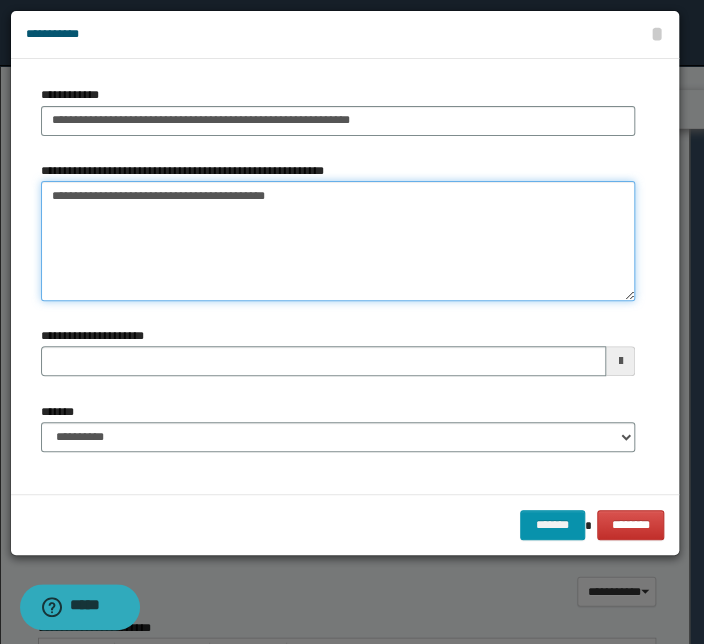 type 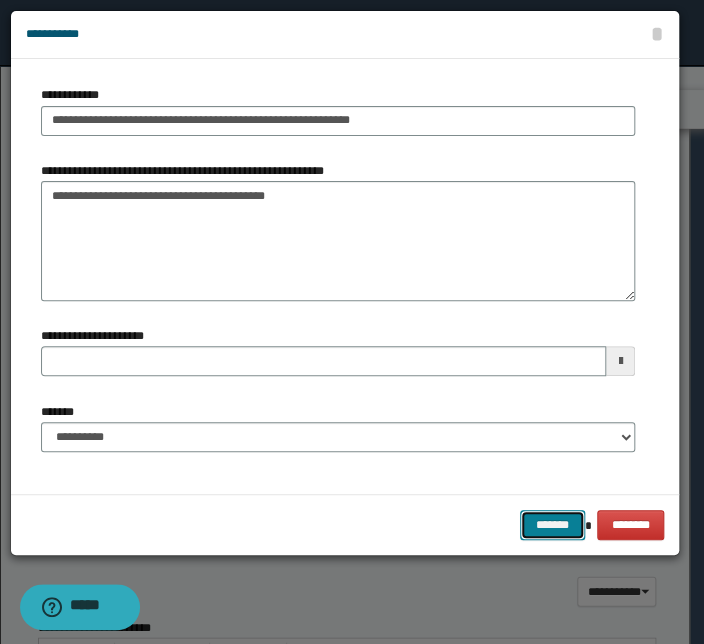 click on "*******" at bounding box center (552, 525) 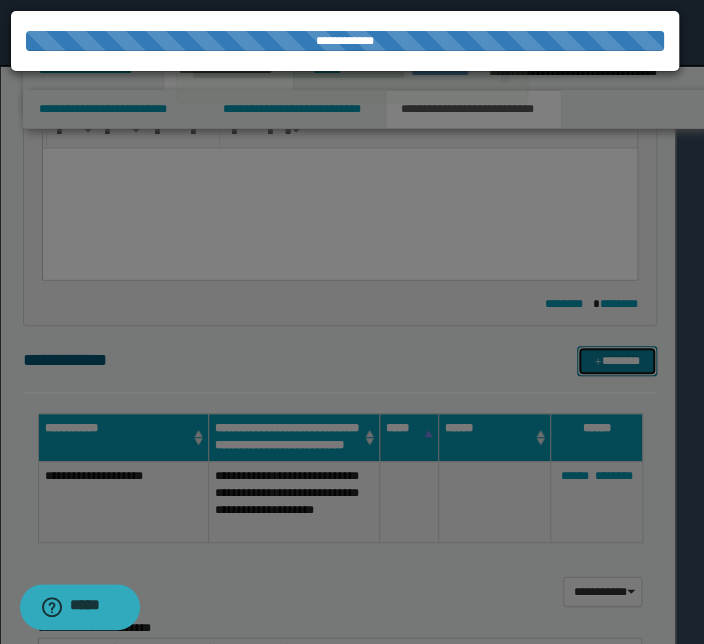 type 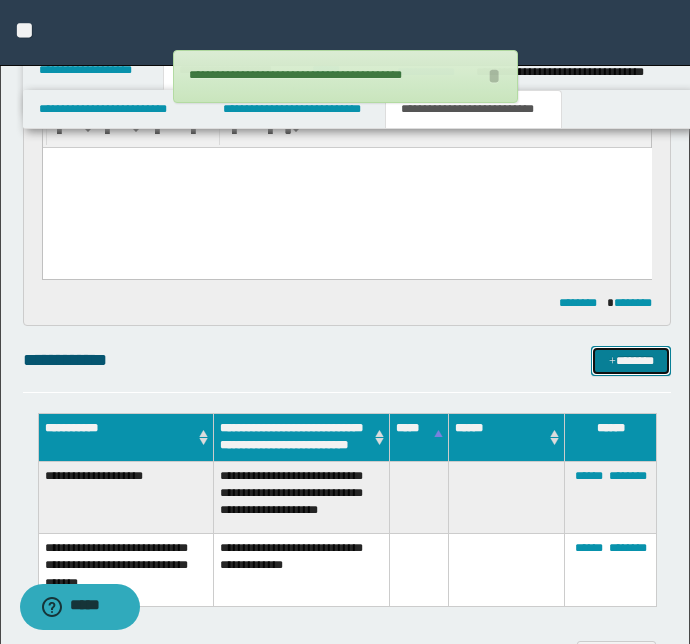 click on "*******" at bounding box center (631, 361) 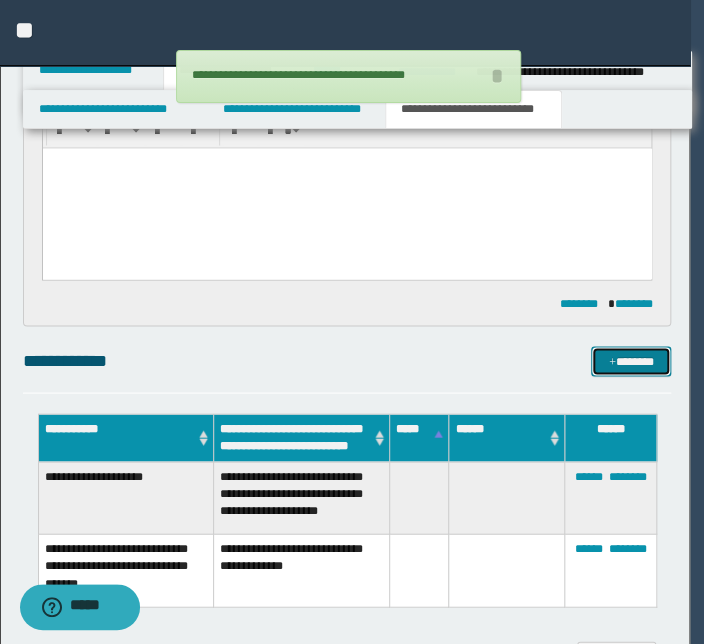 type 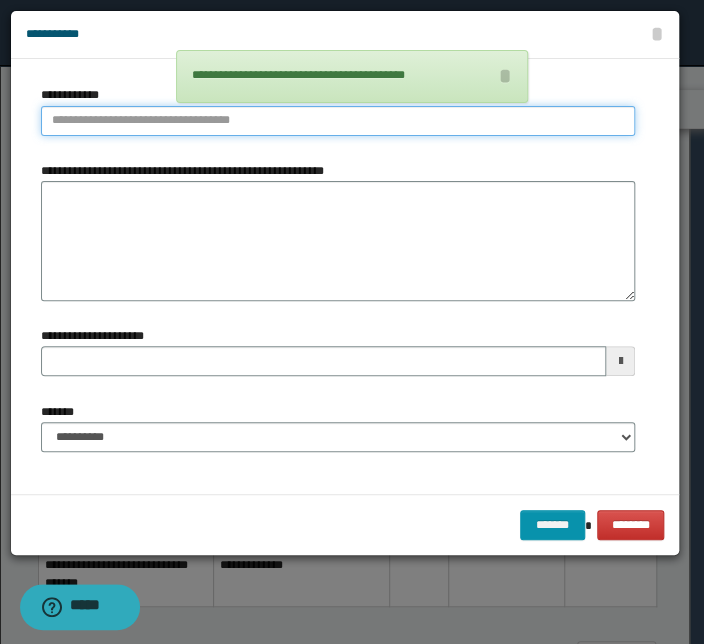 type on "**********" 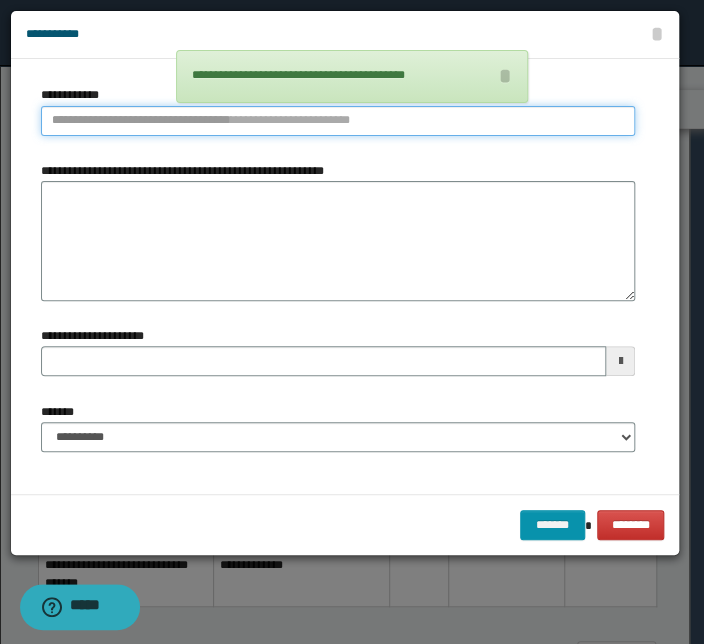 click on "**********" at bounding box center [338, 121] 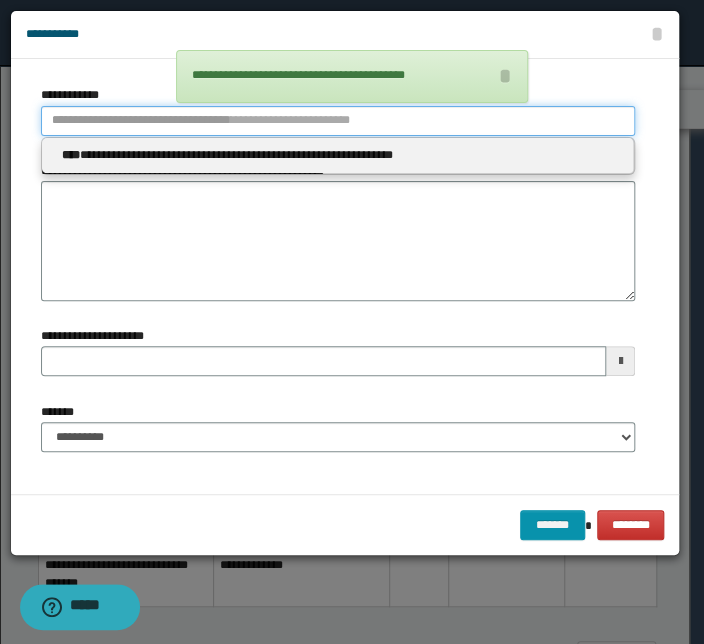 type 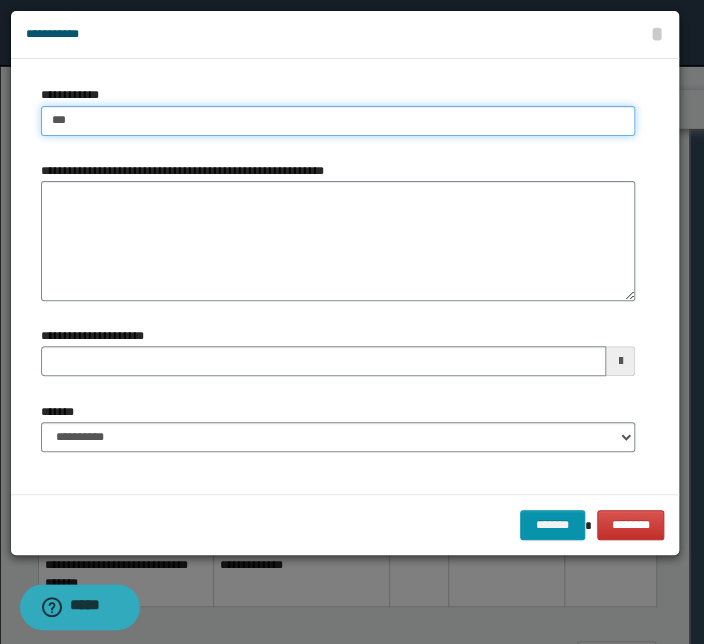 type on "****" 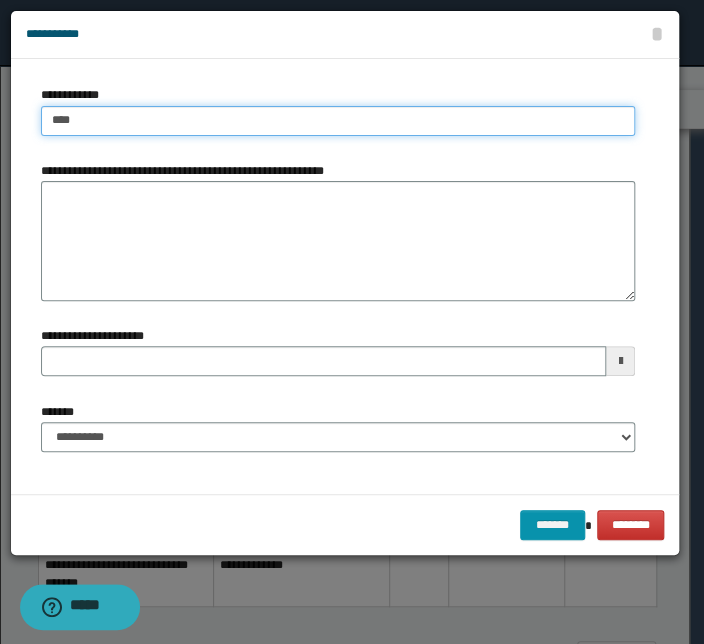 type on "****" 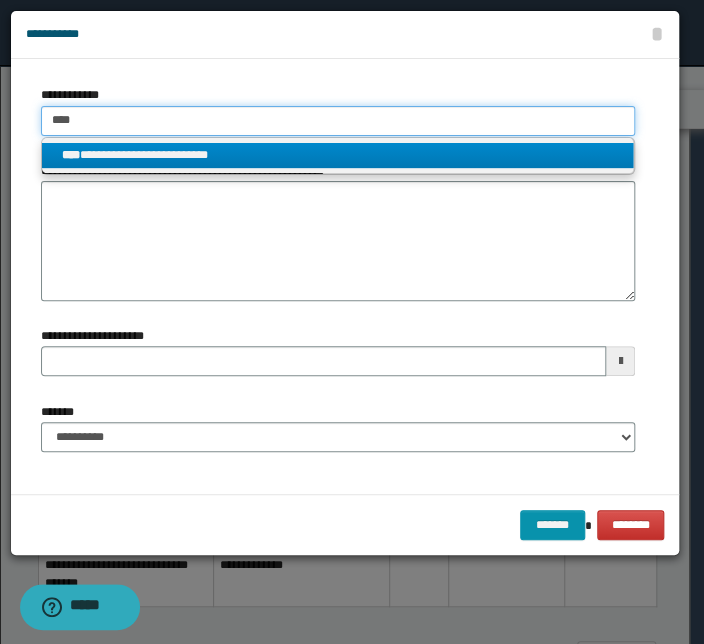 type on "****" 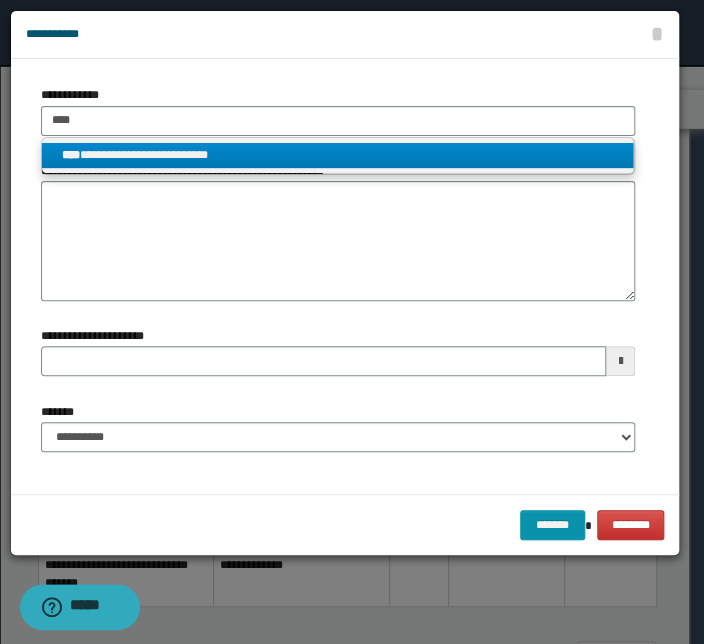 click on "**********" at bounding box center [337, 155] 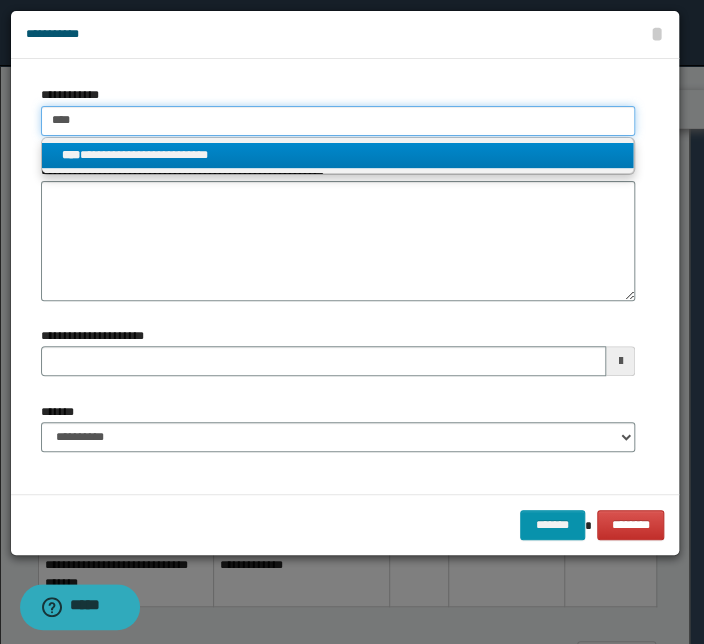 type 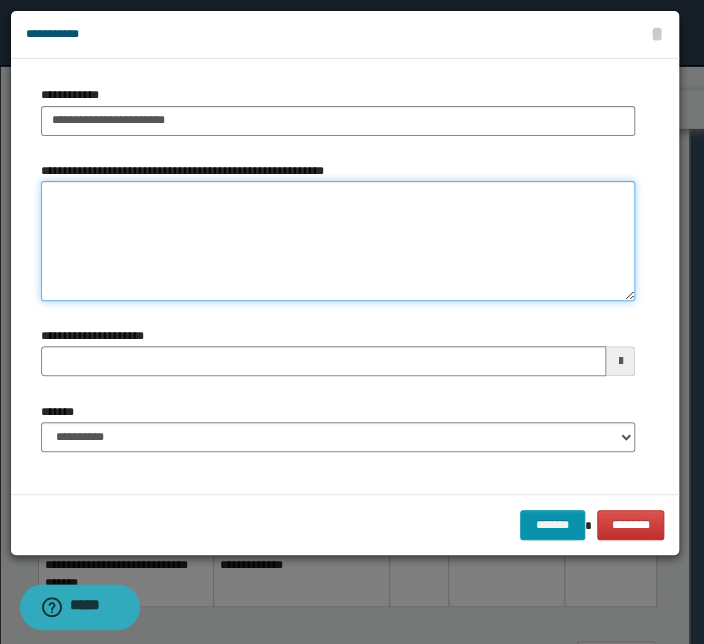 click on "**********" at bounding box center [338, 241] 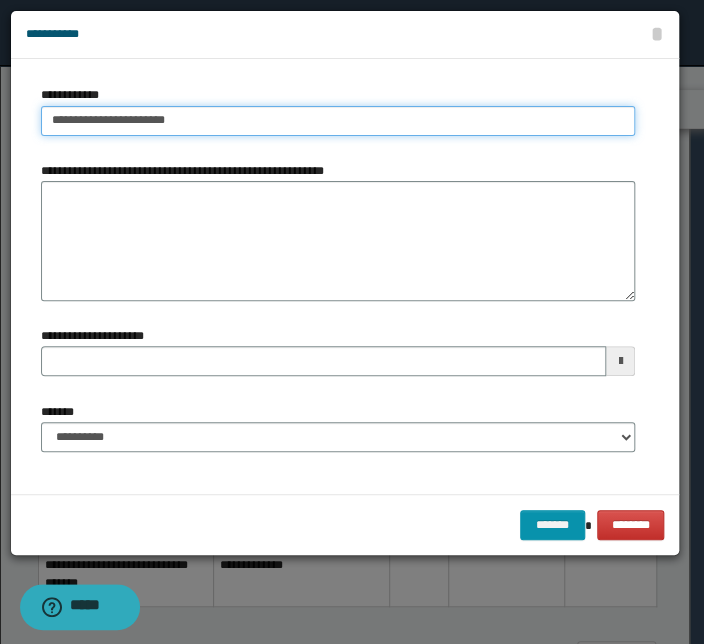 type on "**********" 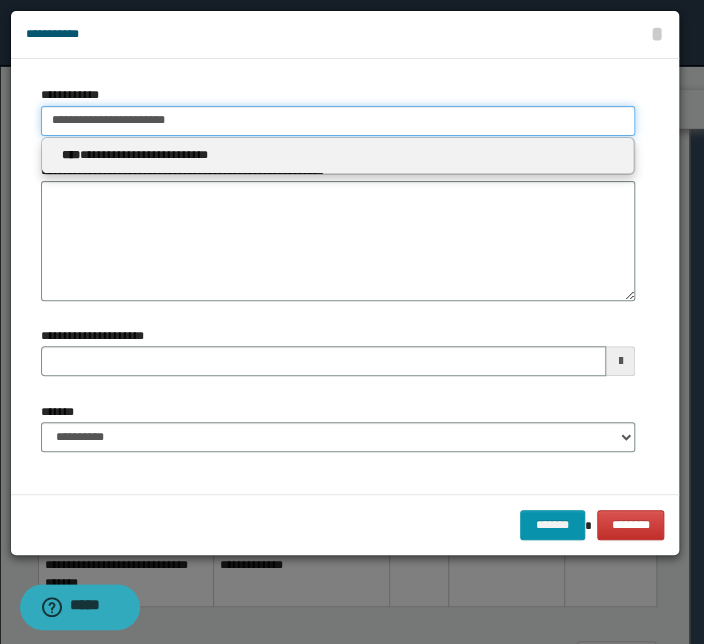 drag, startPoint x: 150, startPoint y: 113, endPoint x: -46, endPoint y: 109, distance: 196.04082 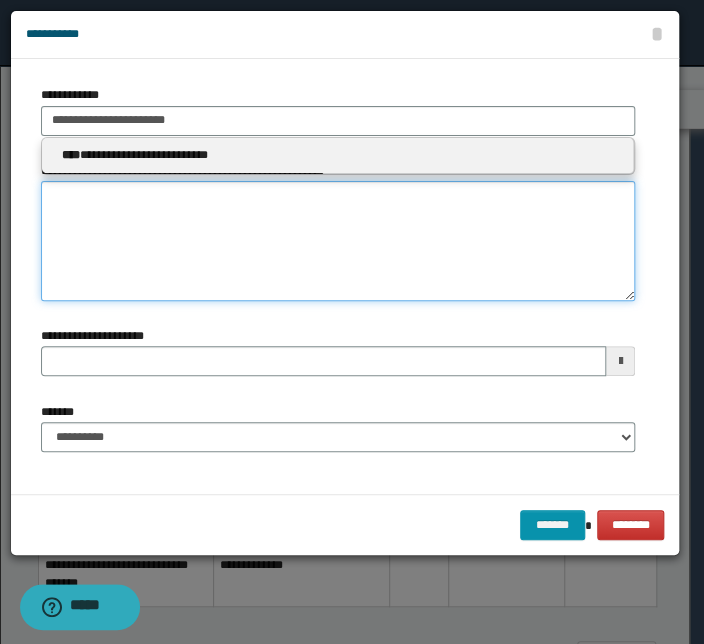 type 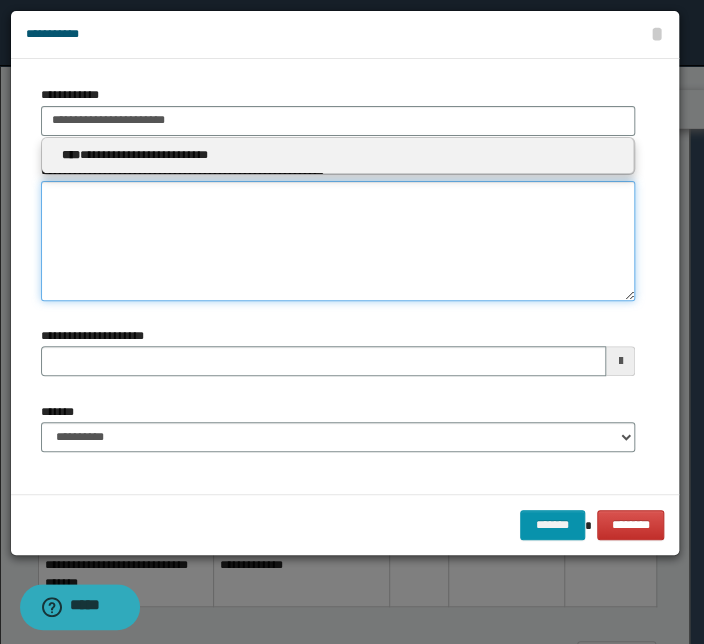 click on "**********" at bounding box center (338, 241) 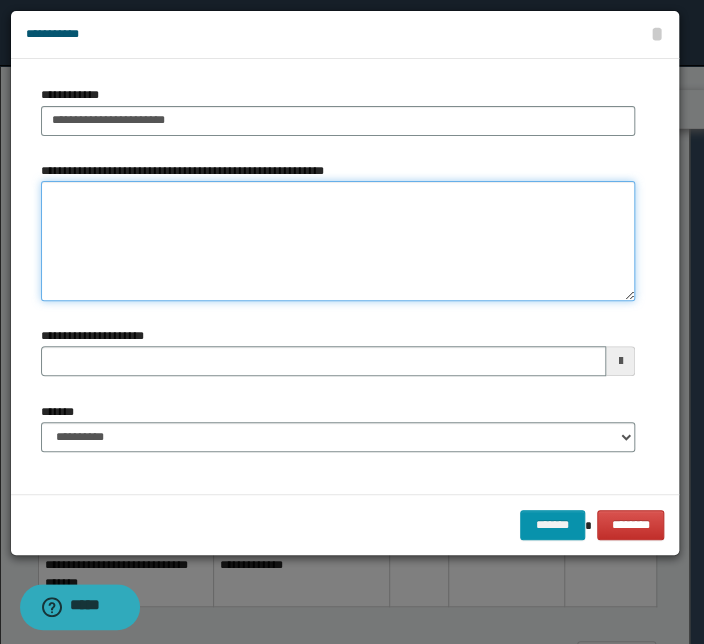 paste on "**********" 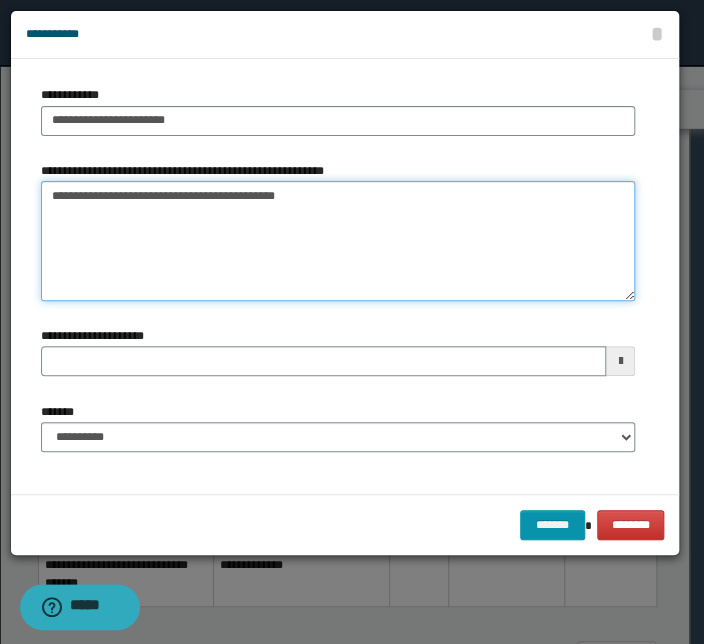 type on "**********" 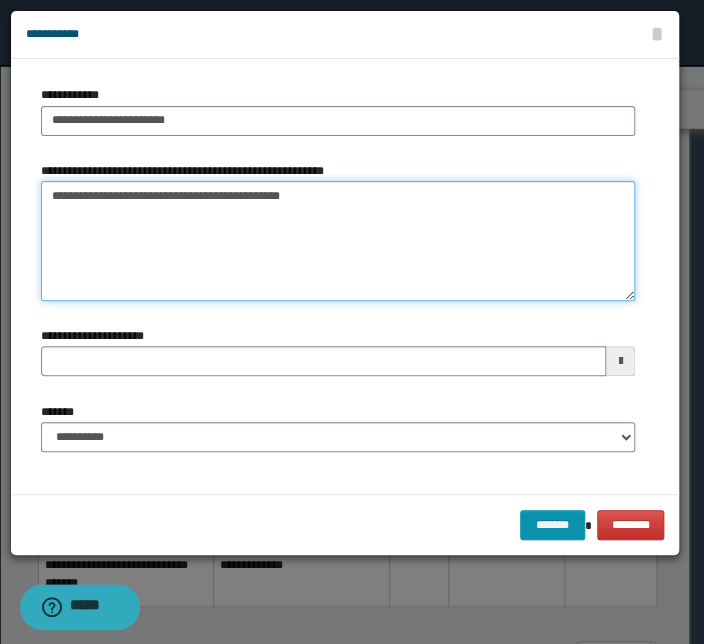 type 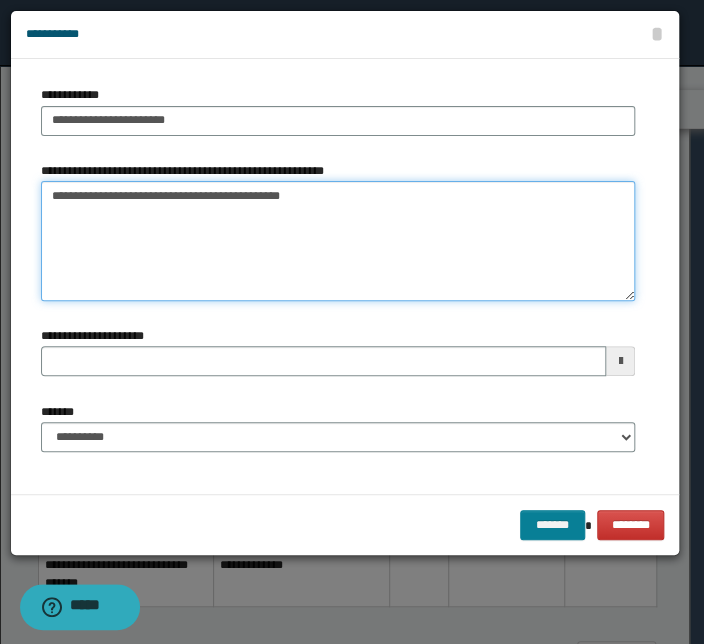 type on "**********" 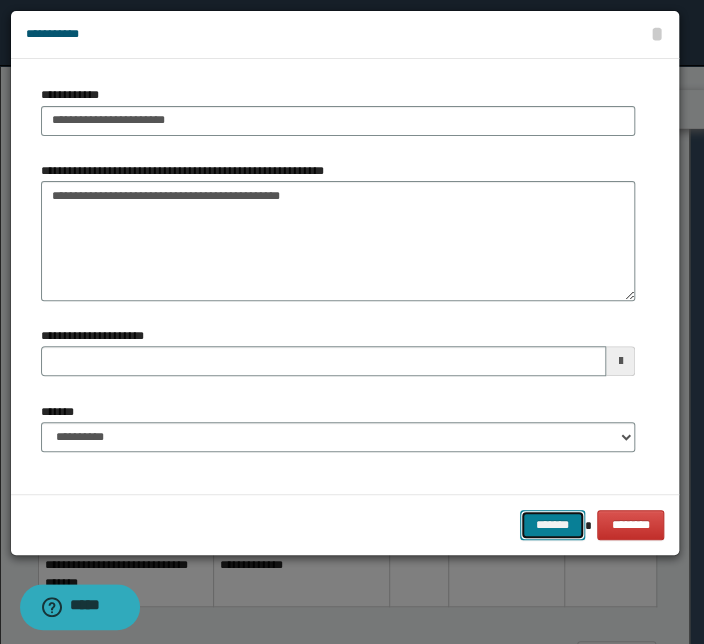 click on "*******" at bounding box center (552, 525) 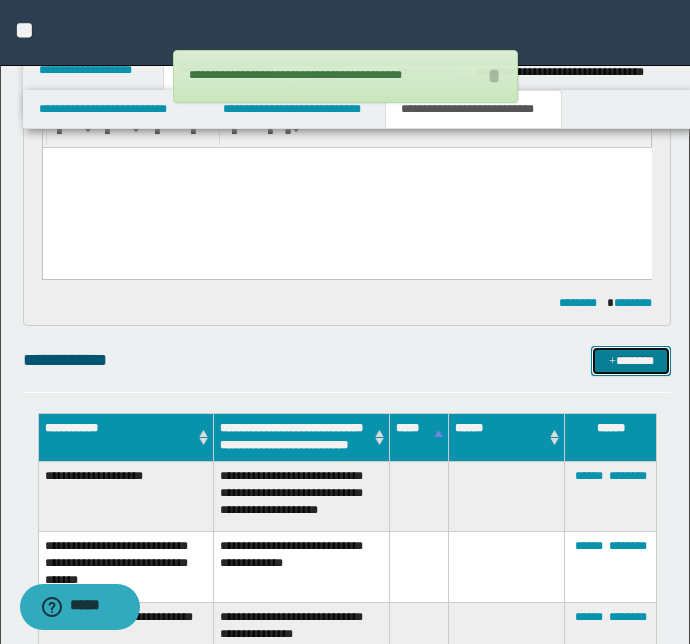 click on "*******" at bounding box center (631, 361) 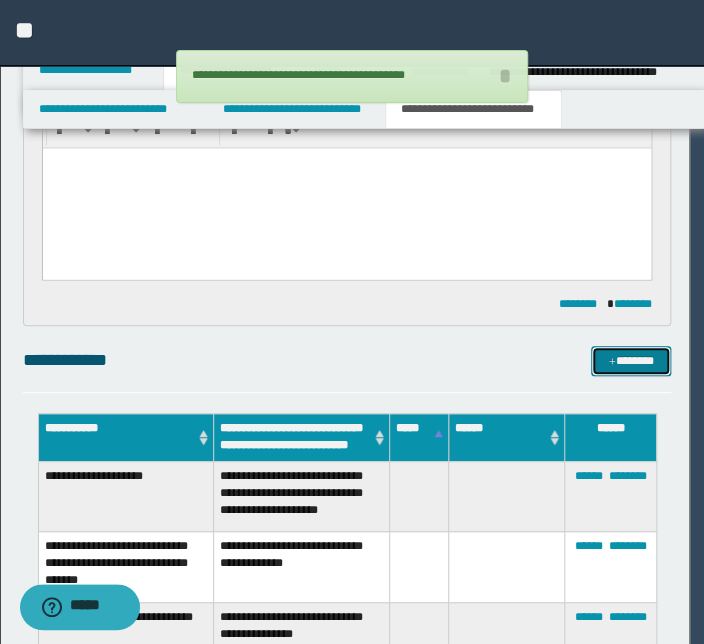 type 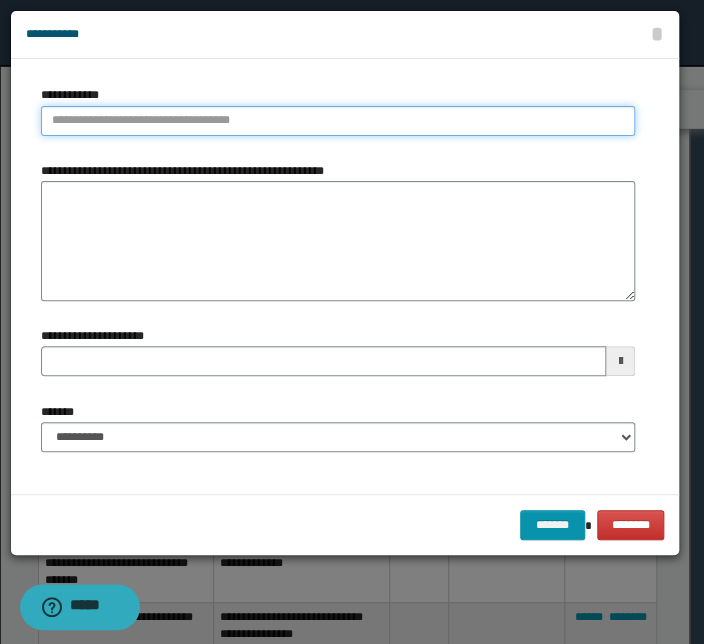 type on "**********" 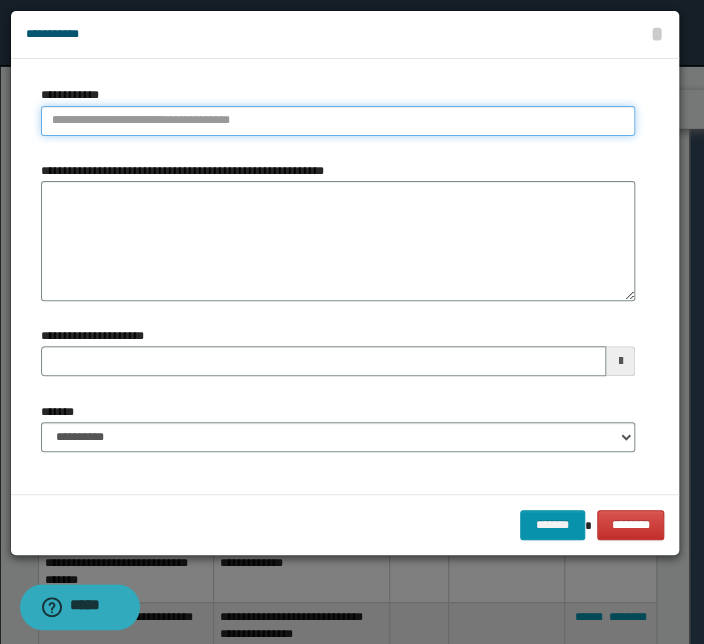 click on "**********" at bounding box center (338, 121) 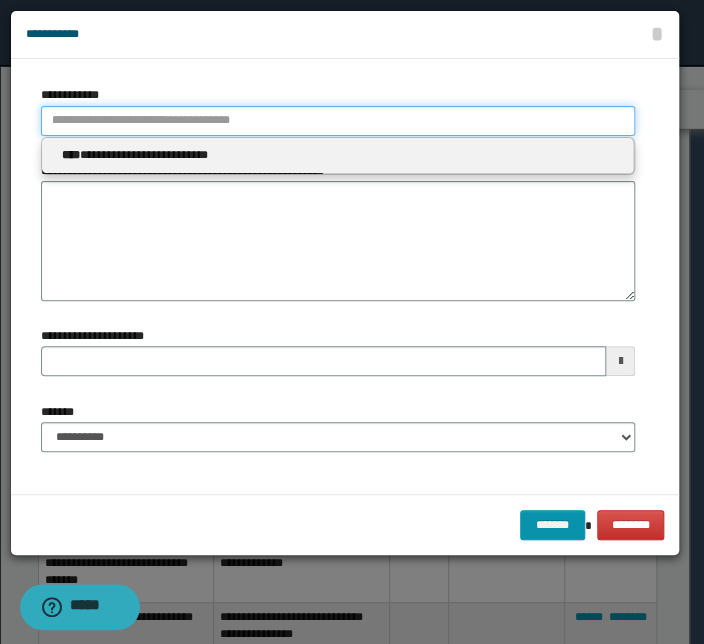 type 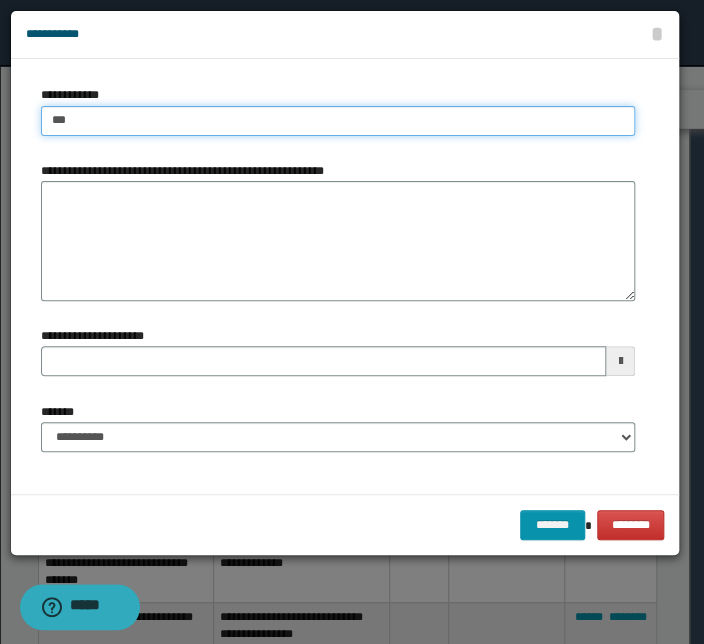 type on "****" 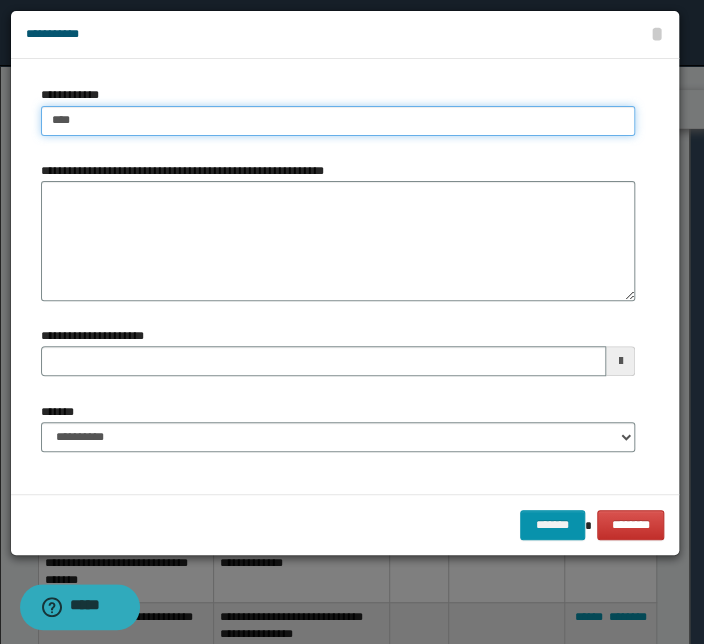 type on "****" 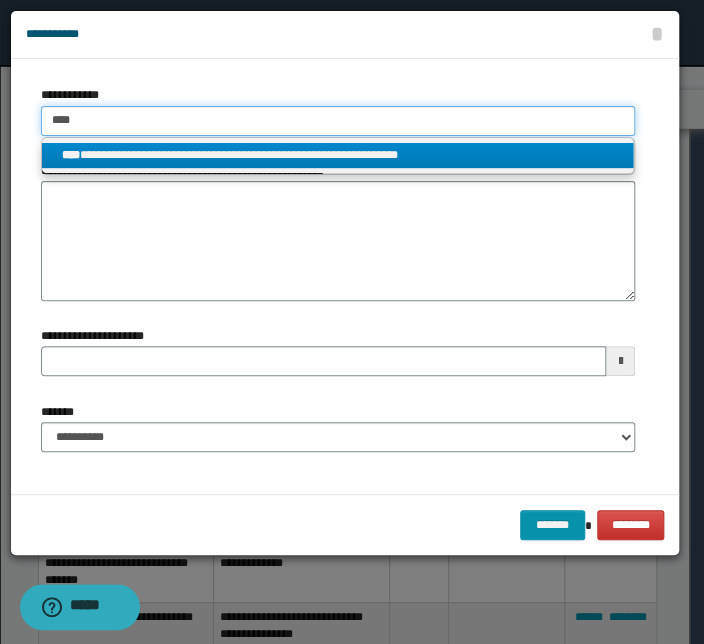 type on "****" 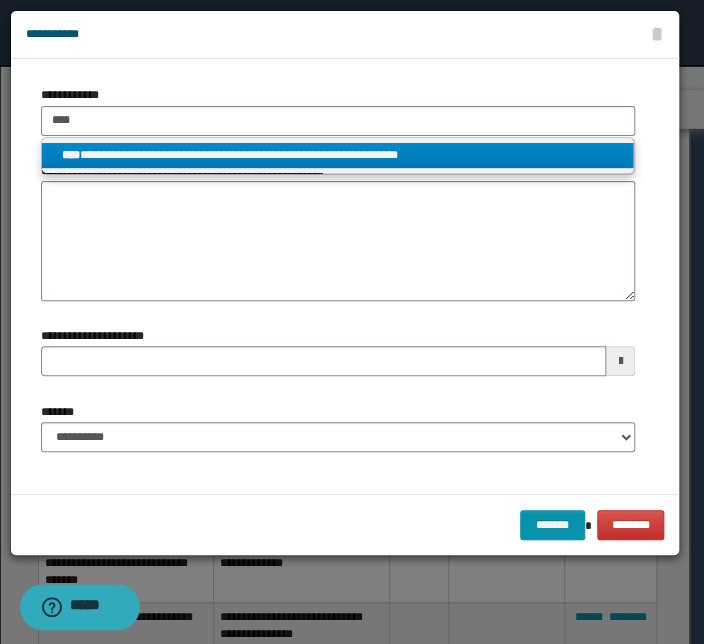 click on "**********" at bounding box center (337, 155) 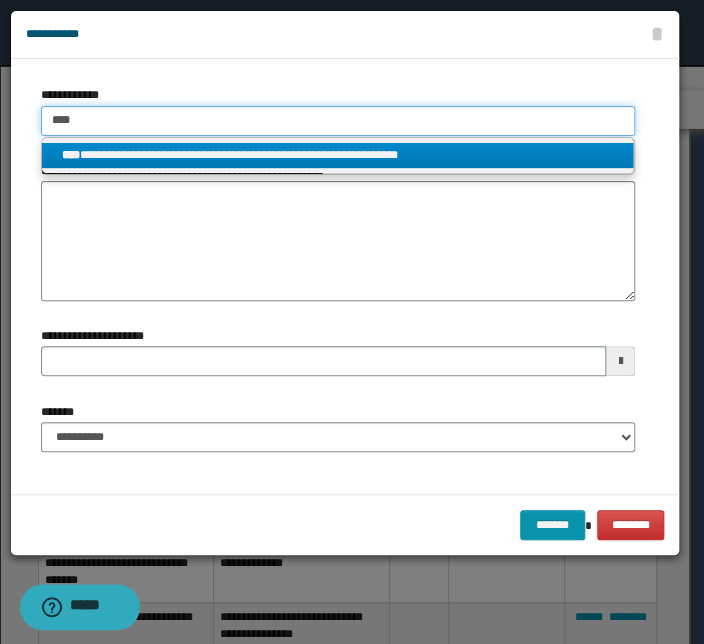 type 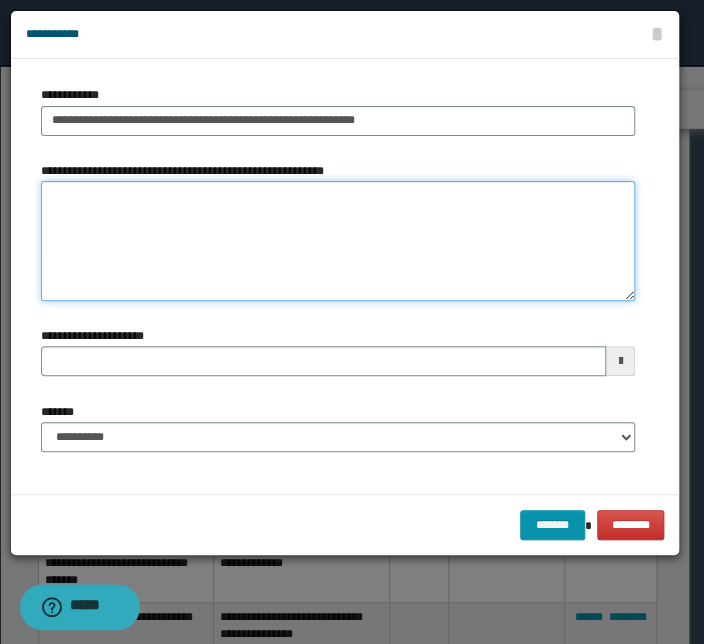 click on "**********" at bounding box center [338, 241] 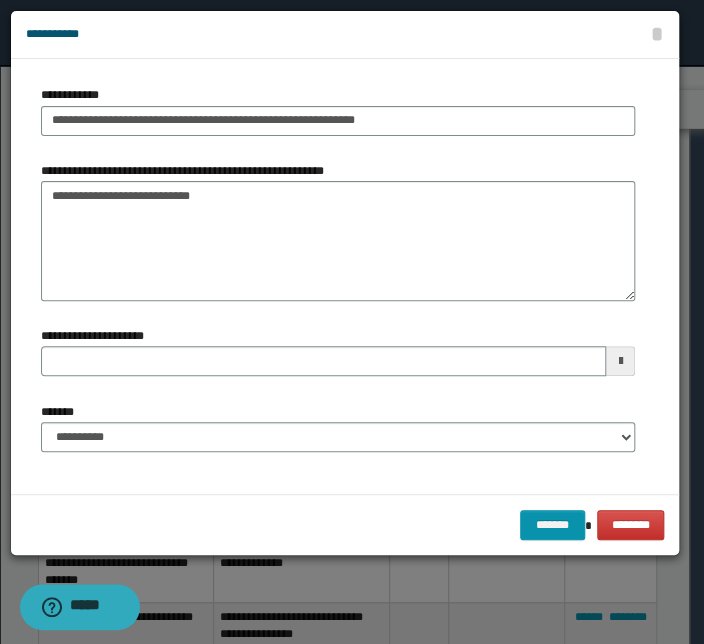 type on "**********" 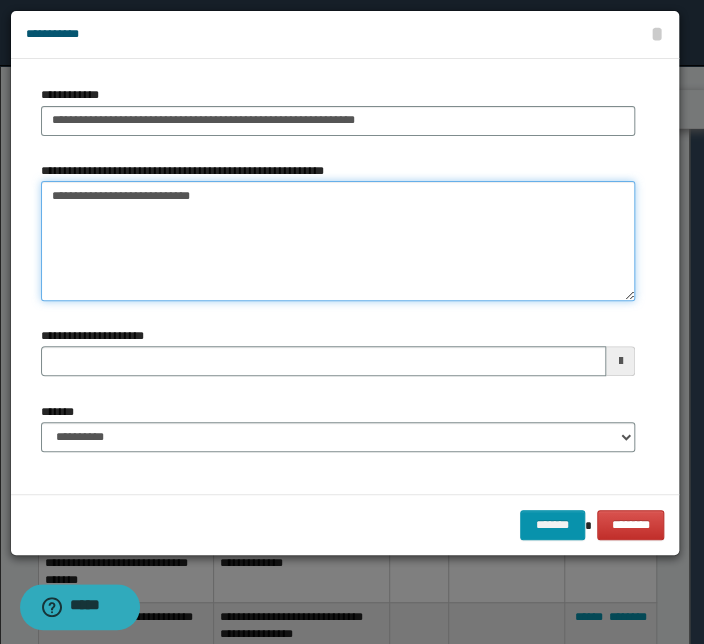 type 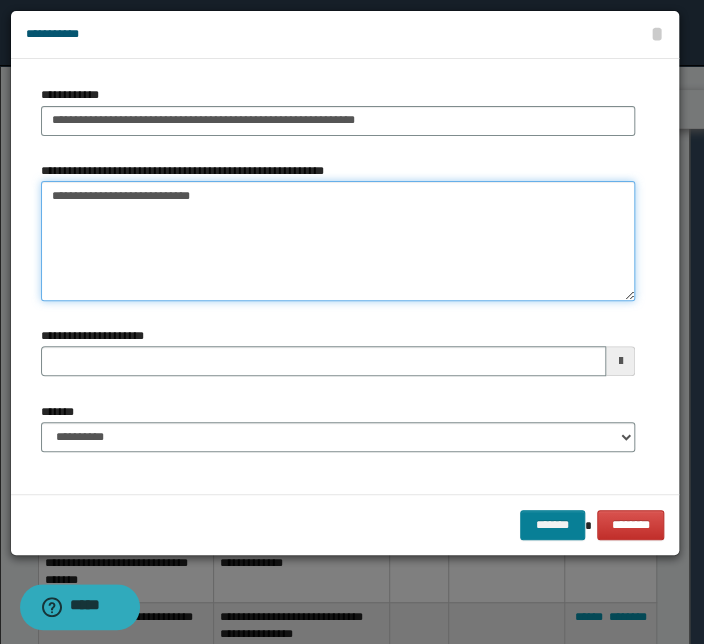 type on "**********" 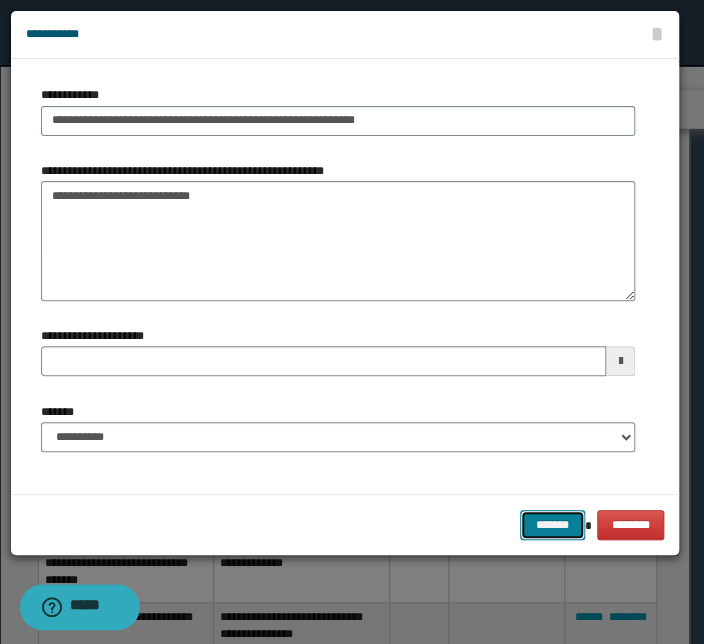 click on "*******" at bounding box center [552, 525] 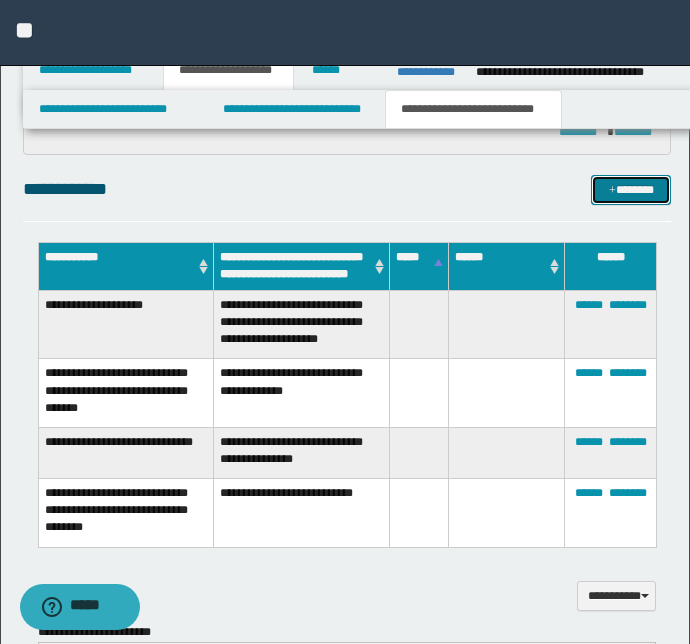 scroll, scrollTop: 880, scrollLeft: 0, axis: vertical 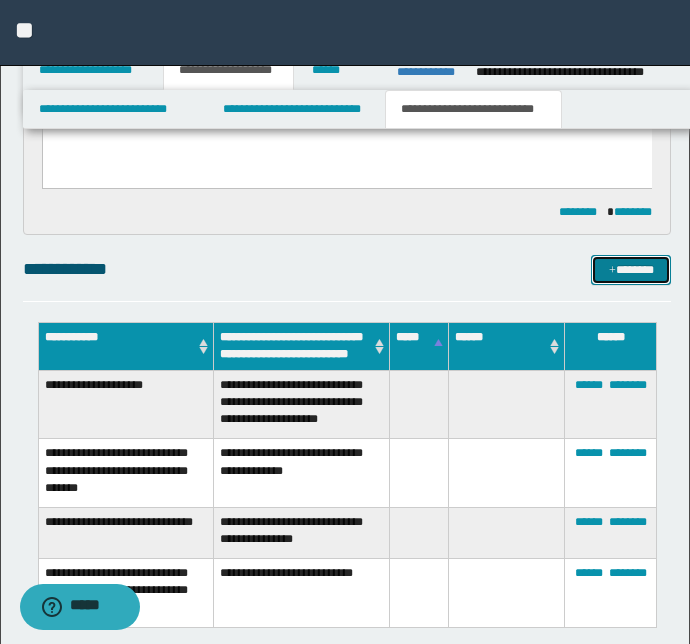 click on "*******" at bounding box center [631, 270] 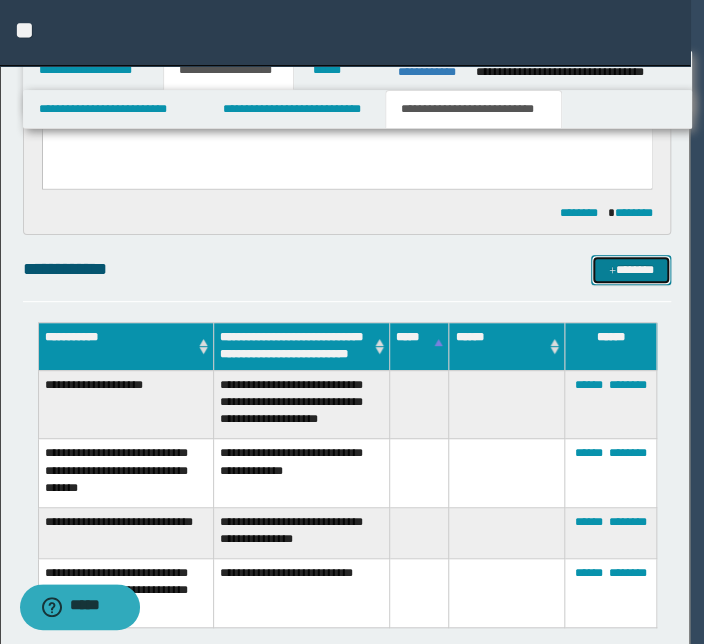 type 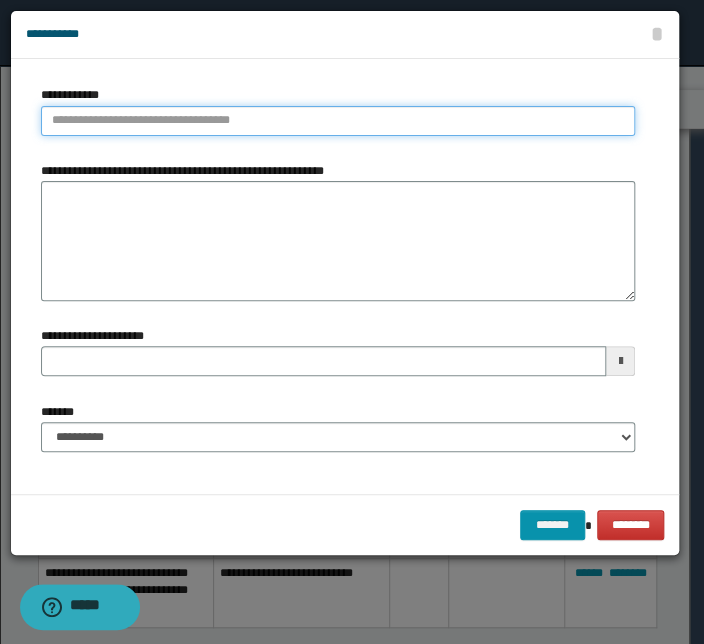 type on "**********" 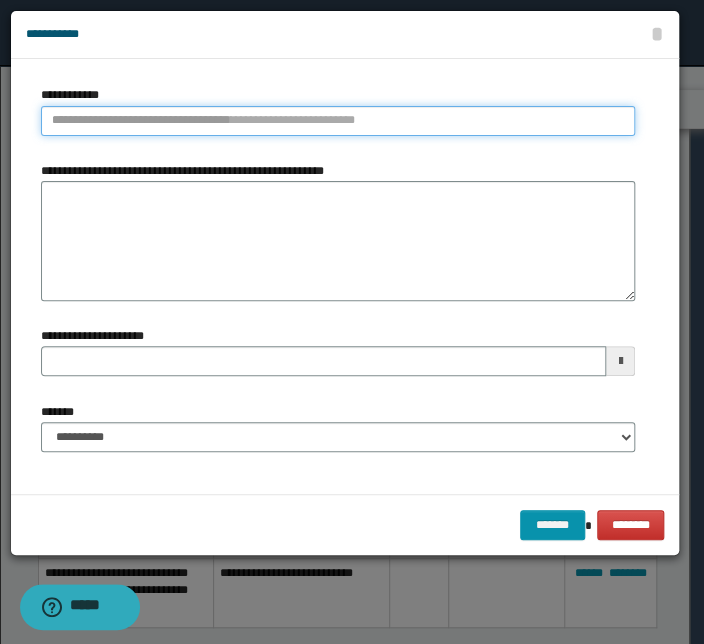 click on "**********" at bounding box center (338, 121) 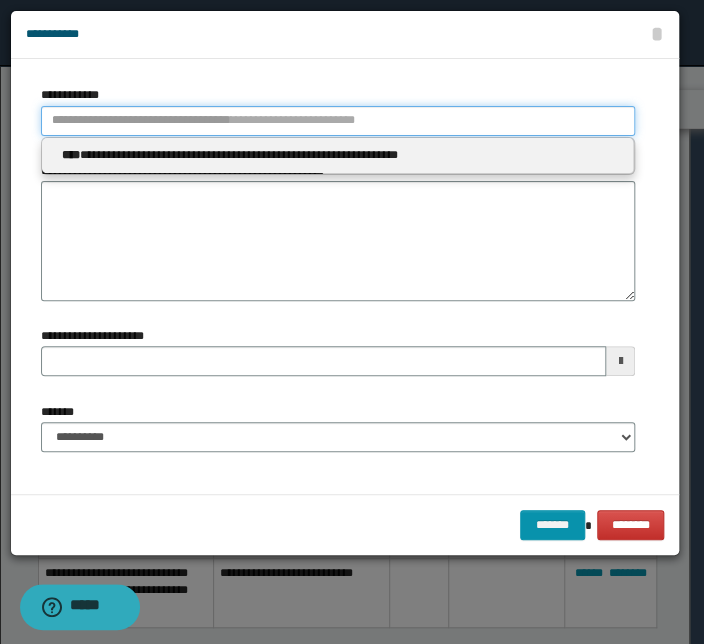type 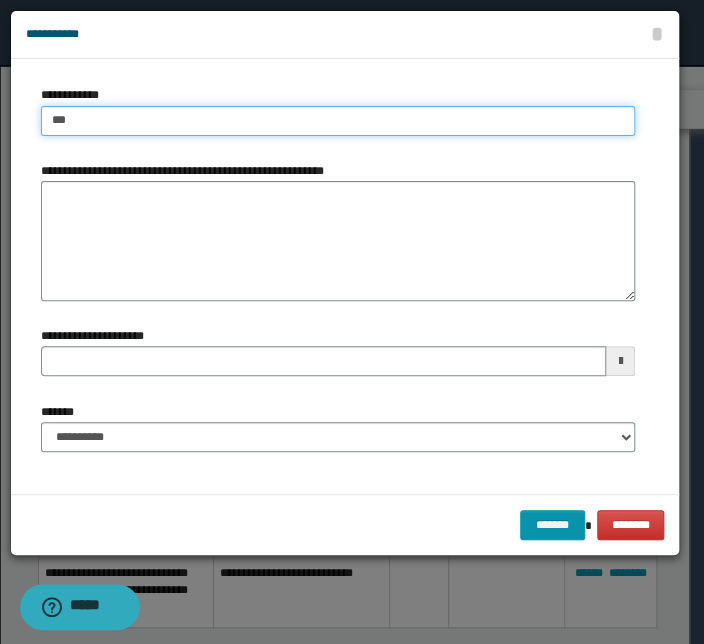 type on "****" 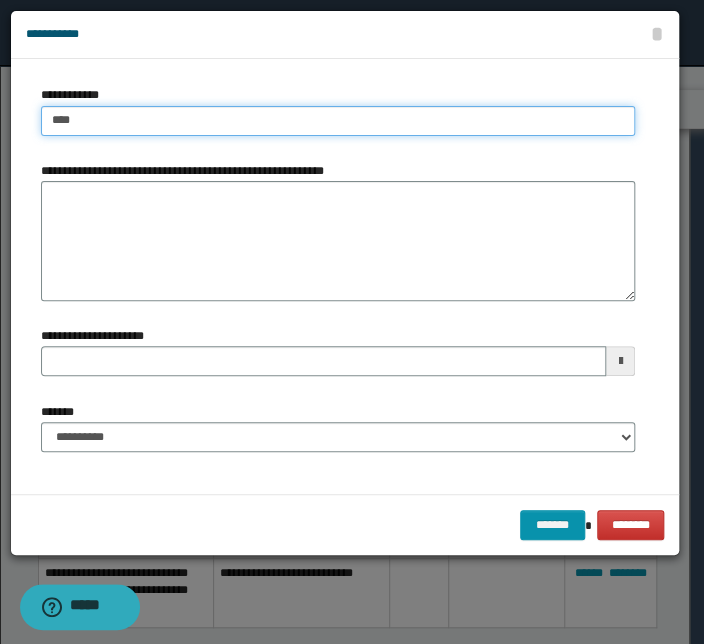 type on "****" 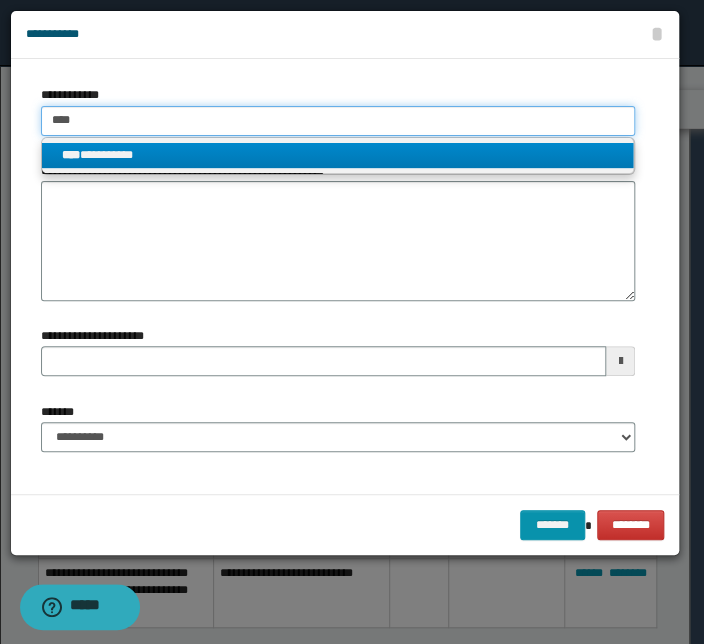 type on "****" 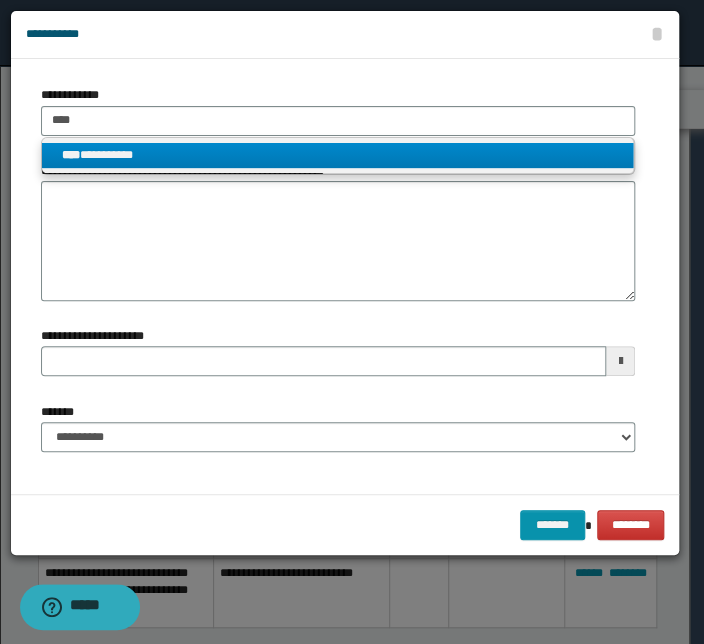 click on "**********" at bounding box center [337, 155] 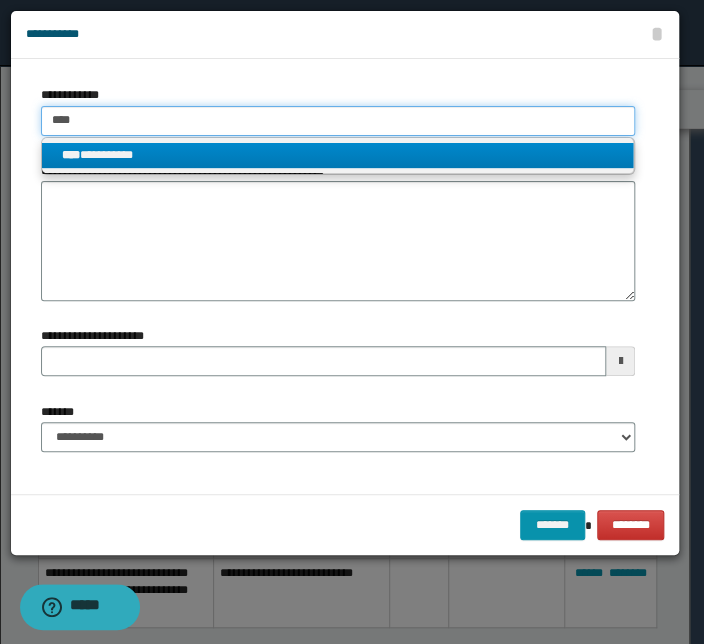 type 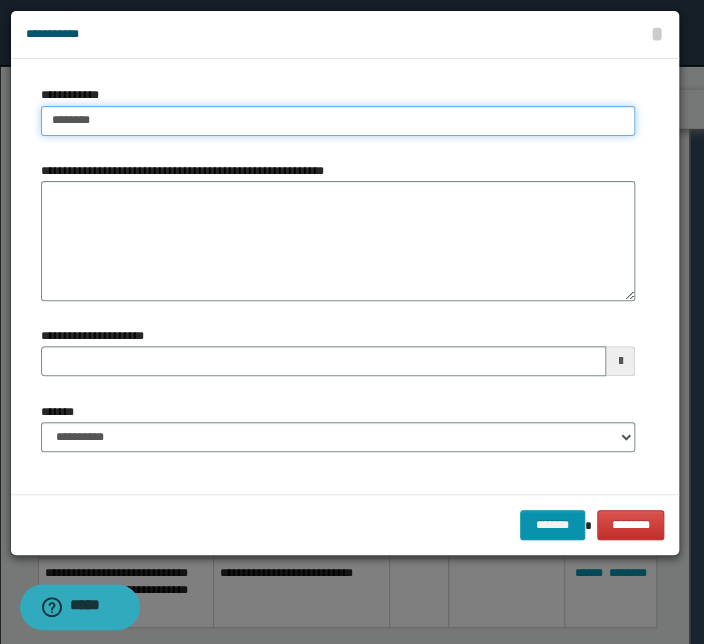 drag, startPoint x: 128, startPoint y: 119, endPoint x: -20, endPoint y: 119, distance: 148 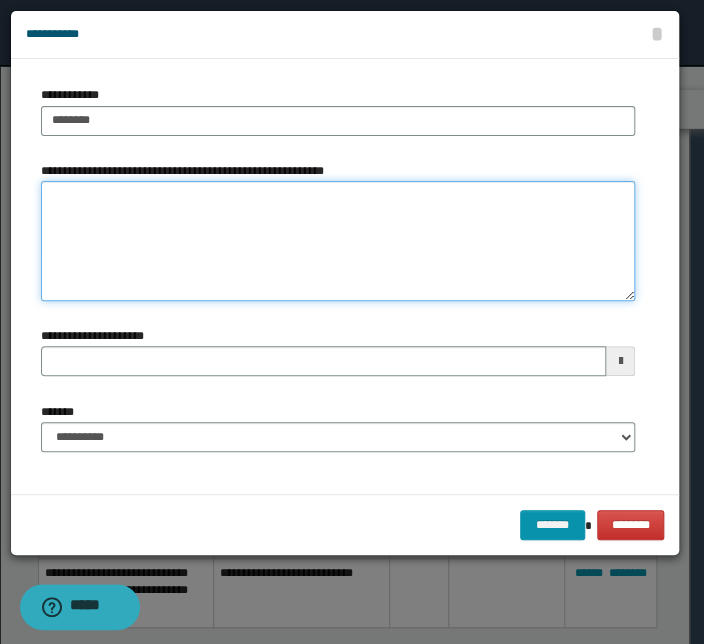 click on "**********" at bounding box center (338, 241) 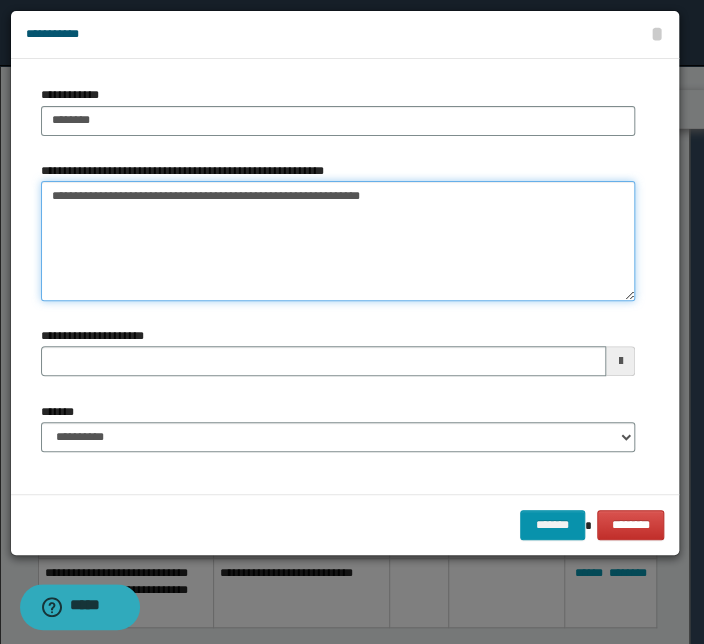 click on "**********" at bounding box center (338, 241) 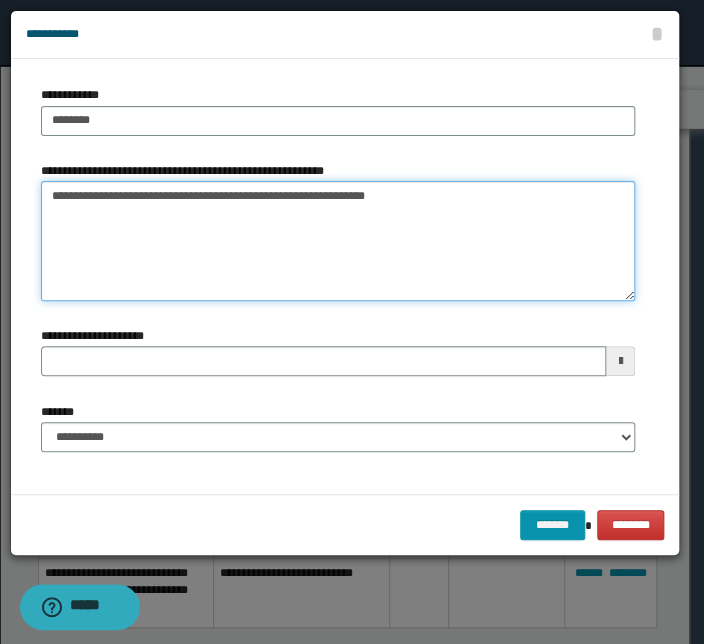 type on "**********" 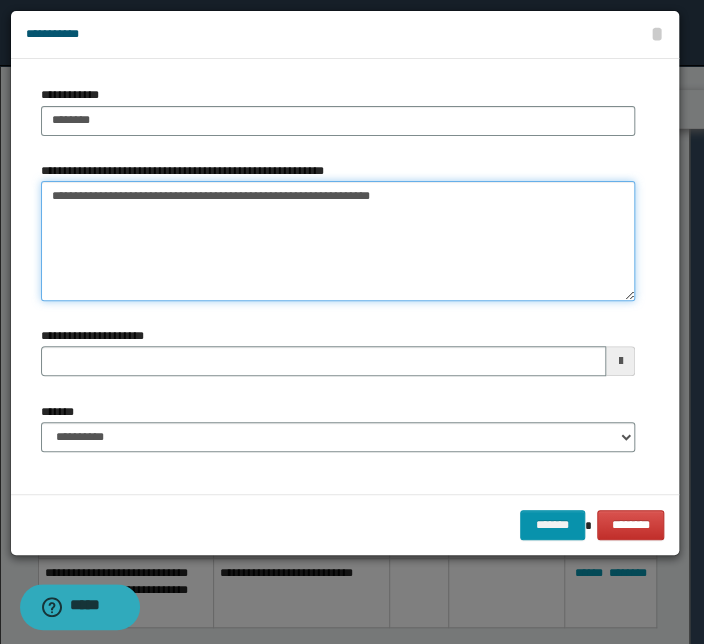 type 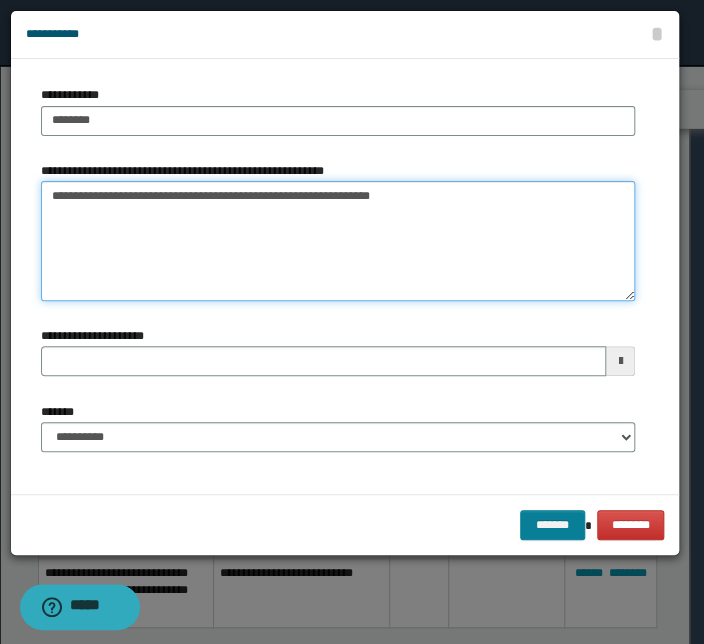 type on "**********" 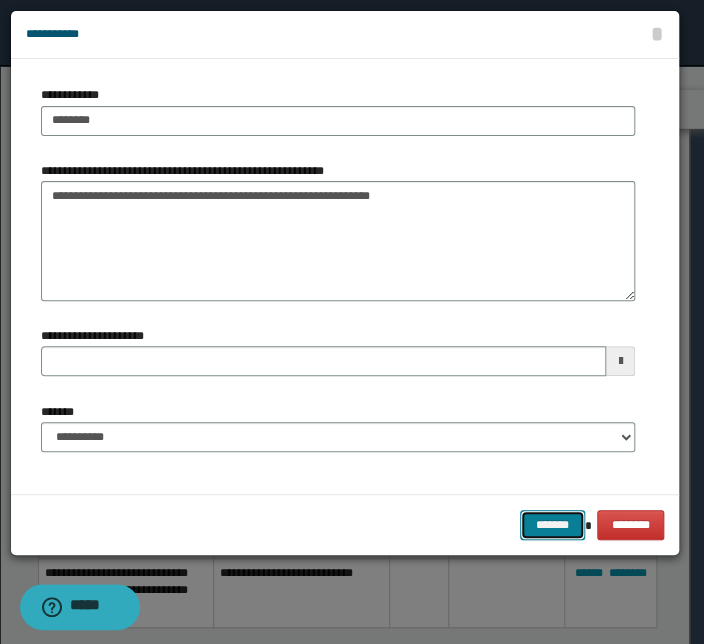 click on "*******" at bounding box center (552, 525) 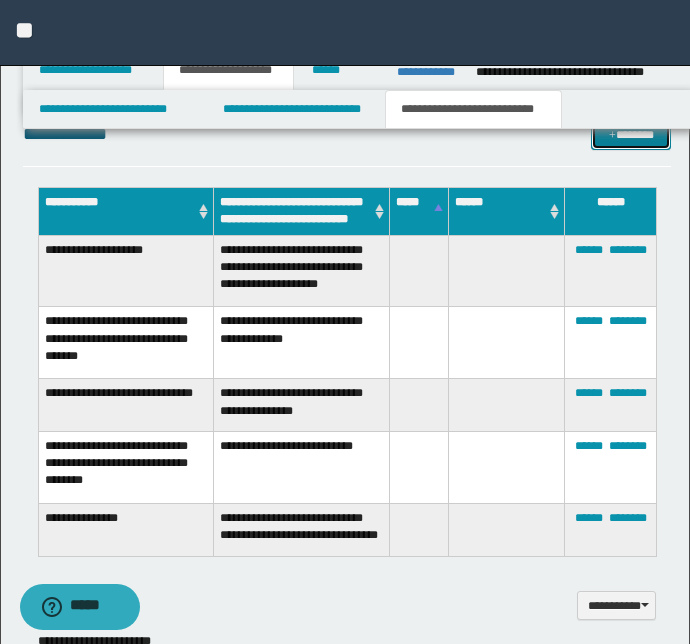 scroll, scrollTop: 970, scrollLeft: 0, axis: vertical 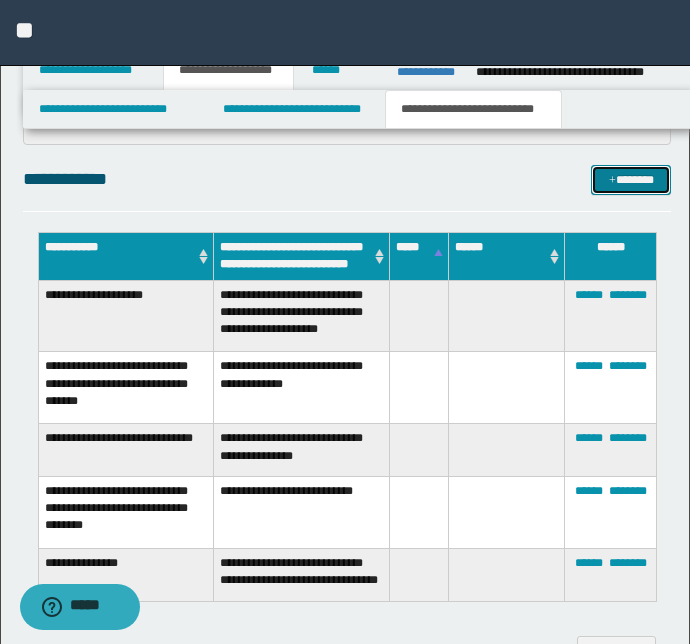 click at bounding box center (612, 181) 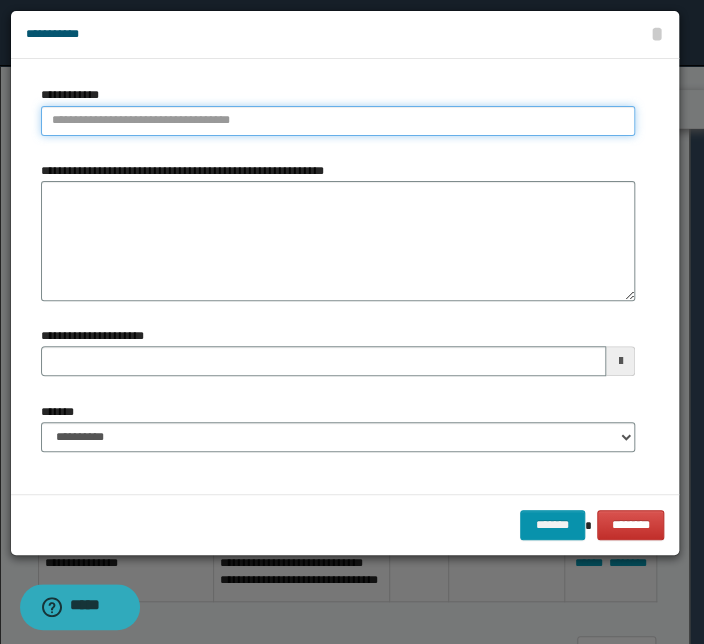 type on "**********" 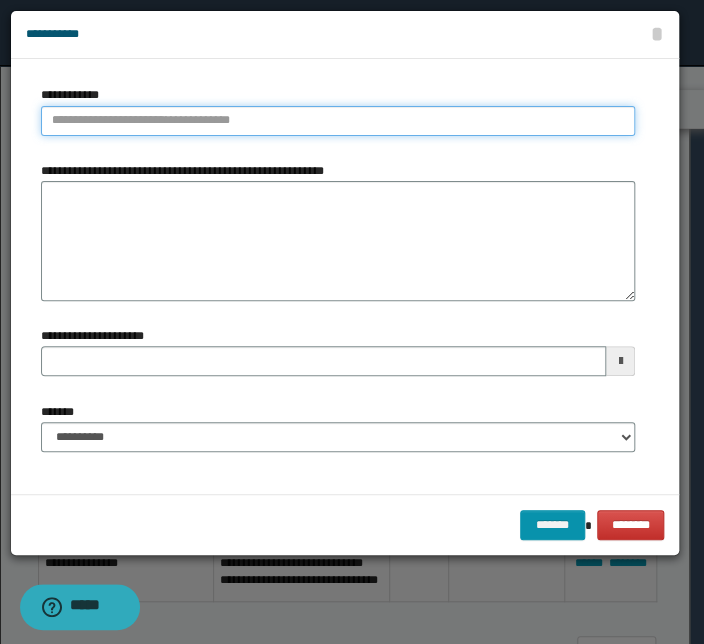click on "**********" at bounding box center [338, 121] 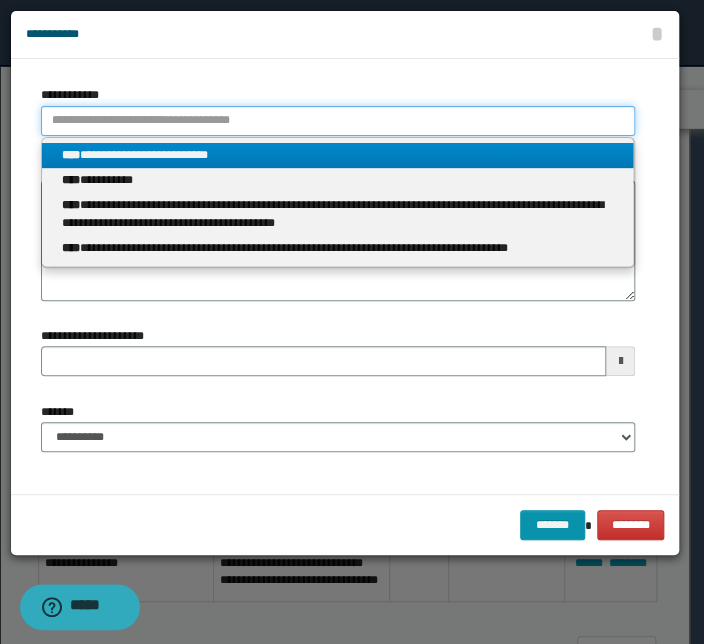 type 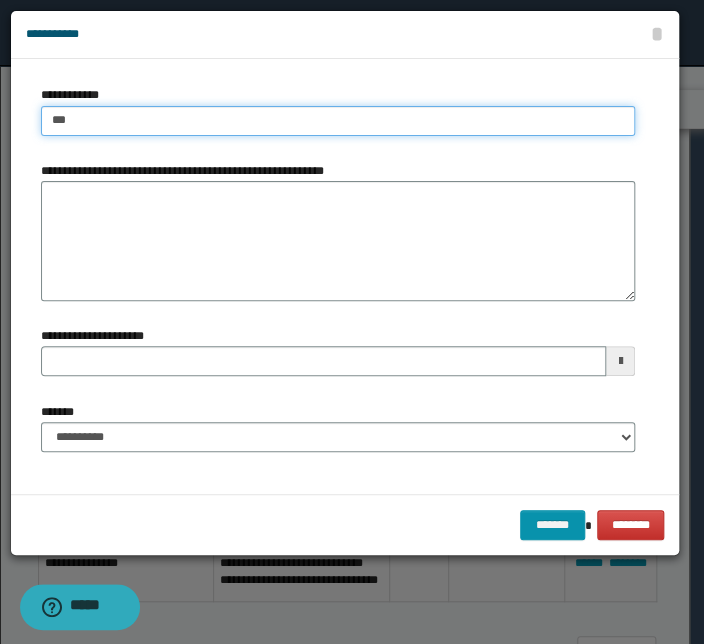 type on "****" 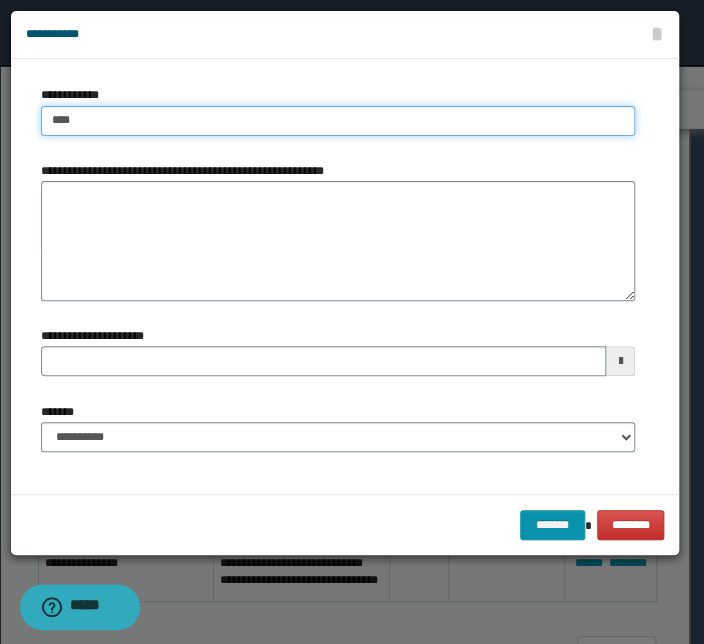 type on "****" 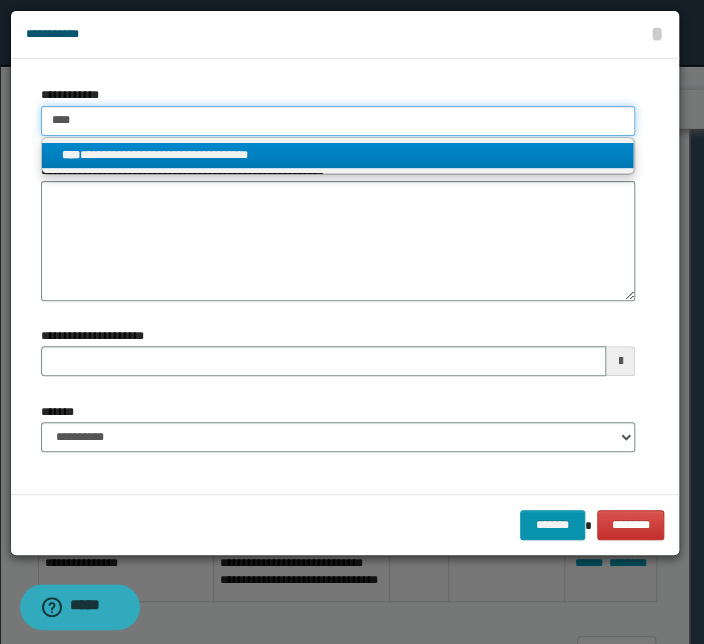 type on "****" 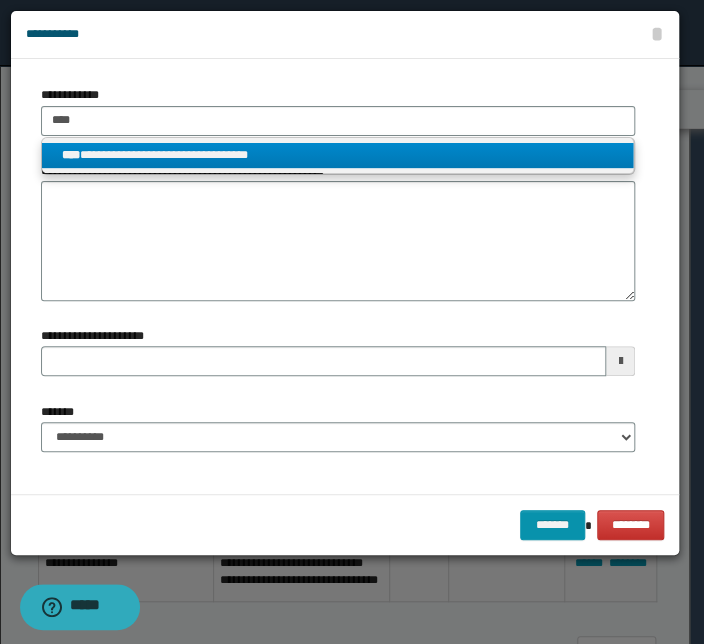 click on "**********" at bounding box center (337, 155) 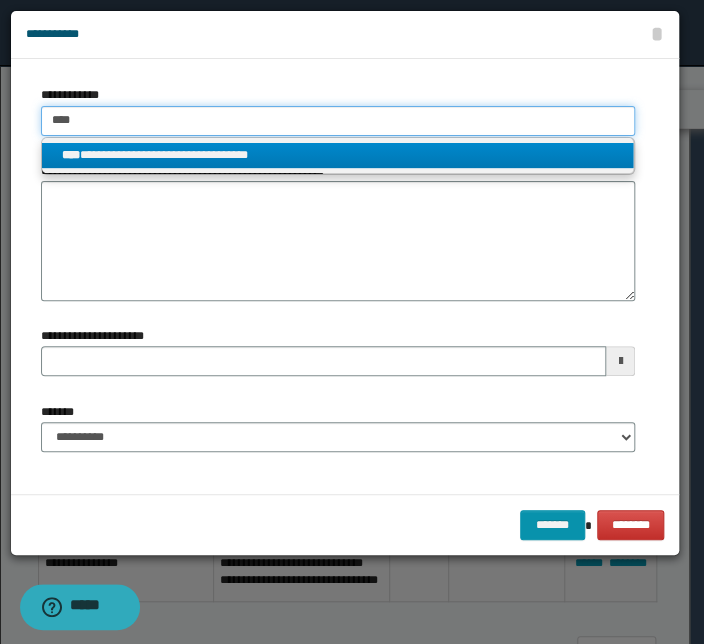 type 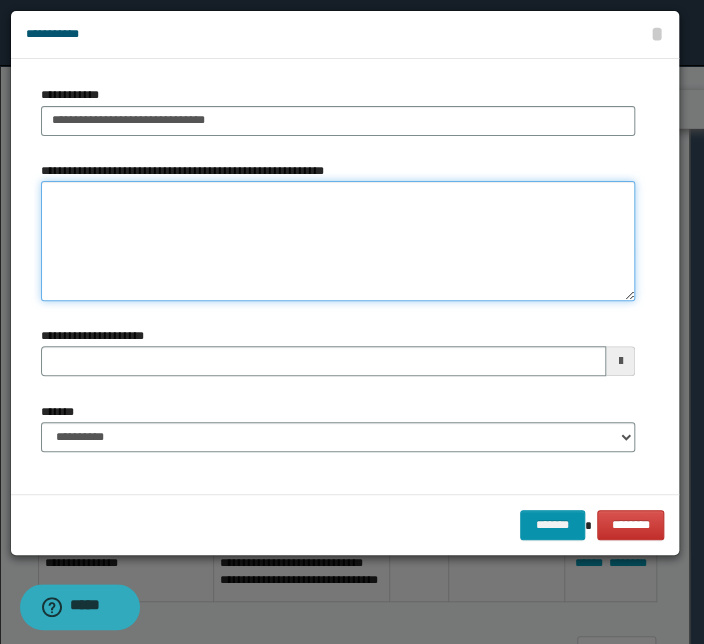 click on "**********" at bounding box center (338, 241) 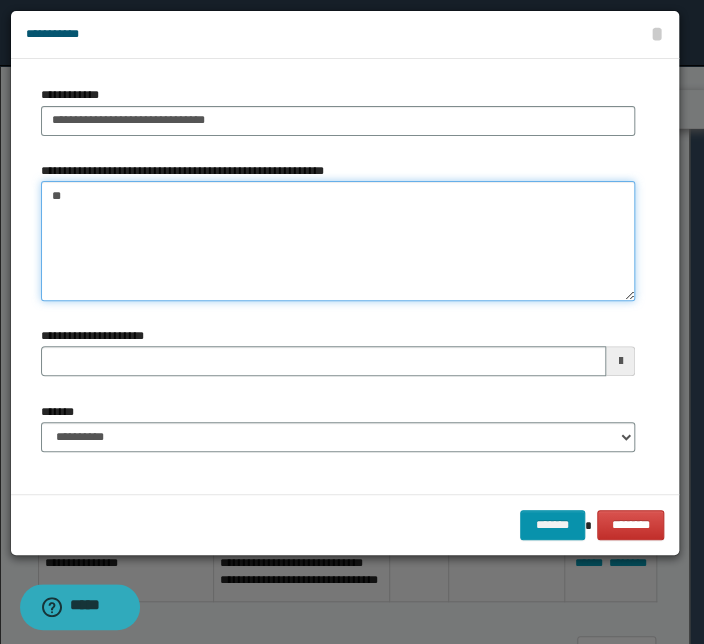 type on "*" 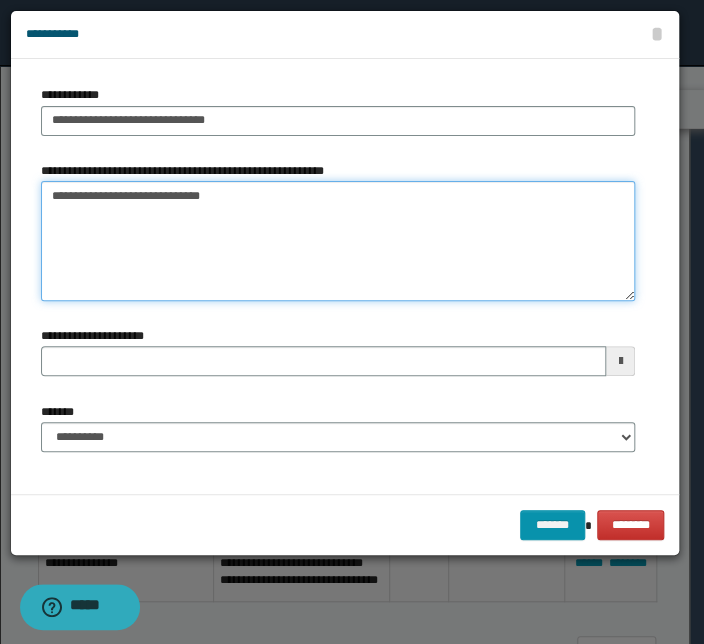 type on "**********" 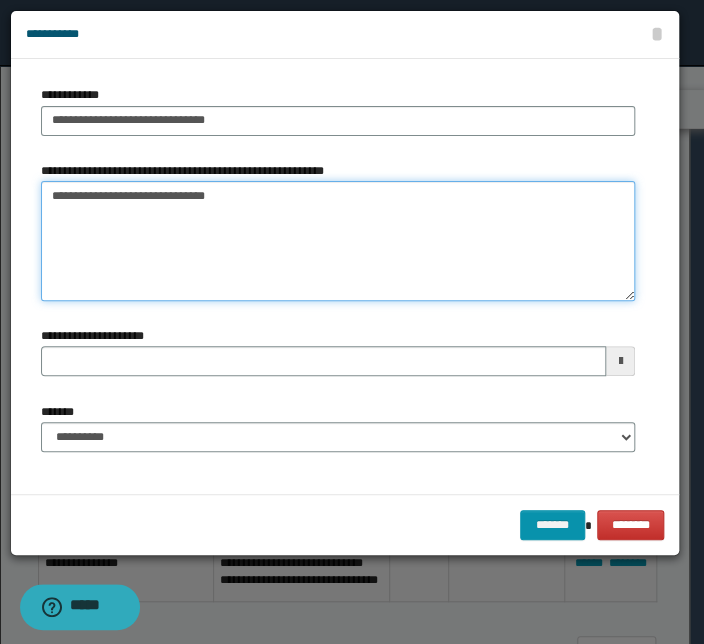 type 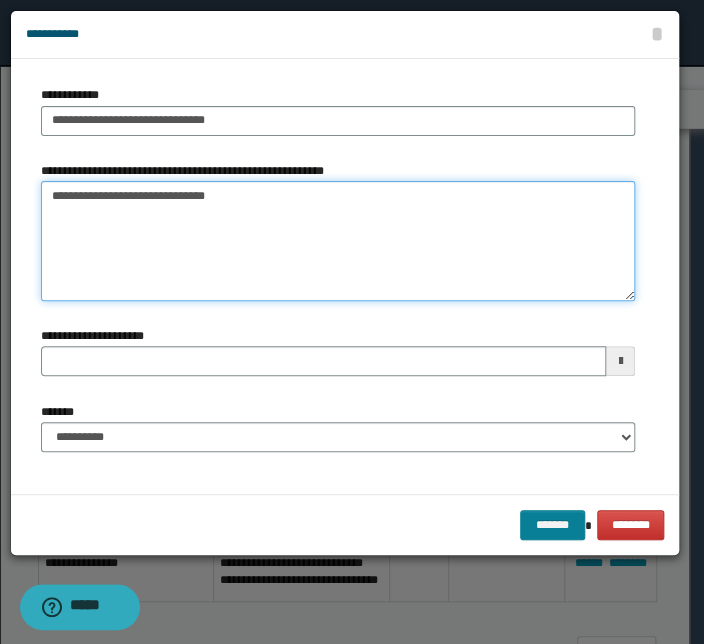 type on "**********" 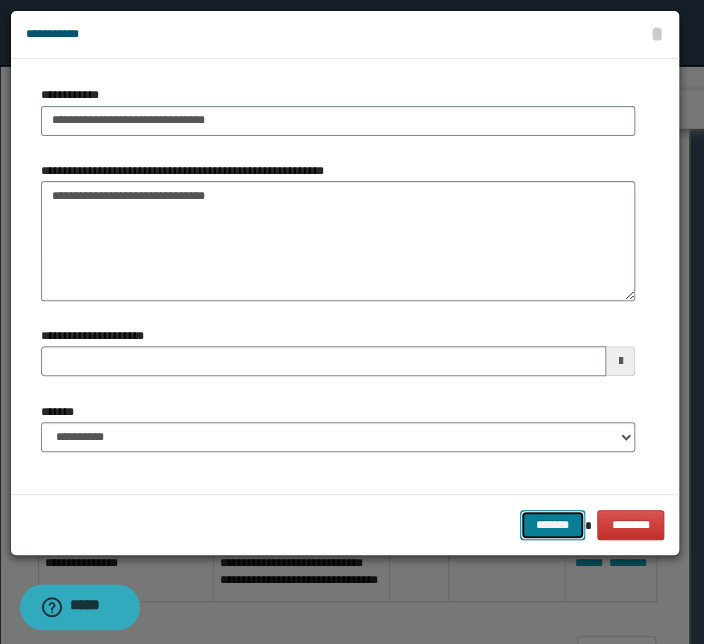 click on "*******" at bounding box center [552, 525] 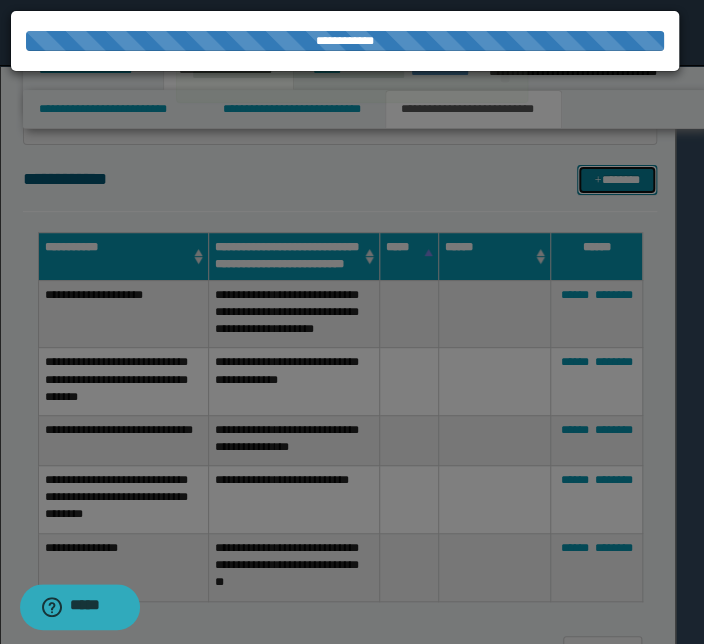 type 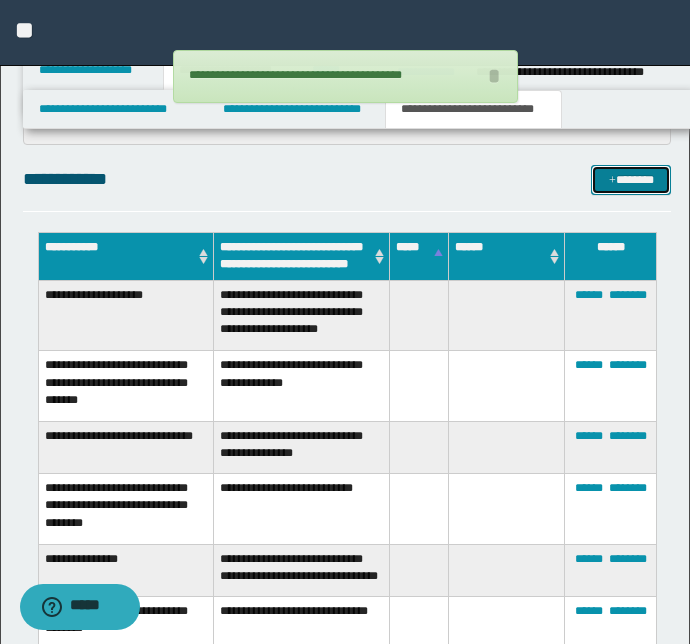 click on "*******" at bounding box center [631, 180] 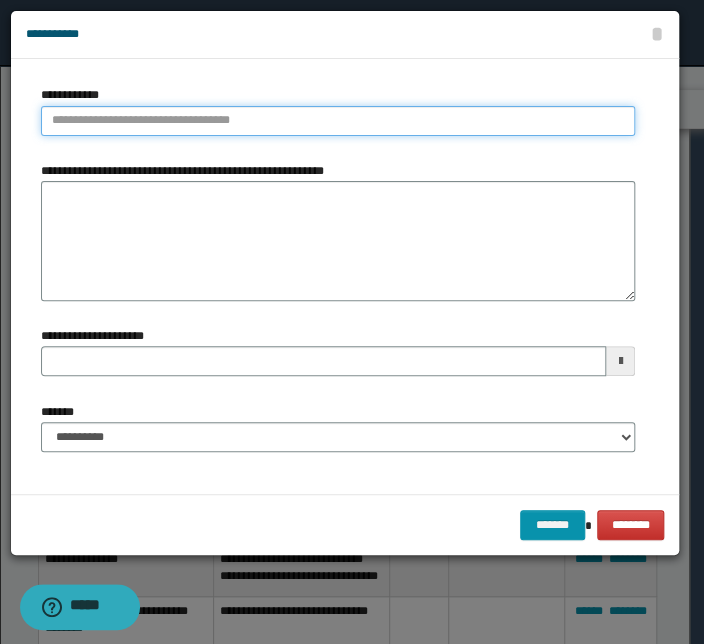 type on "**********" 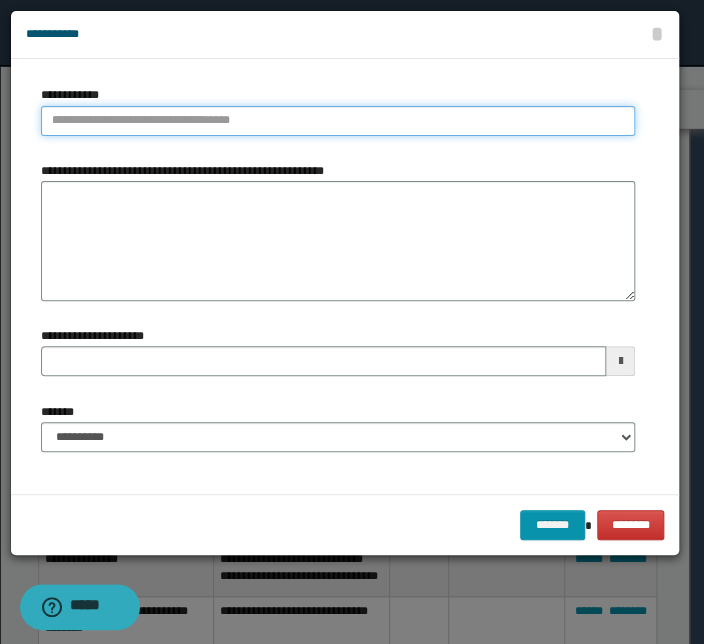 click on "**********" at bounding box center [338, 121] 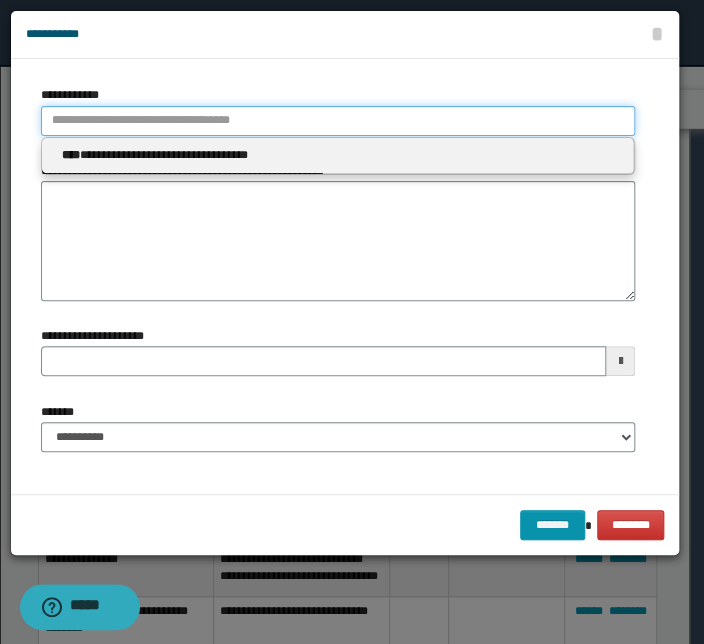 type 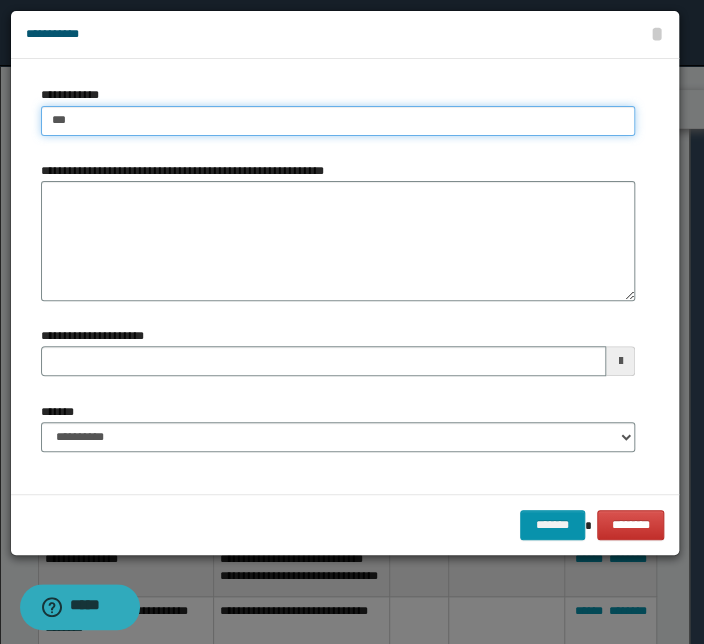 type on "****" 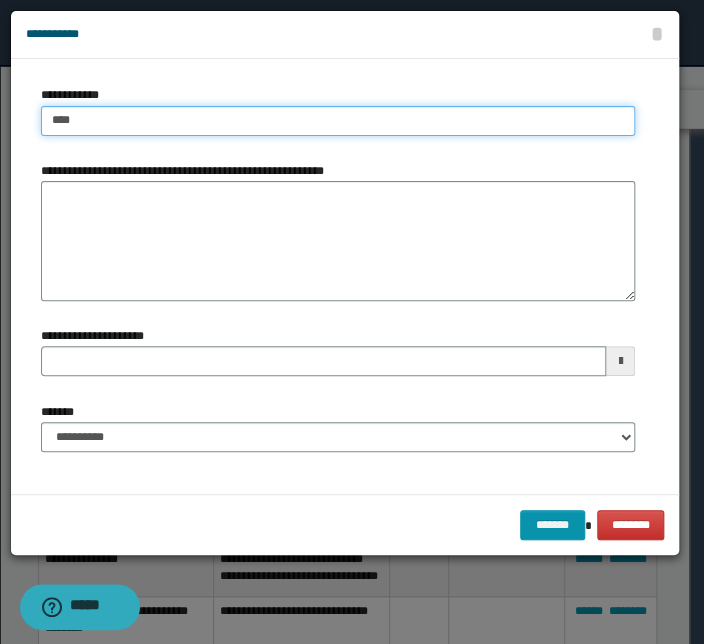 type on "****" 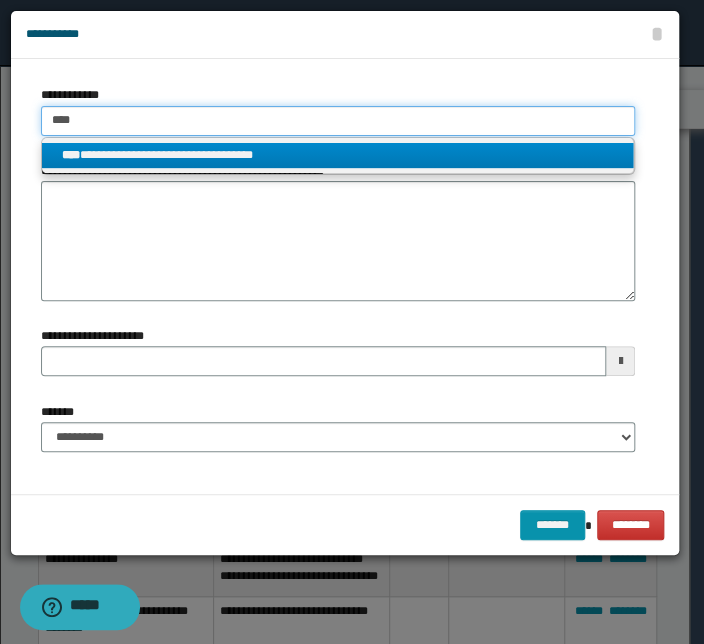 type on "****" 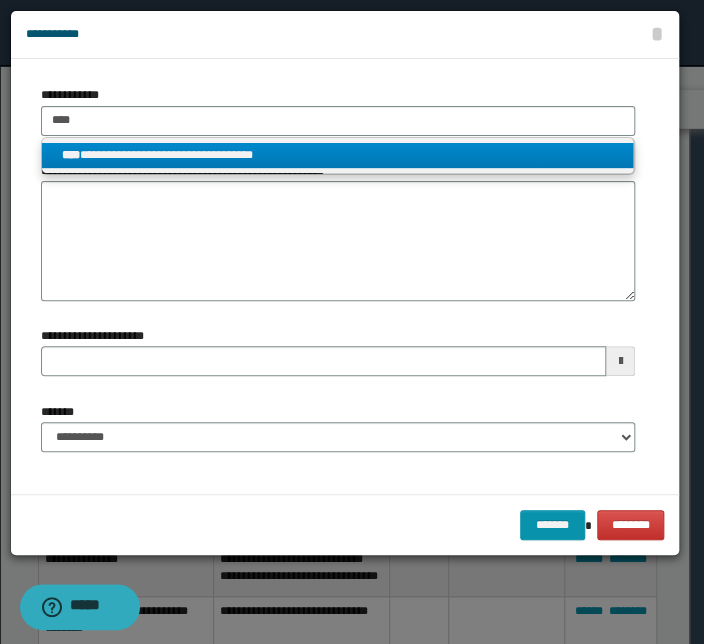 click on "**********" at bounding box center [337, 155] 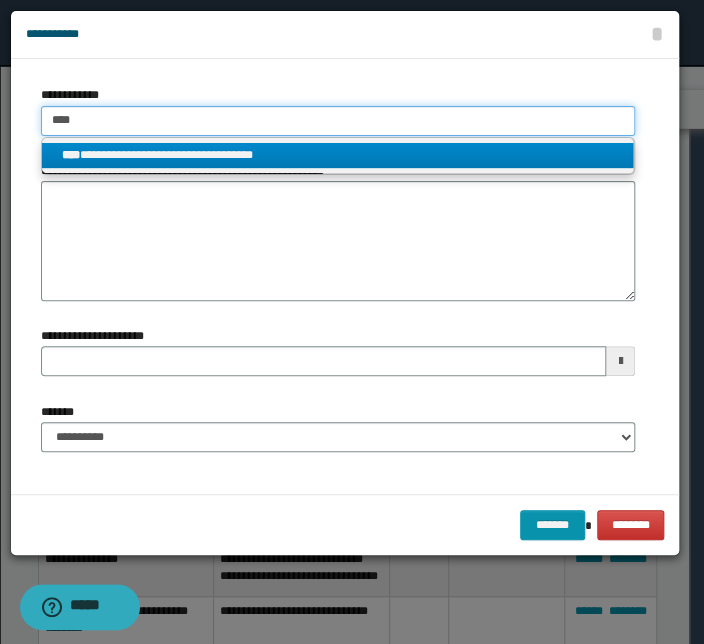 type 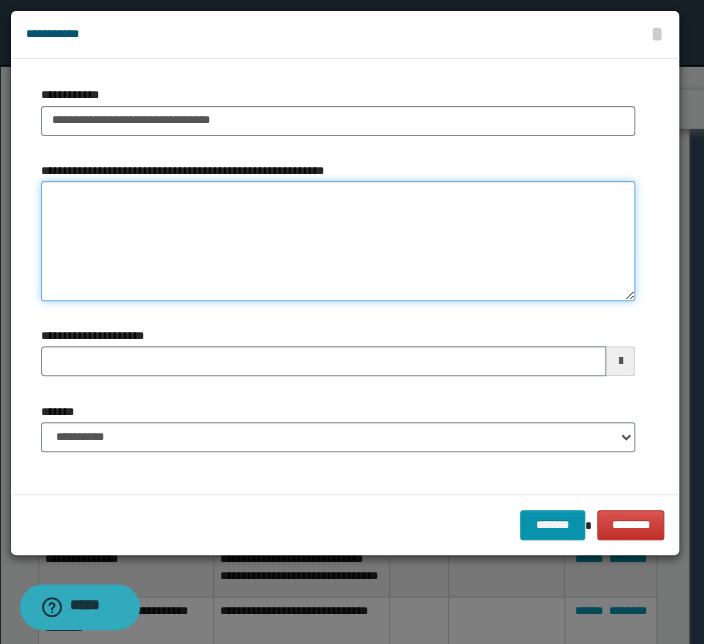 click on "**********" at bounding box center (338, 241) 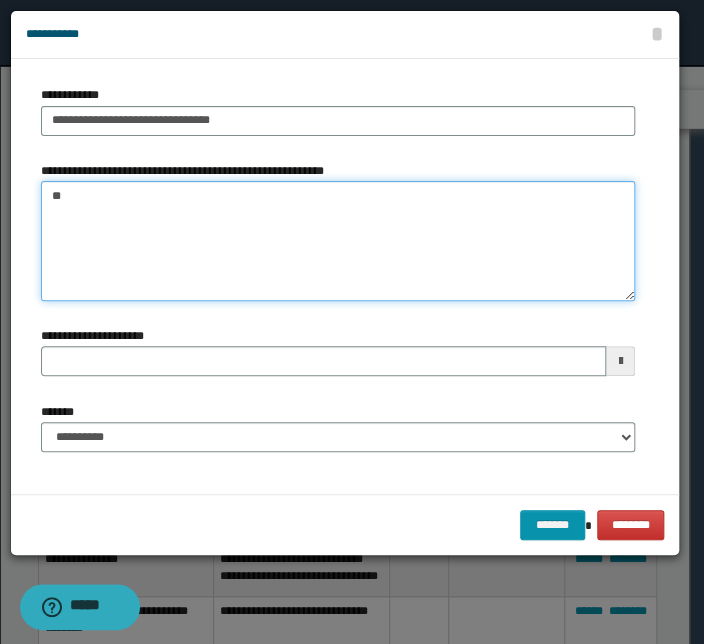 type on "*" 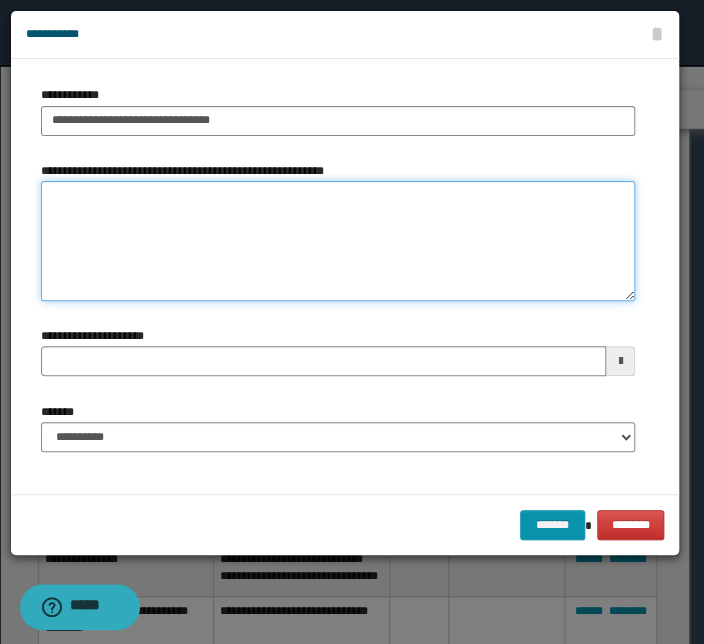 type on "*" 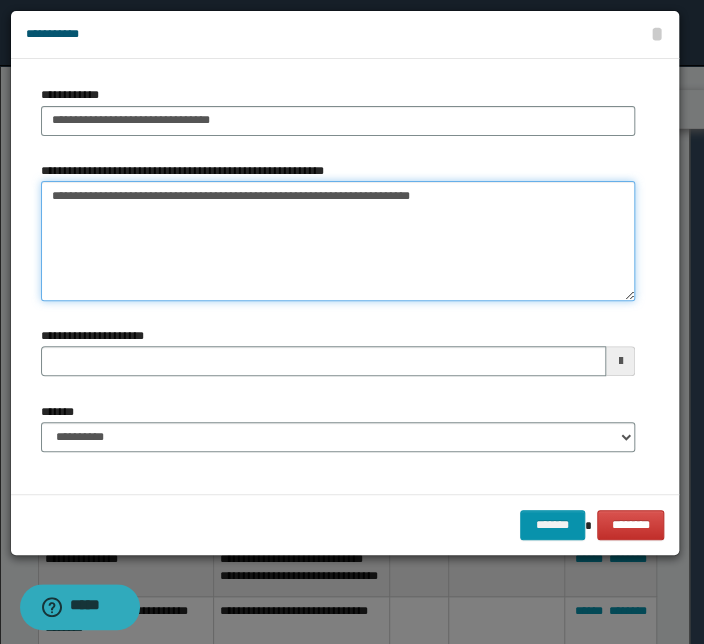 type on "**********" 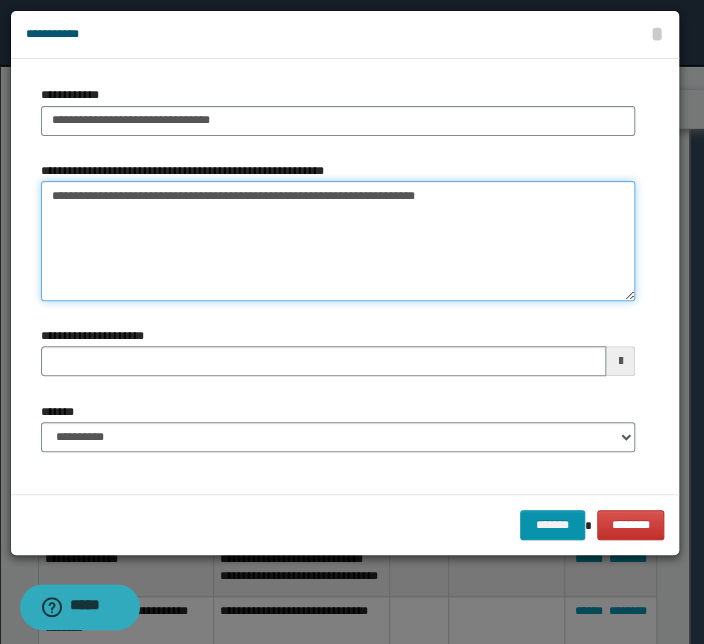 type 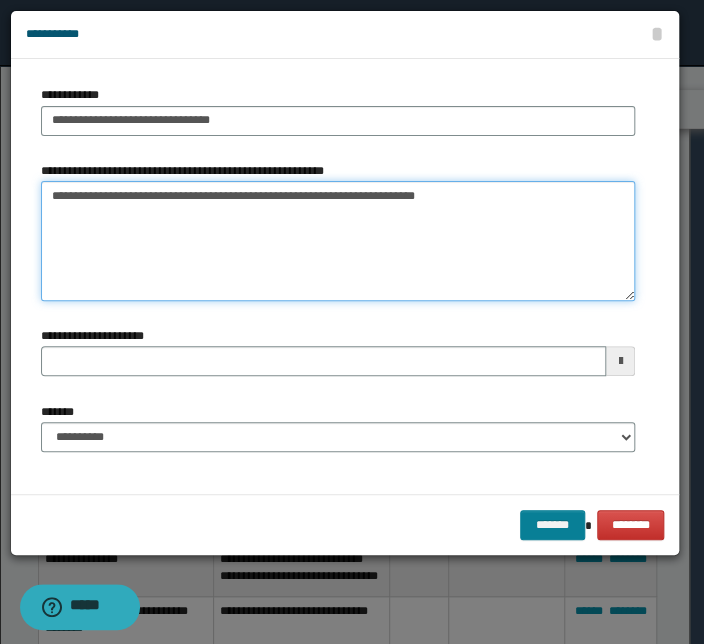 type on "**********" 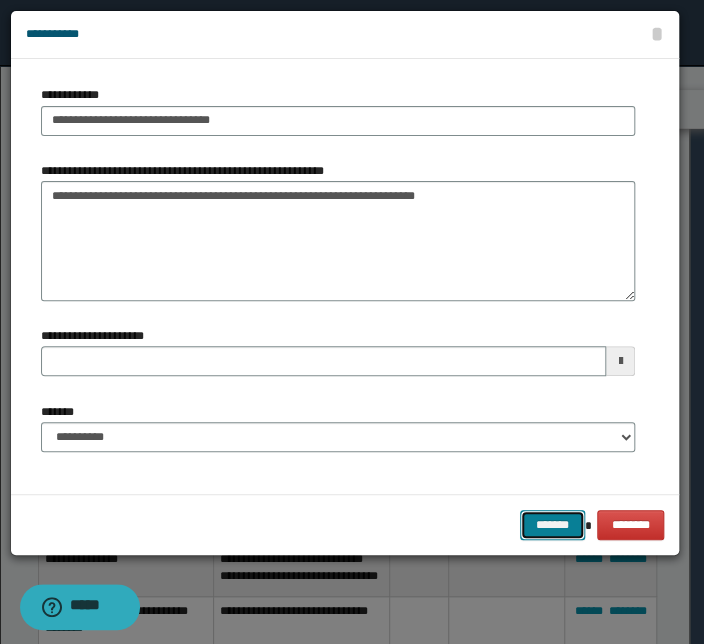 click on "*******" at bounding box center (552, 525) 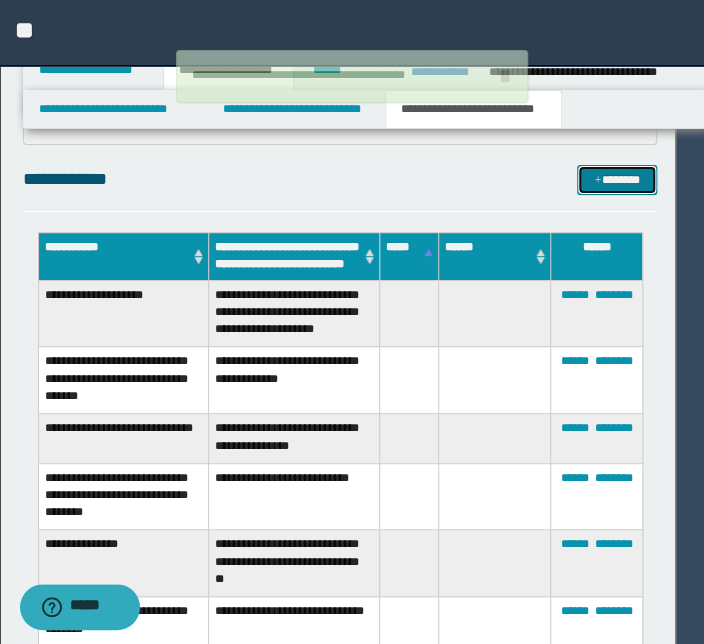 type 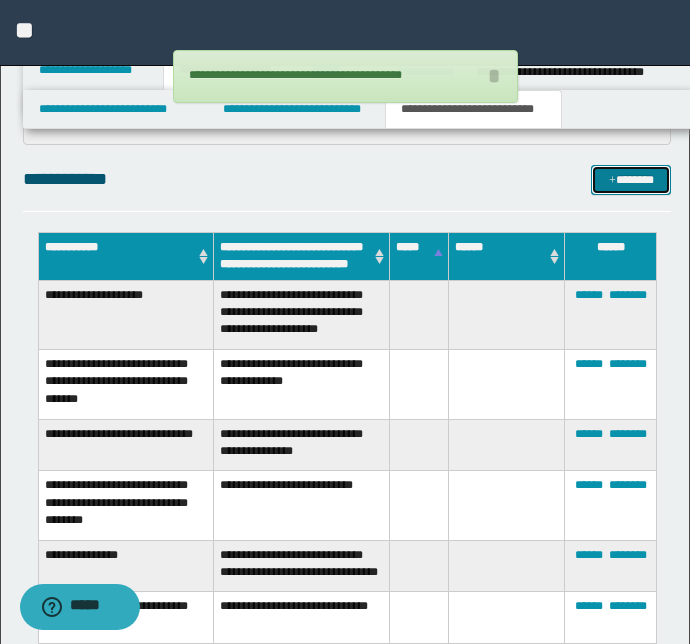 click on "*******" at bounding box center (631, 180) 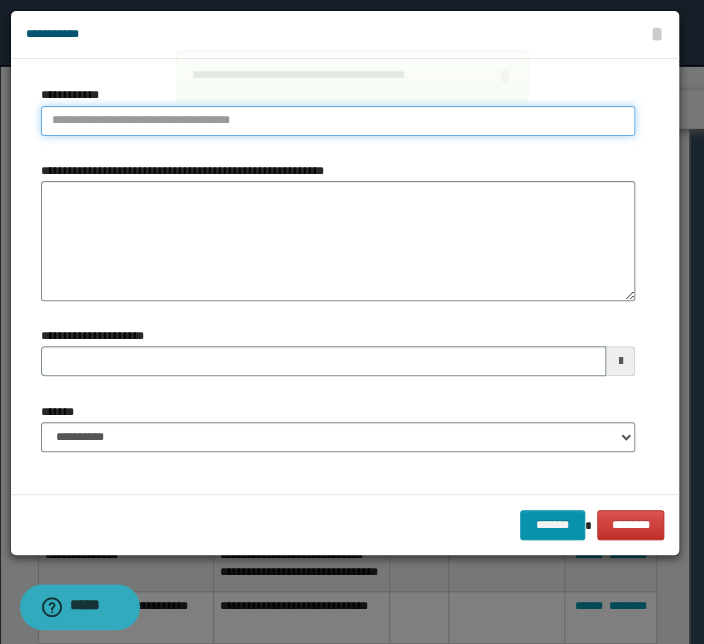 type on "**********" 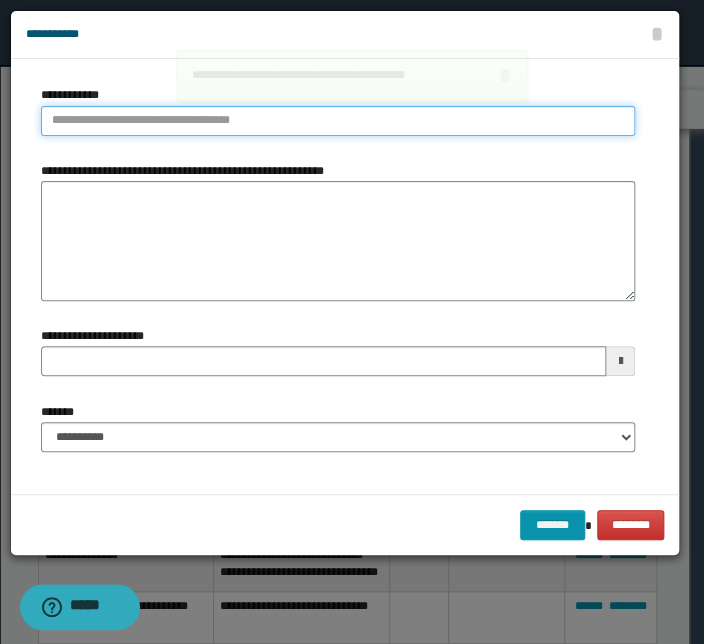 click on "**********" at bounding box center [338, 121] 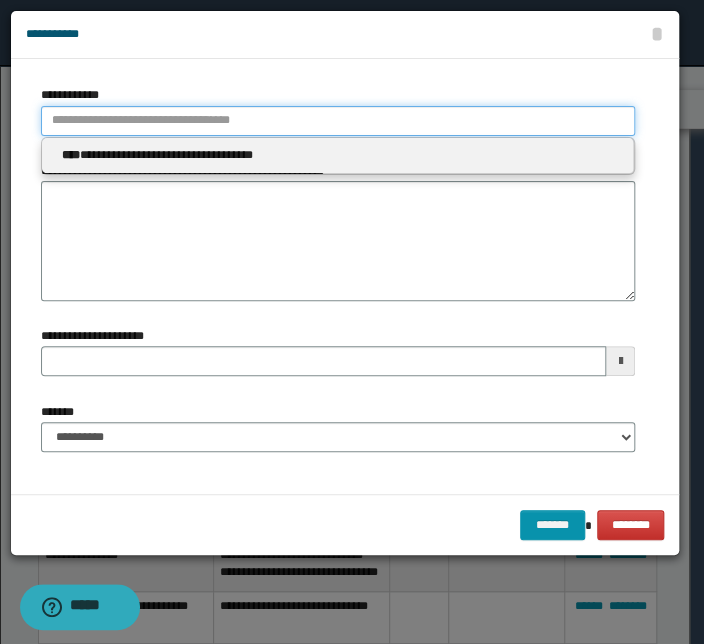 type 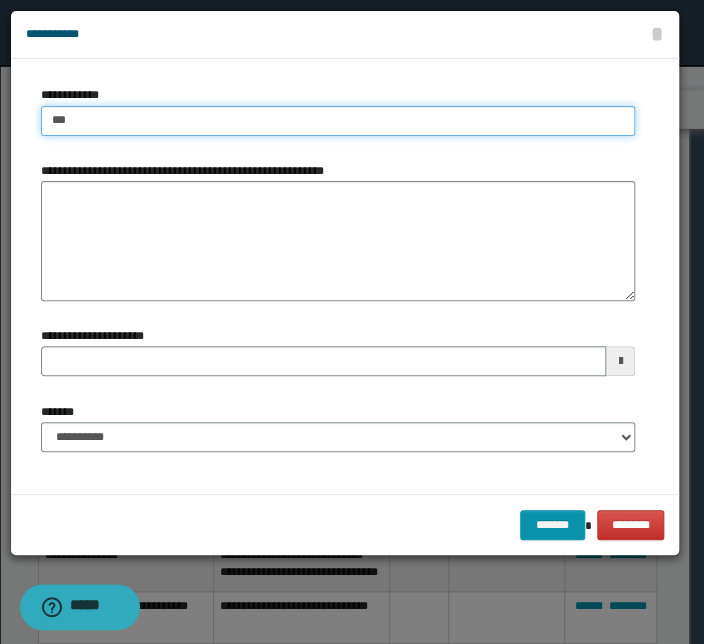 type on "****" 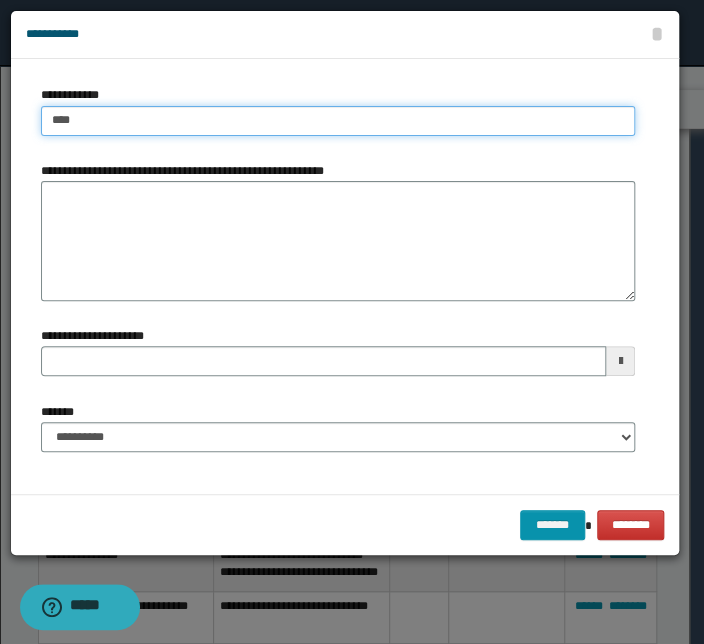type on "****" 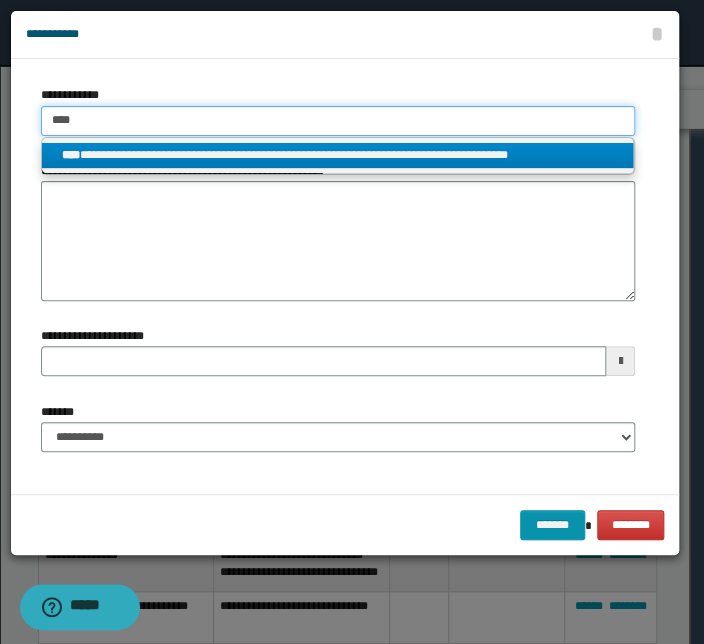 type on "****" 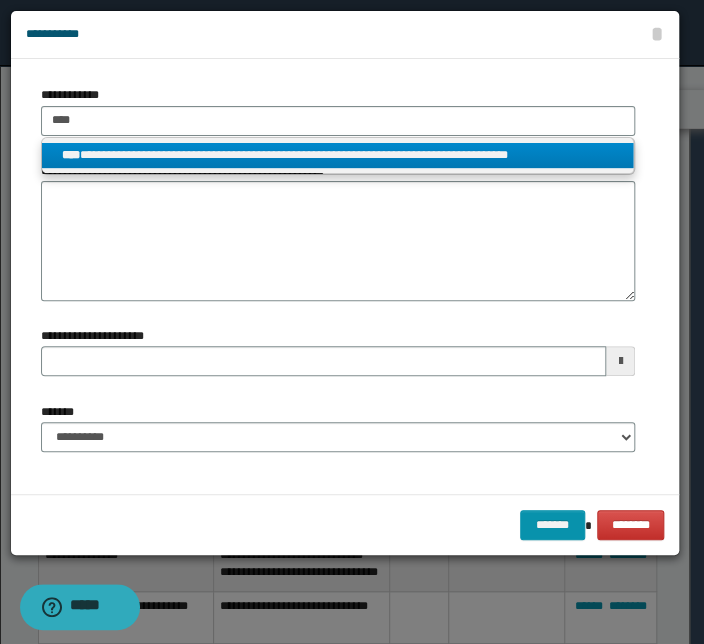 click on "**********" at bounding box center (338, 156) 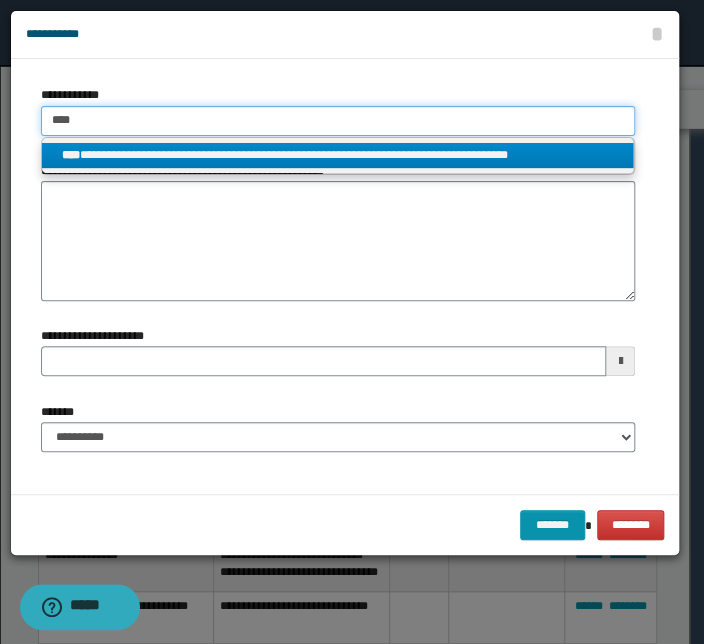 type 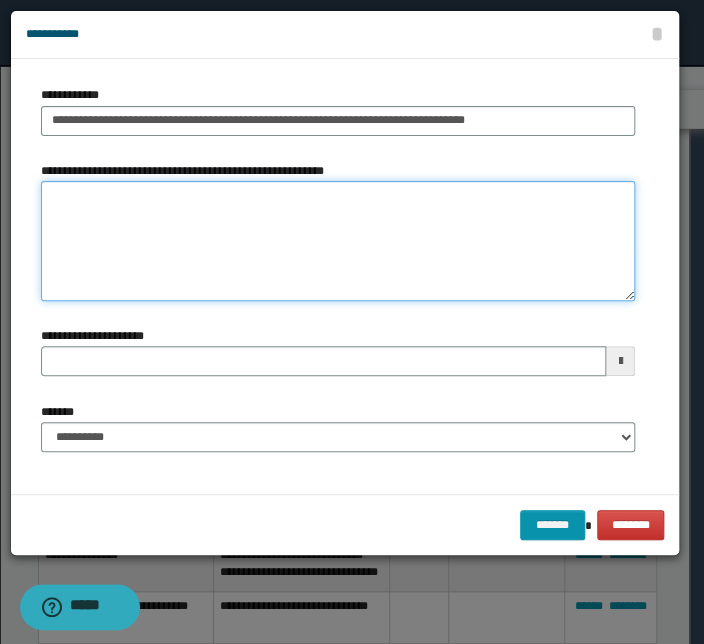 click on "**********" at bounding box center (338, 241) 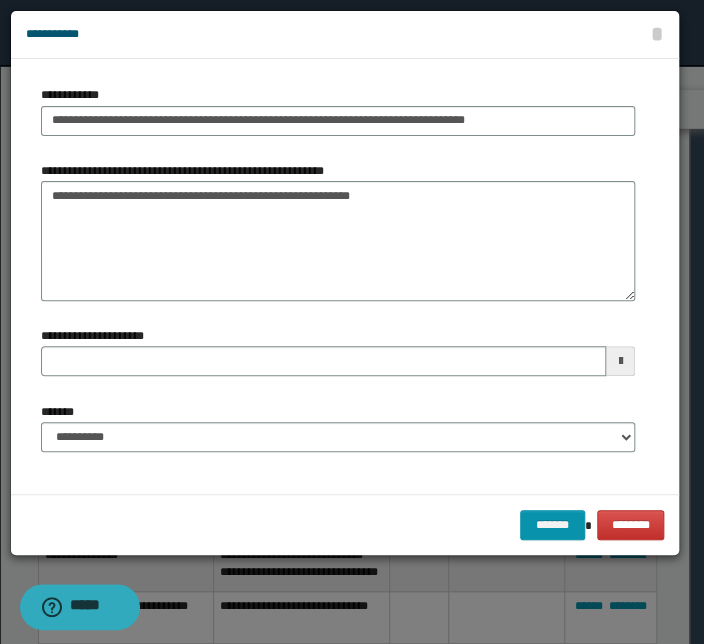 type on "**********" 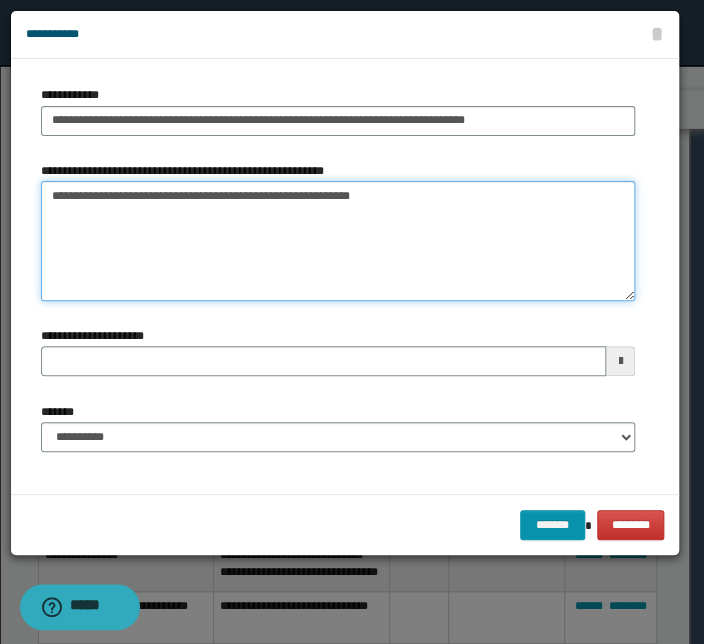 type 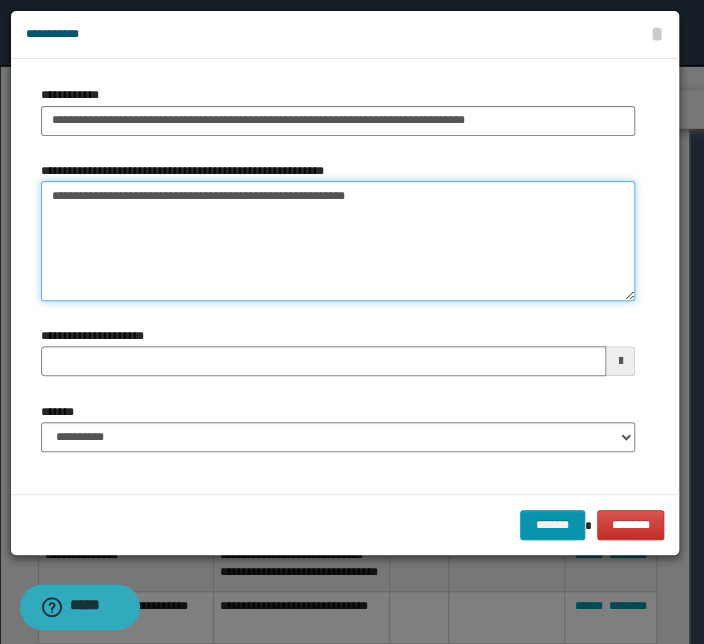 type on "**********" 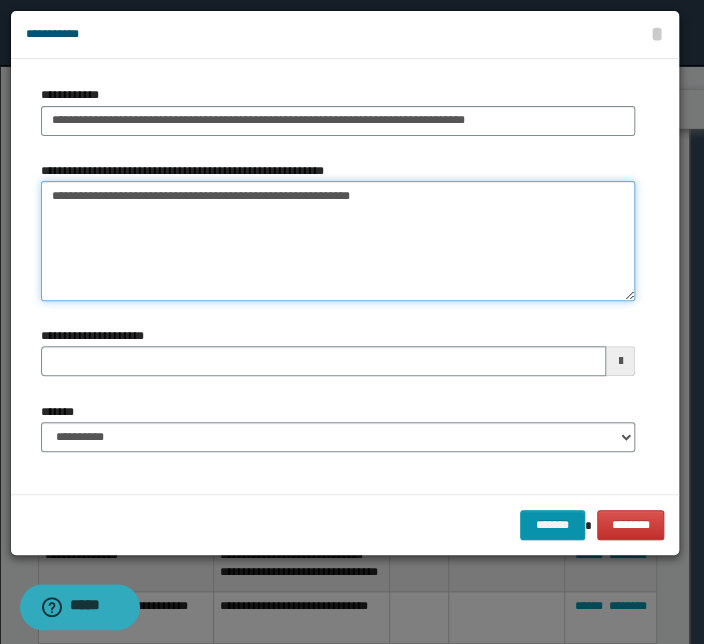 type 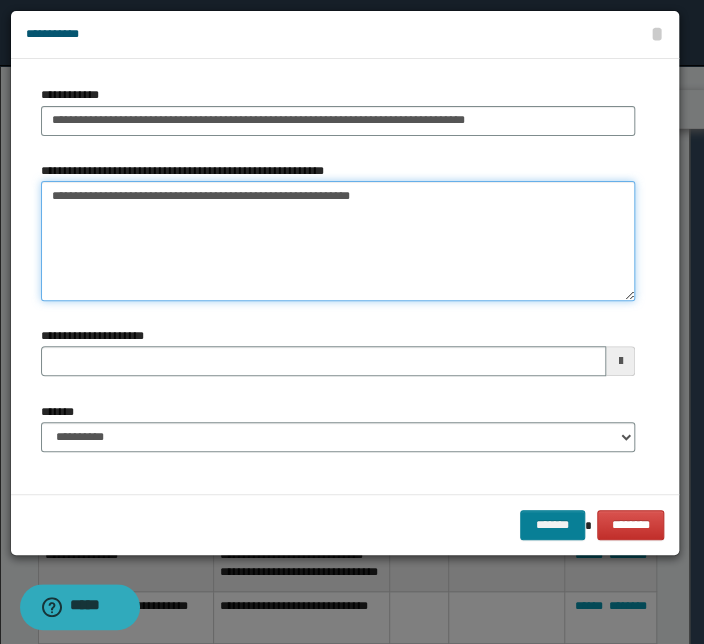 type on "**********" 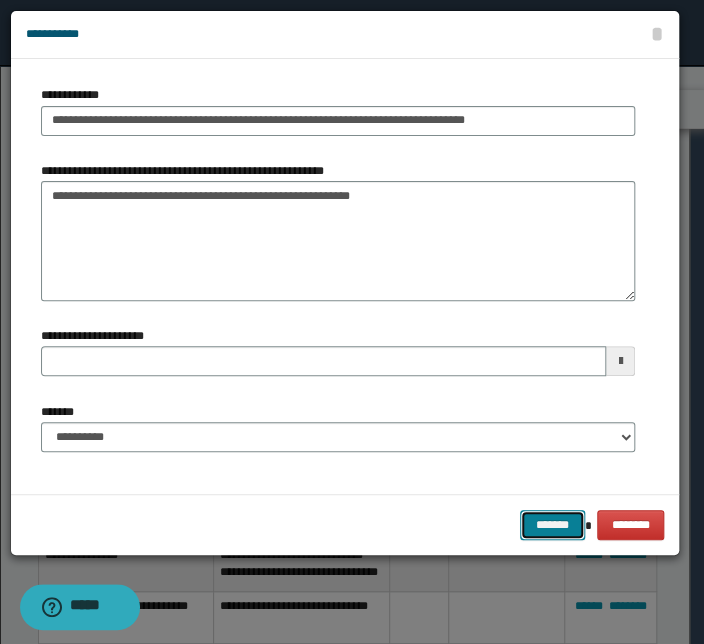 click on "*******" at bounding box center (552, 525) 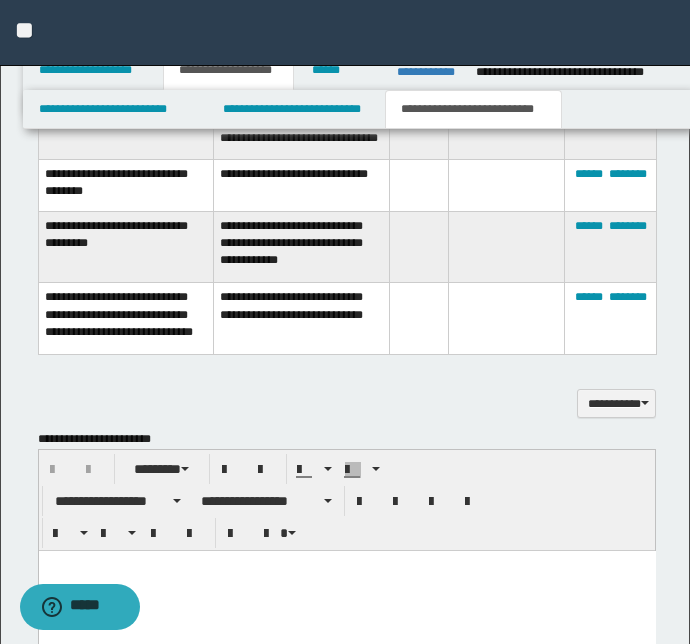 scroll, scrollTop: 1607, scrollLeft: 0, axis: vertical 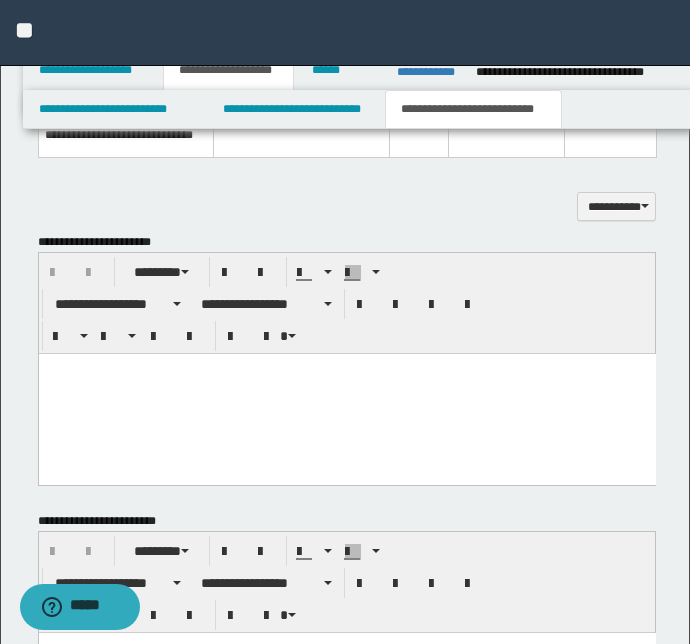click at bounding box center [346, 394] 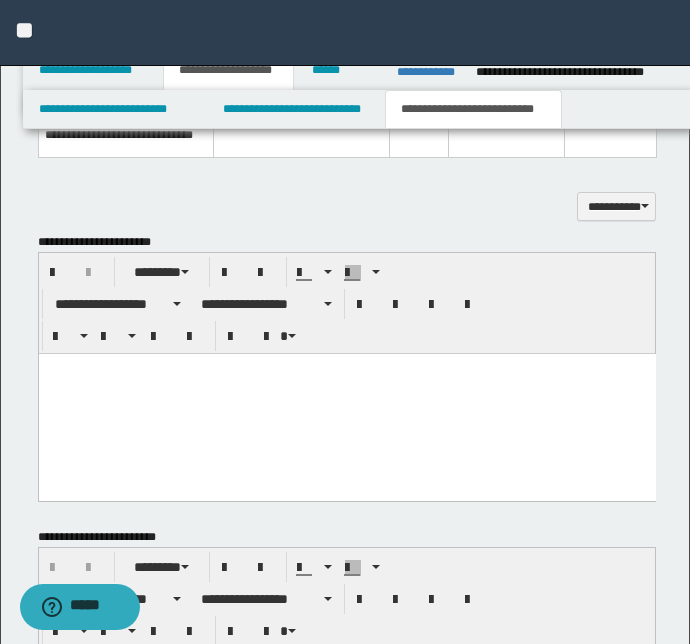 paste 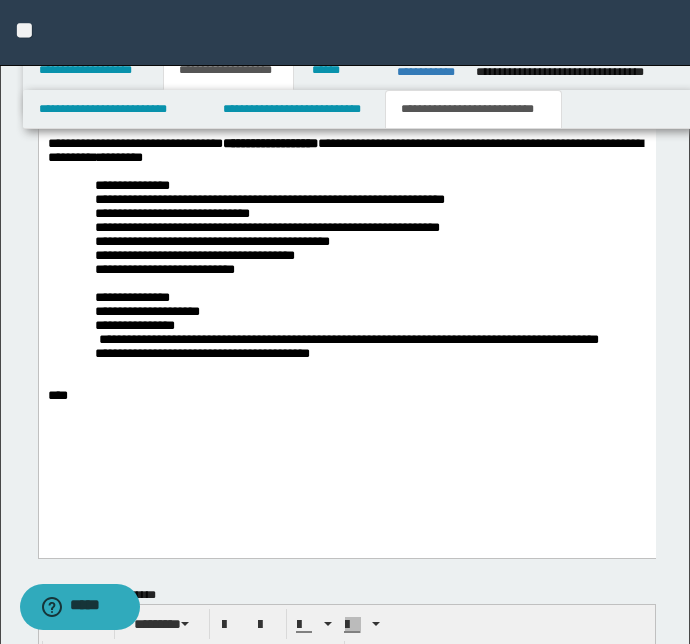scroll, scrollTop: 2061, scrollLeft: 0, axis: vertical 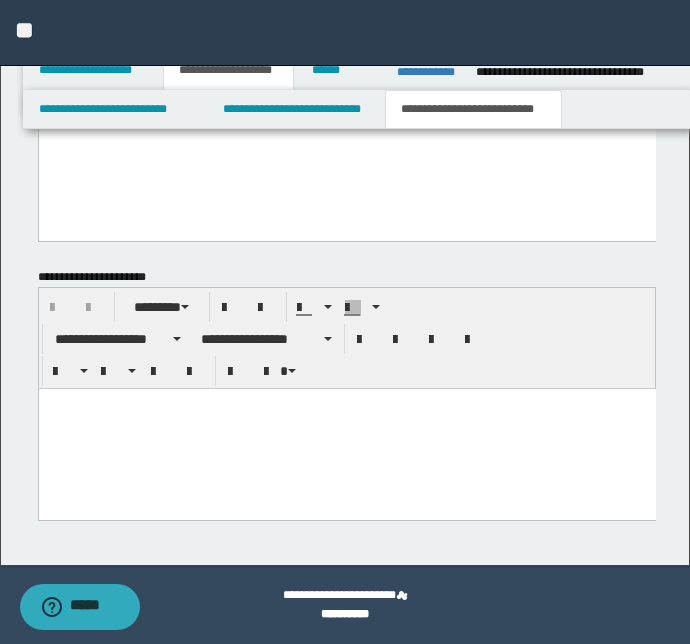 click at bounding box center (346, 404) 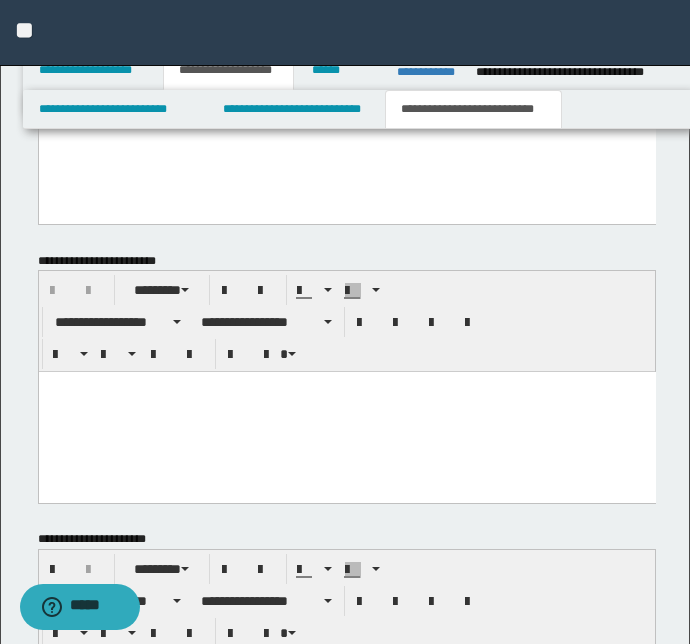 scroll, scrollTop: 2305, scrollLeft: 0, axis: vertical 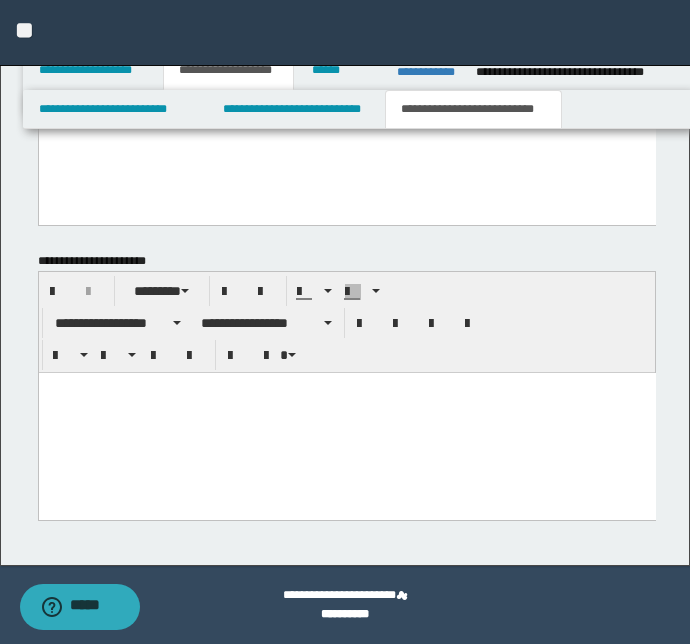 paste 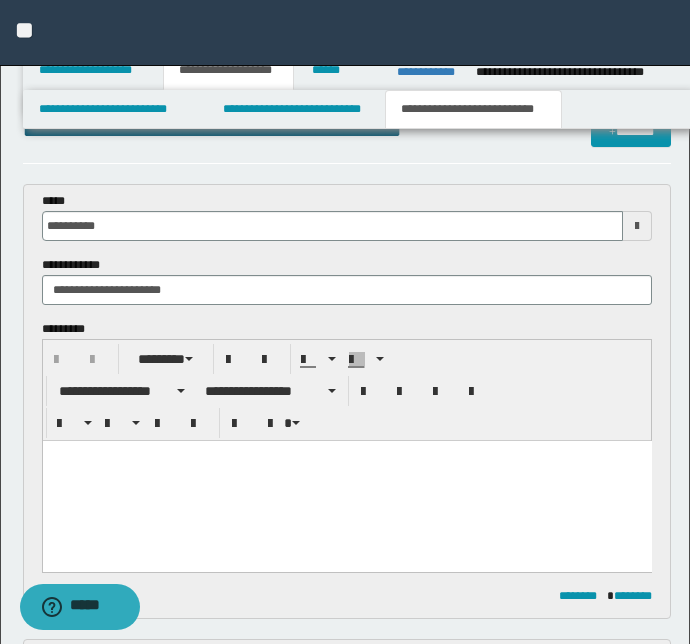 scroll, scrollTop: 0, scrollLeft: 0, axis: both 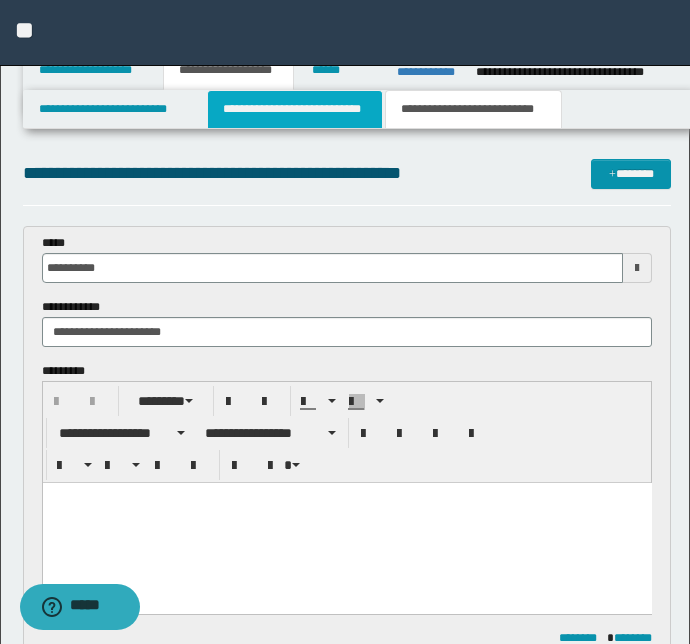 click on "**********" at bounding box center [294, 109] 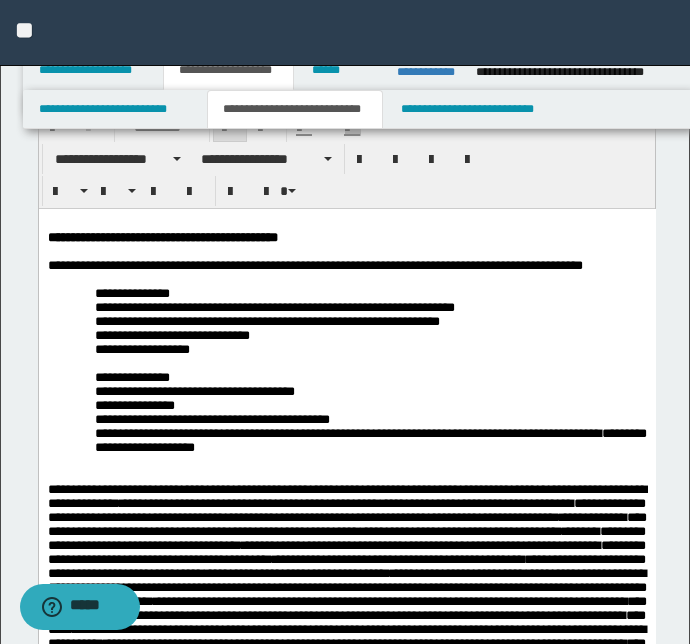 scroll, scrollTop: 181, scrollLeft: 0, axis: vertical 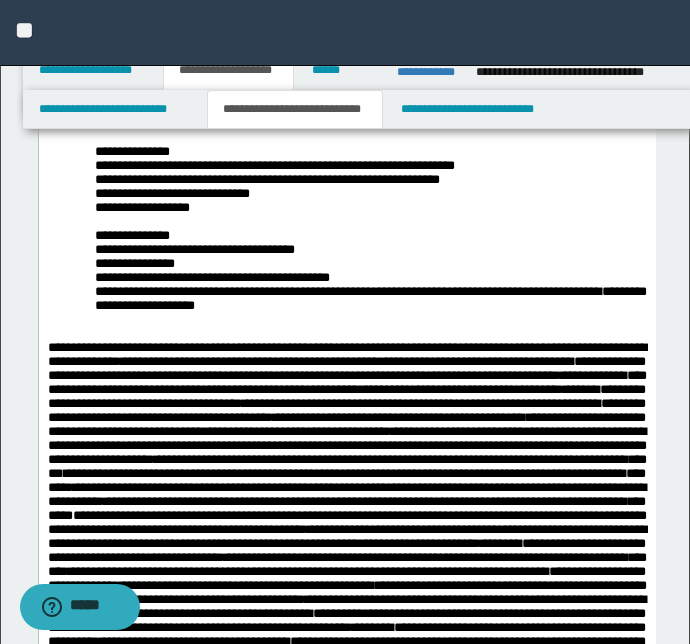 drag, startPoint x: 377, startPoint y: 290, endPoint x: 311, endPoint y: 277, distance: 67.26812 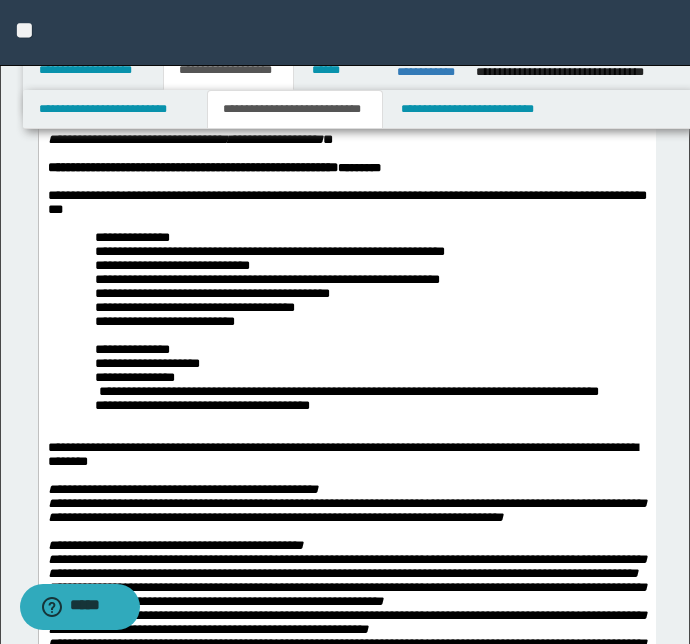 scroll, scrollTop: 1636, scrollLeft: 0, axis: vertical 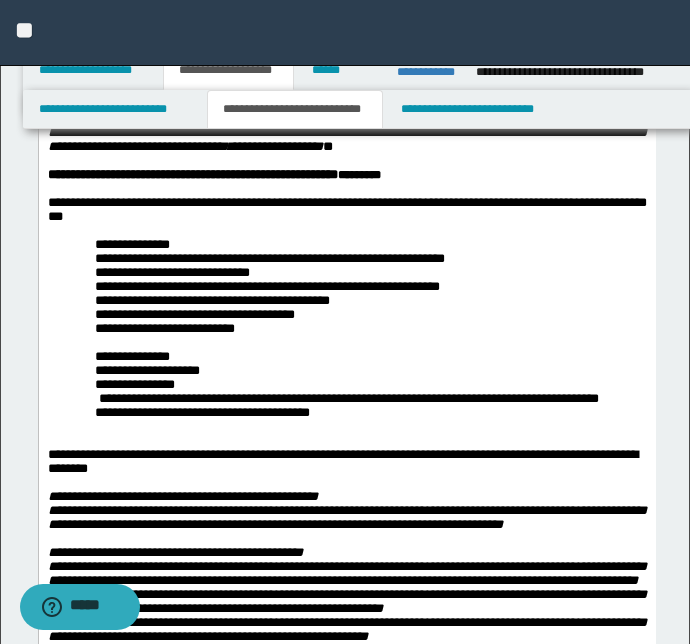 click at bounding box center (346, 63) 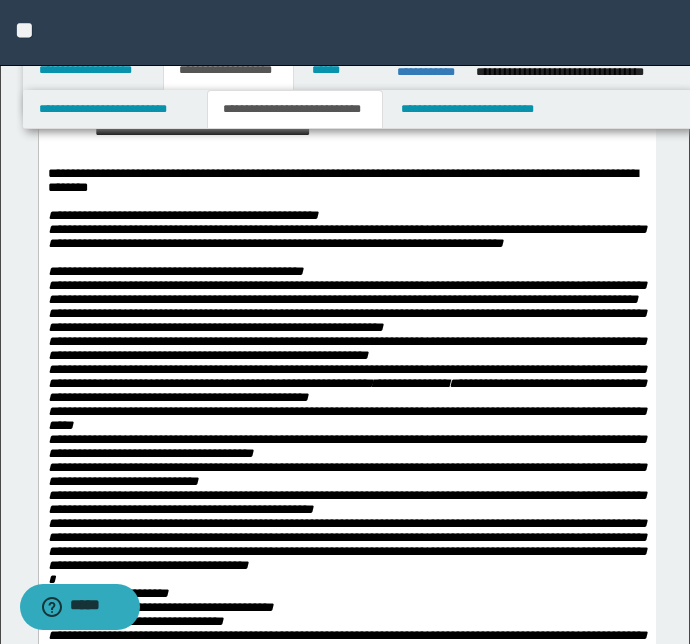 scroll, scrollTop: 1909, scrollLeft: 0, axis: vertical 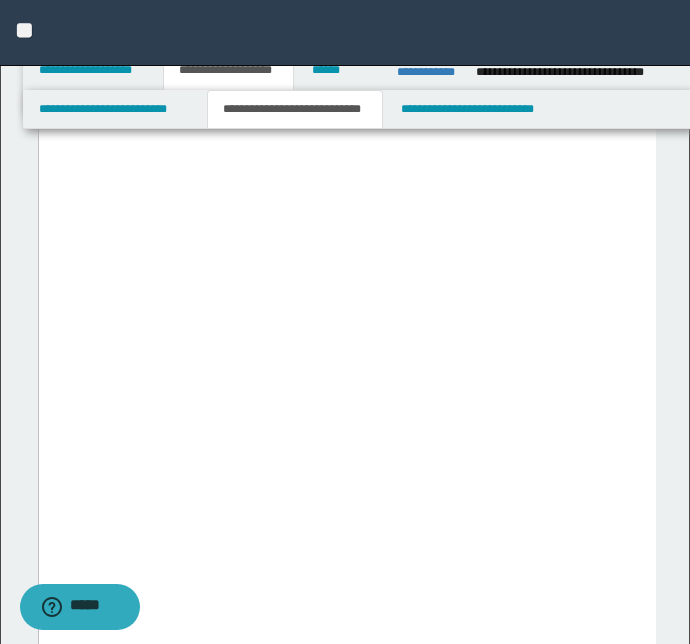 click at bounding box center (346, -715) 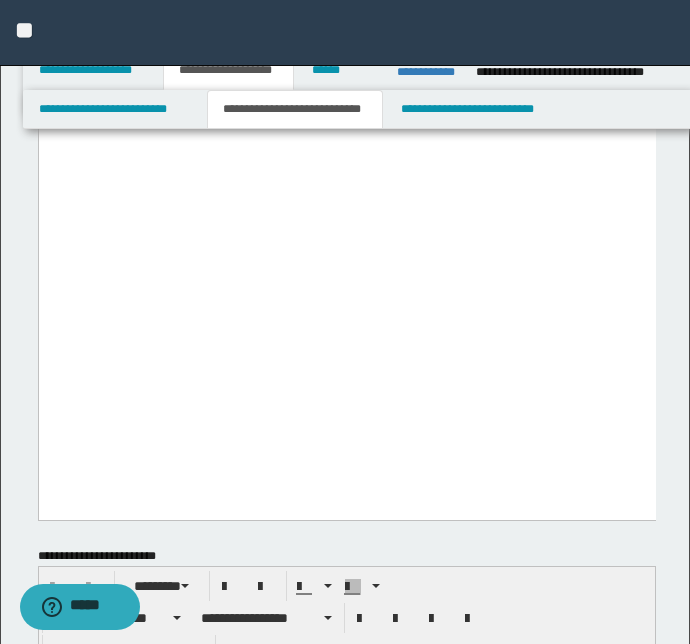 scroll, scrollTop: 7272, scrollLeft: 0, axis: vertical 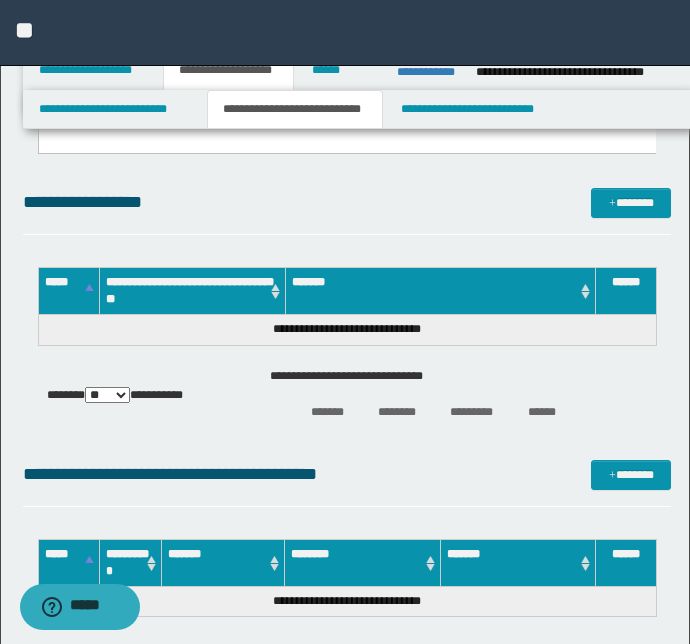 click on "**********" at bounding box center (347, 353) 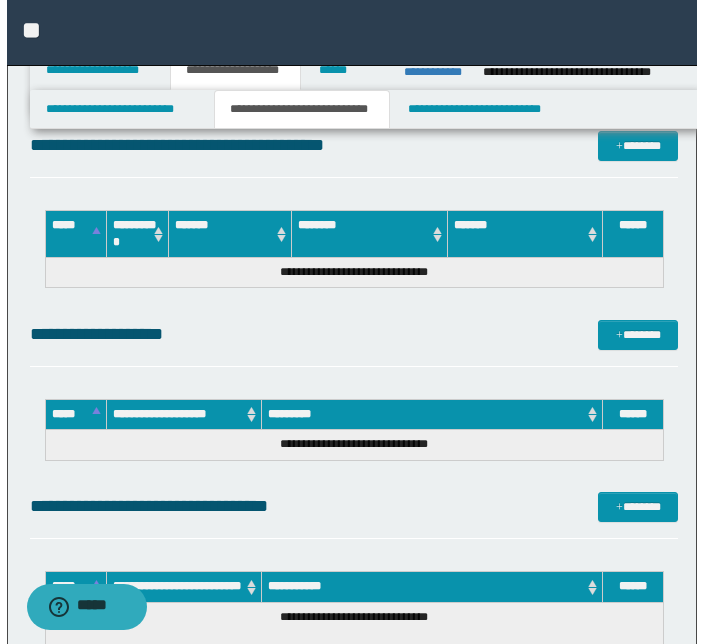 scroll, scrollTop: 8272, scrollLeft: 0, axis: vertical 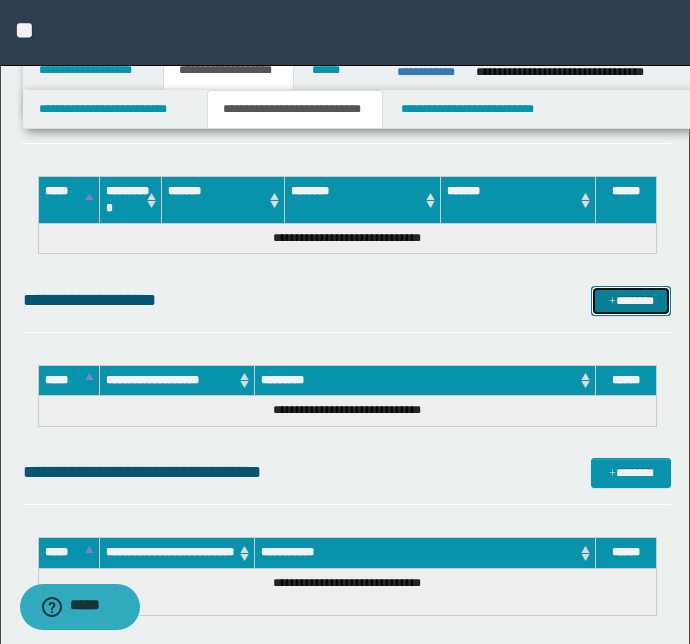 click on "*******" at bounding box center (631, 301) 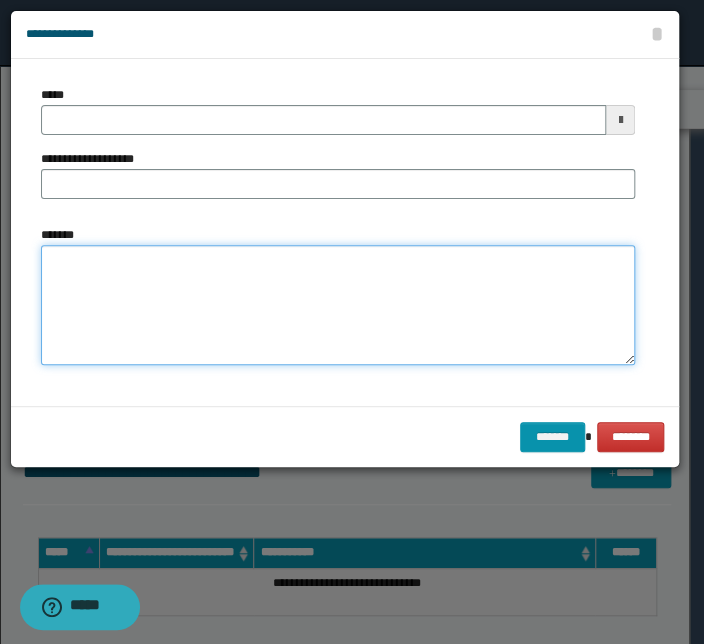 click on "*******" at bounding box center [338, 305] 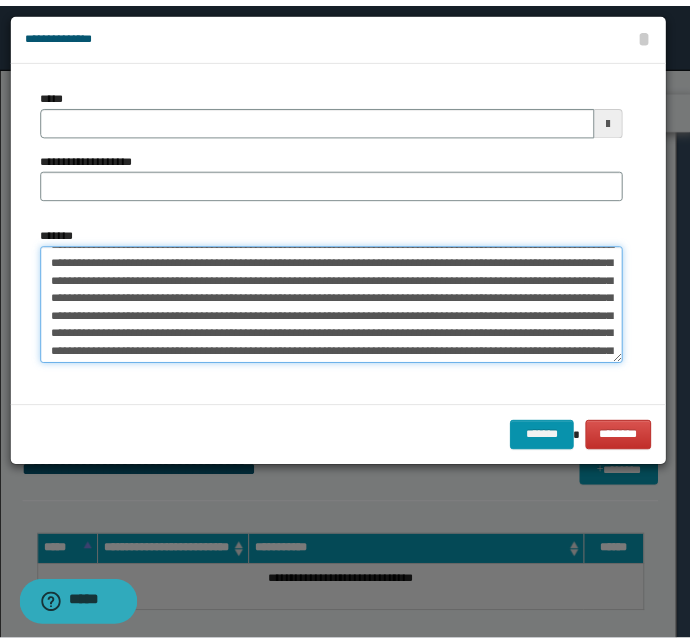 scroll, scrollTop: 0, scrollLeft: 0, axis: both 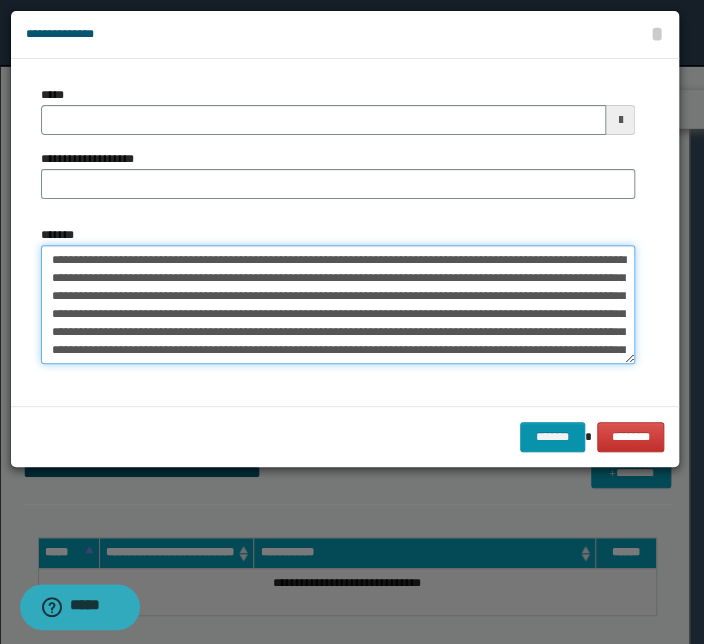 type on "**********" 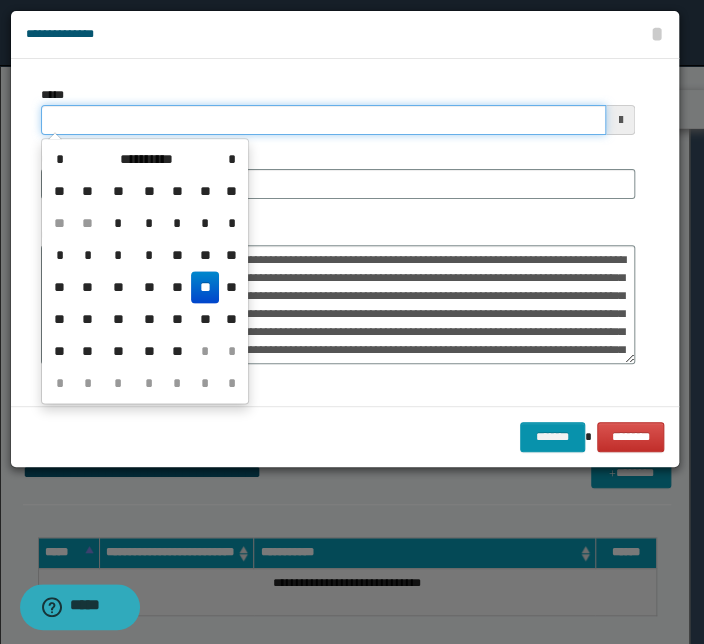 click on "*****" at bounding box center (323, 120) 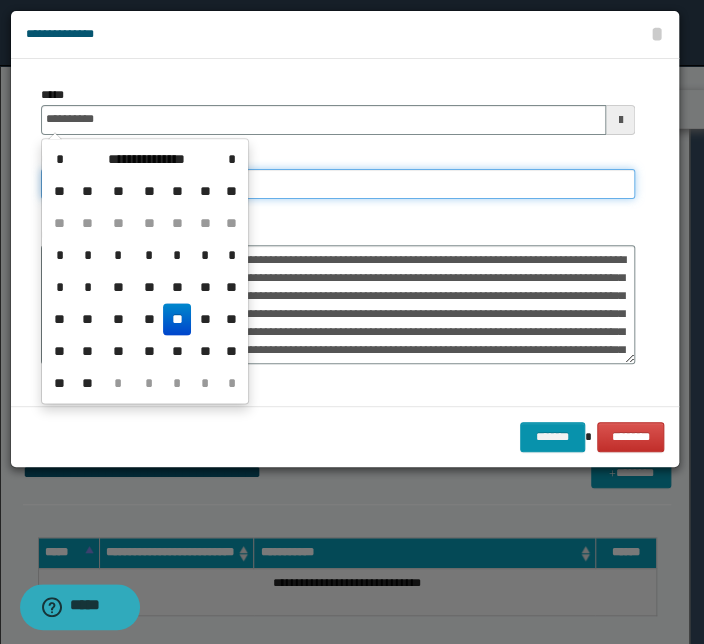 type on "**********" 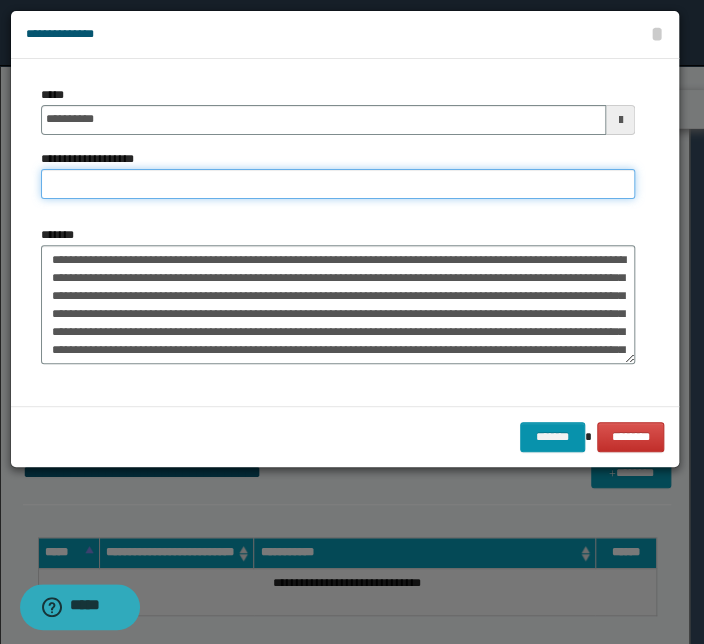 type on "*" 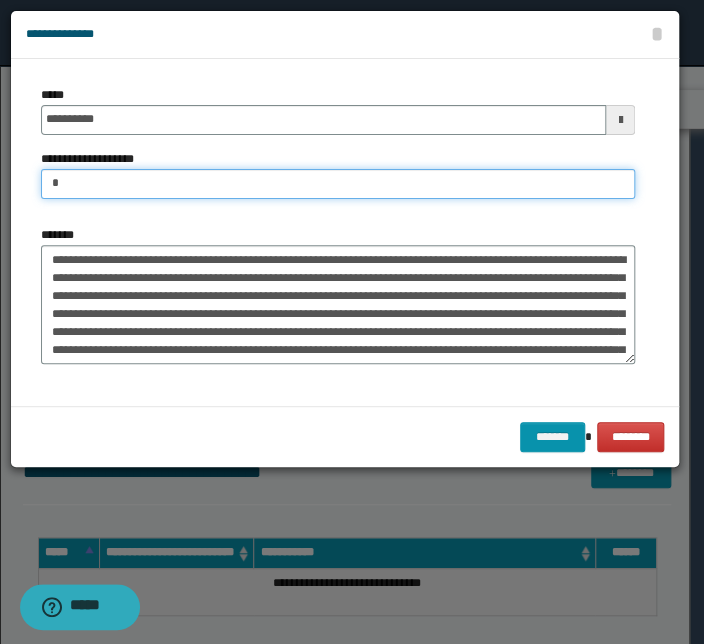 type on "*****" 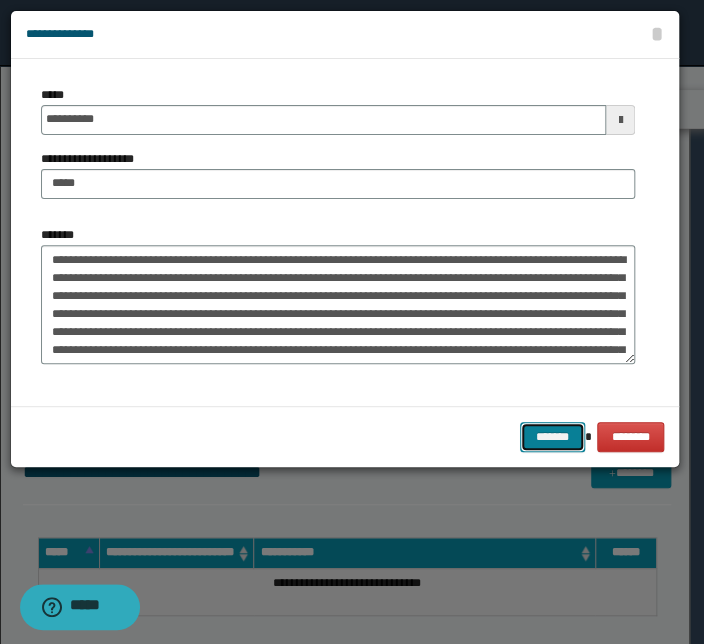 click on "*******" at bounding box center (552, 437) 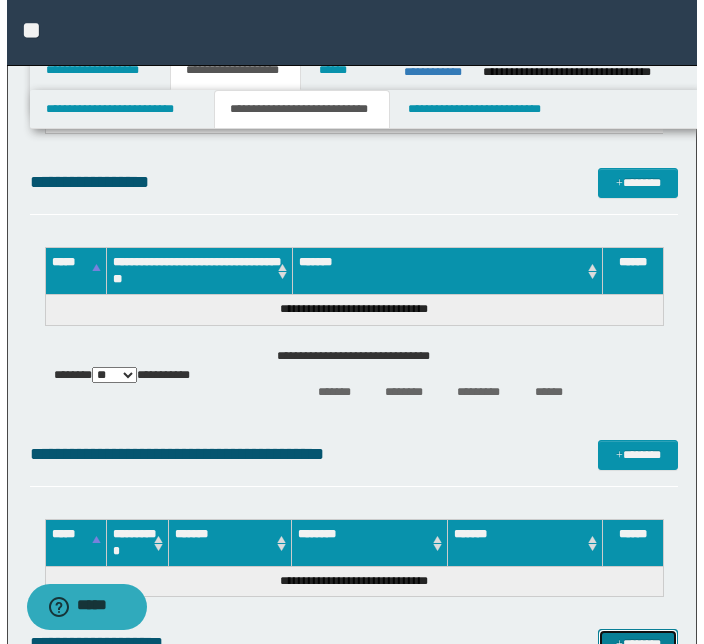 scroll, scrollTop: 7818, scrollLeft: 0, axis: vertical 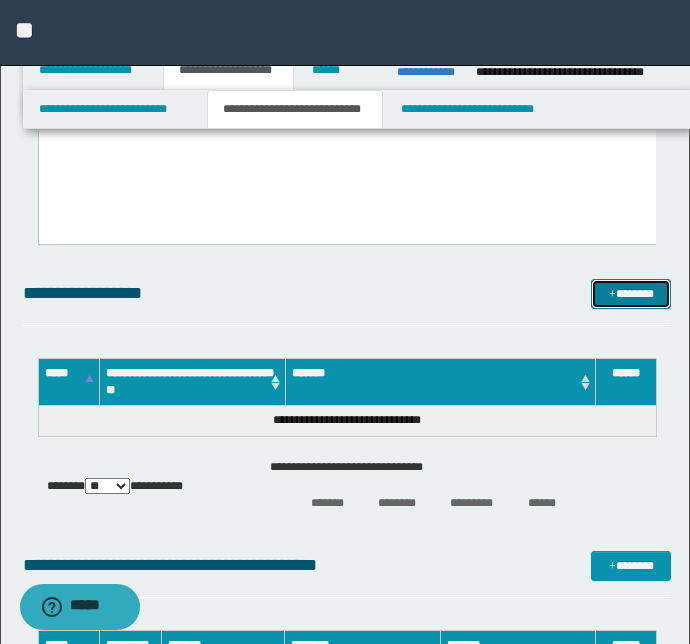 click on "*******" at bounding box center (631, 294) 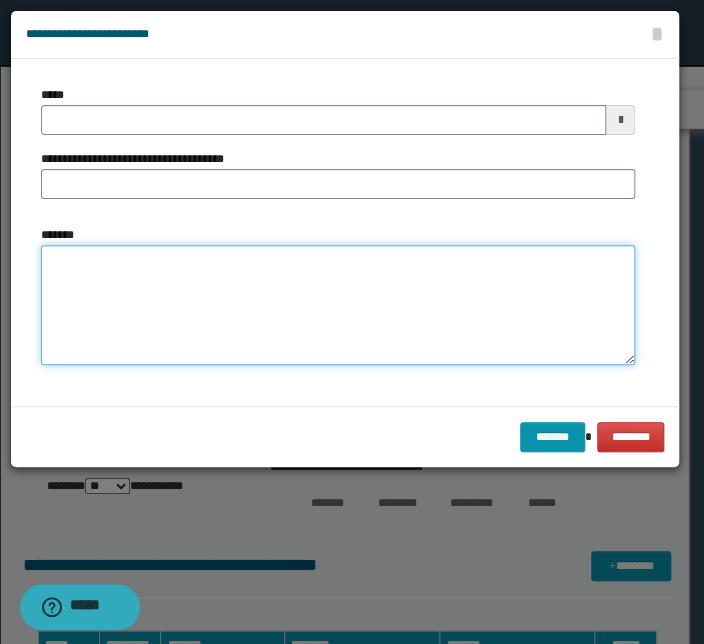 click on "*******" at bounding box center [338, 305] 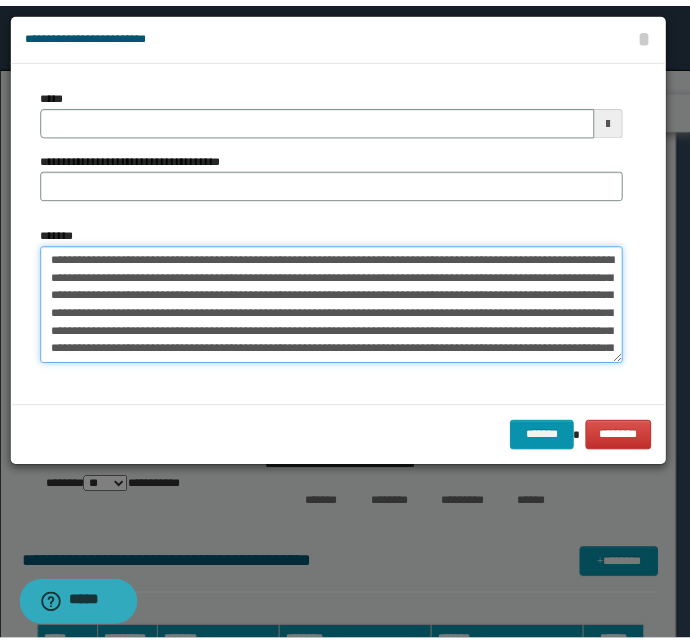 scroll, scrollTop: 0, scrollLeft: 0, axis: both 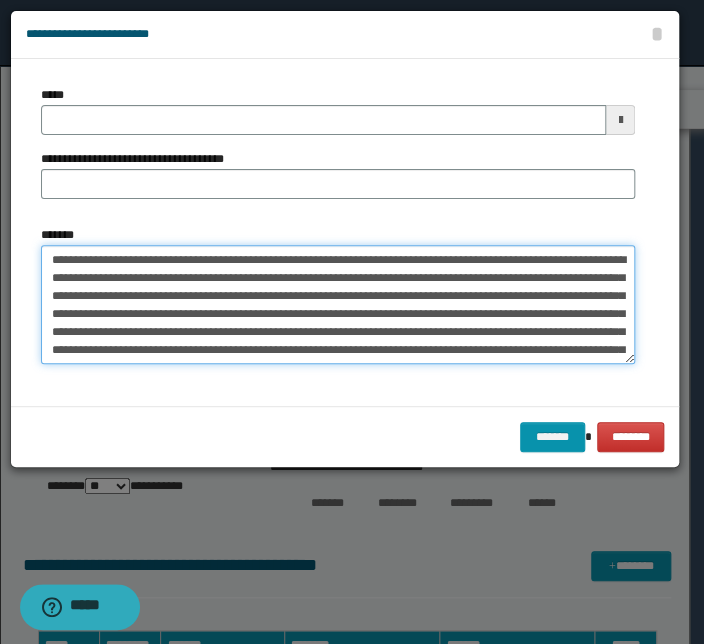 drag, startPoint x: 491, startPoint y: 258, endPoint x: 0, endPoint y: 260, distance: 491.00406 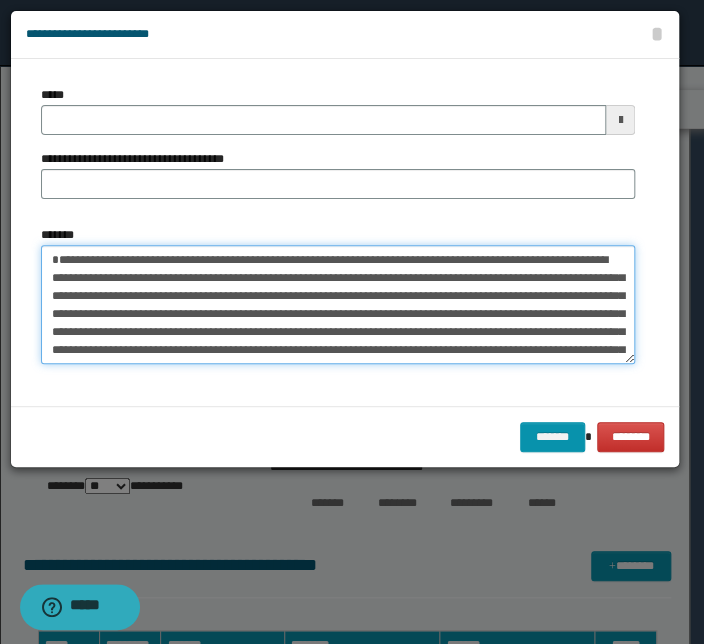type 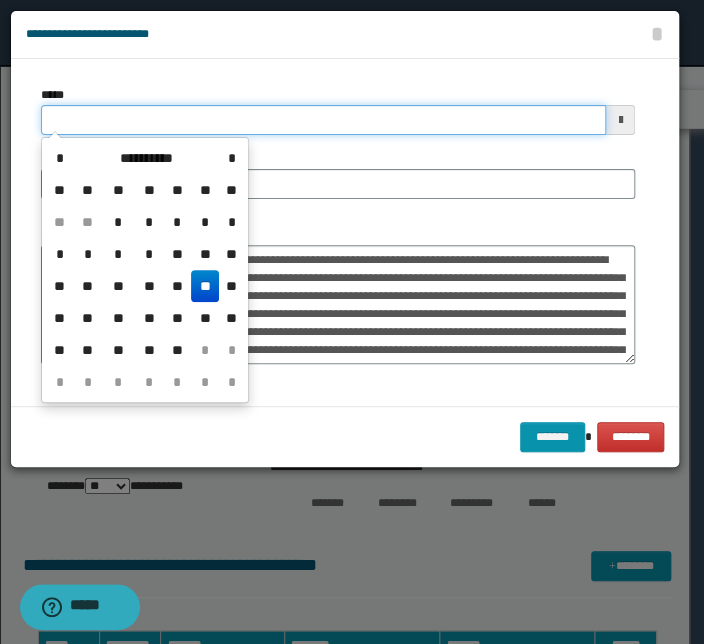 click on "*****" at bounding box center (323, 120) 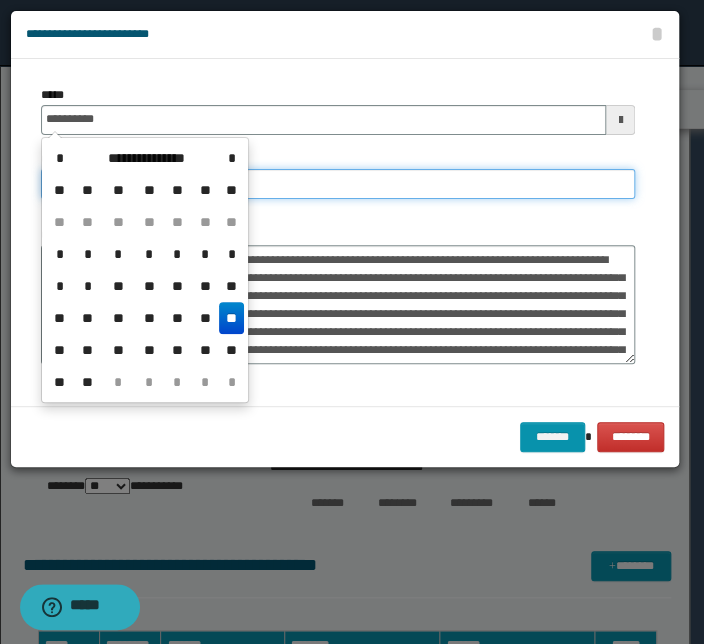 type on "**********" 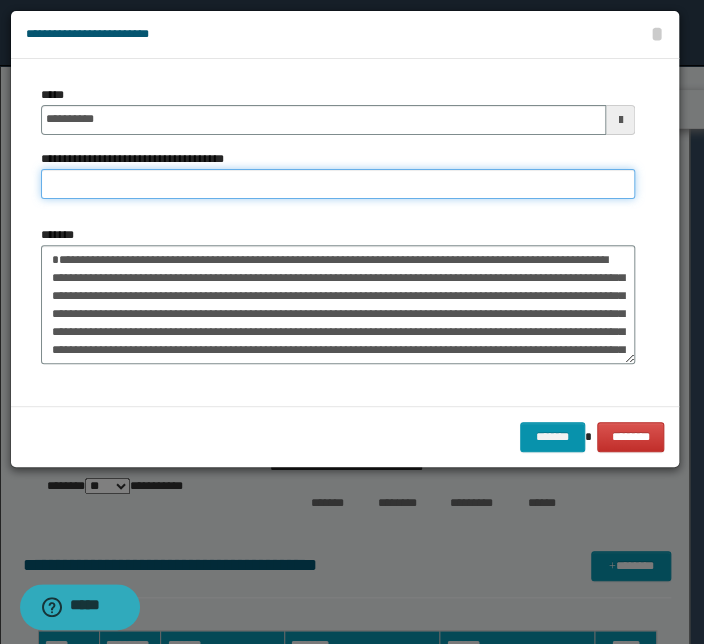 click on "**********" at bounding box center (338, 184) 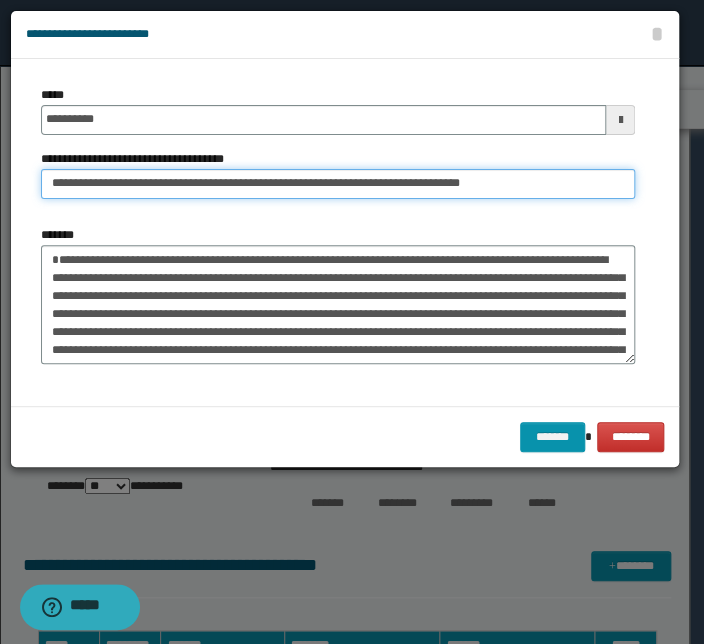 drag, startPoint x: 115, startPoint y: 184, endPoint x: -175, endPoint y: 161, distance: 290.91064 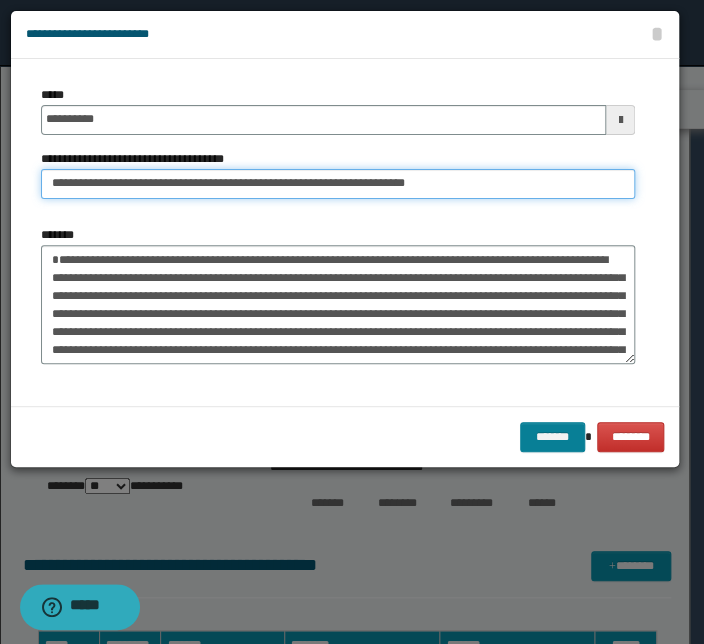 type on "**********" 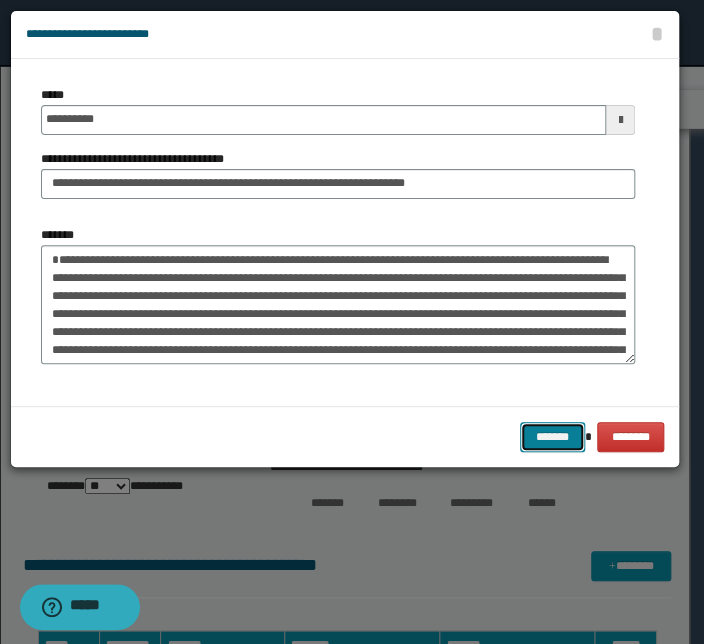 click on "*******" at bounding box center [552, 437] 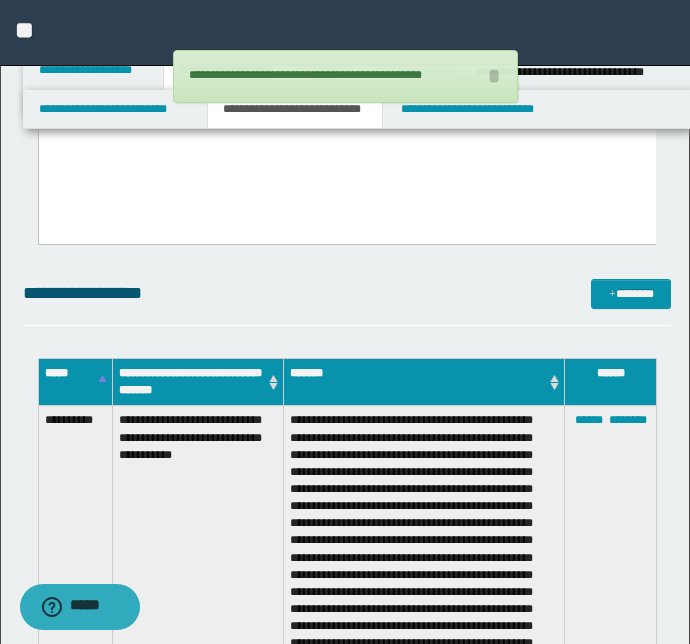 click on "**********" at bounding box center [347, 618] 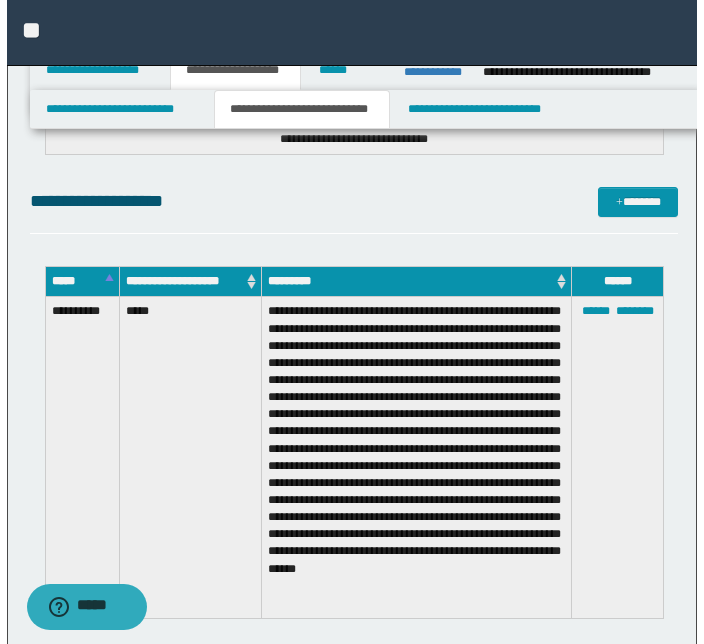 scroll, scrollTop: 8744, scrollLeft: 0, axis: vertical 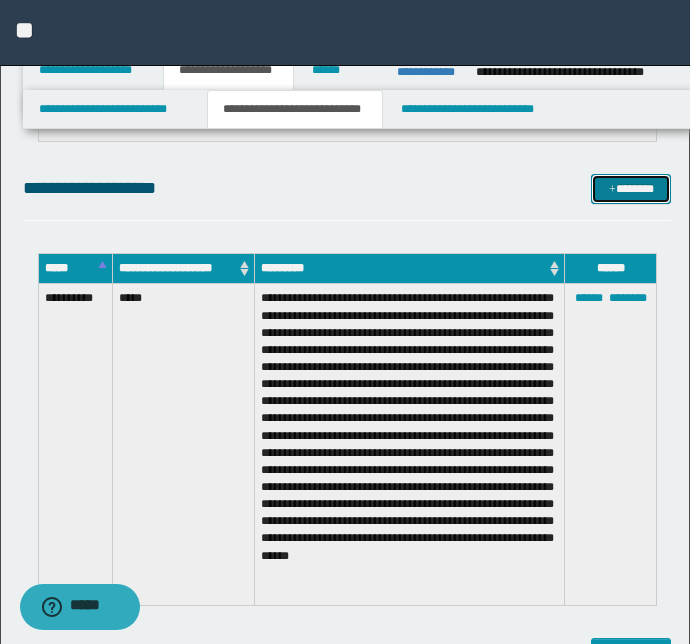 click on "*******" at bounding box center [631, 189] 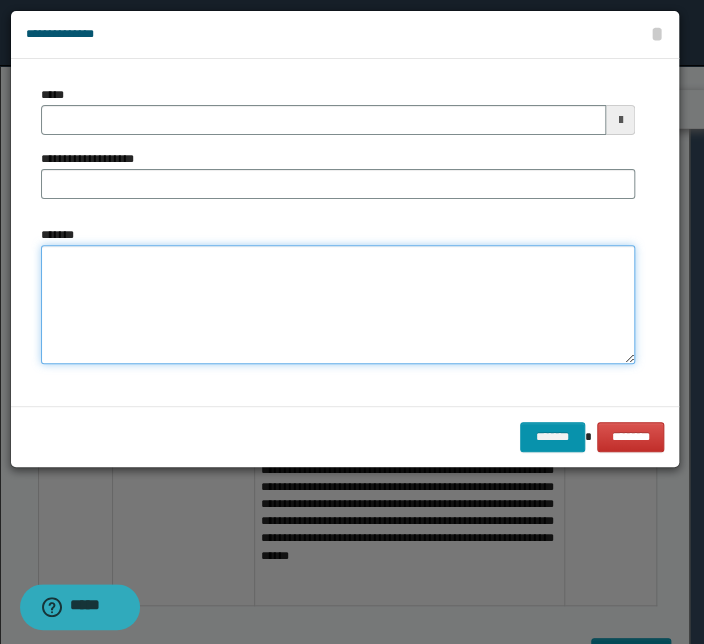 click on "*******" at bounding box center (338, 305) 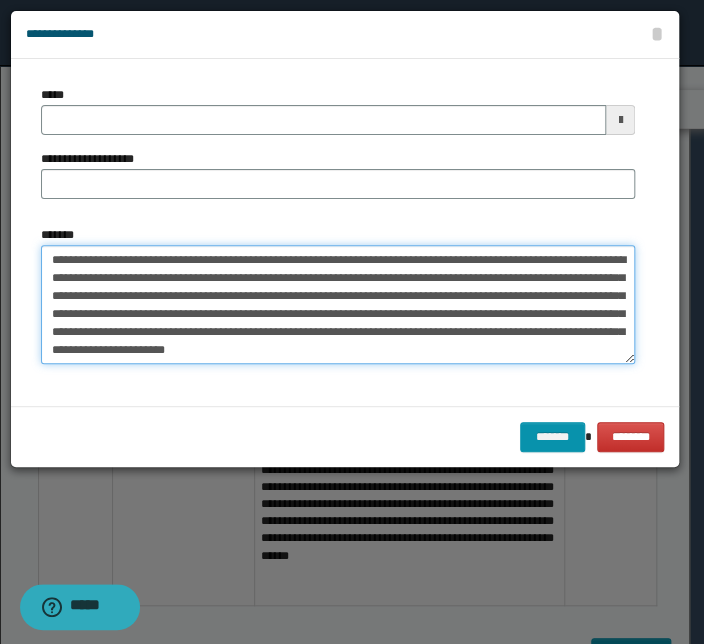 drag, startPoint x: 482, startPoint y: 260, endPoint x: -14, endPoint y: 247, distance: 496.17032 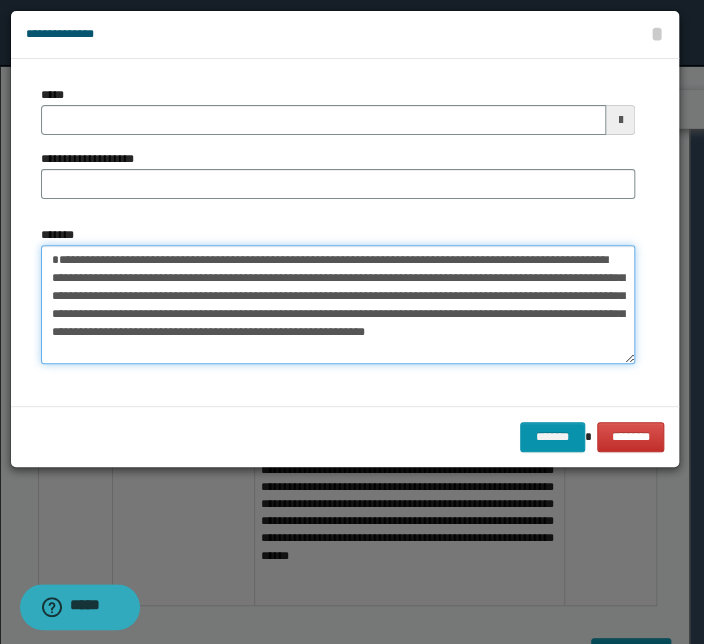 type 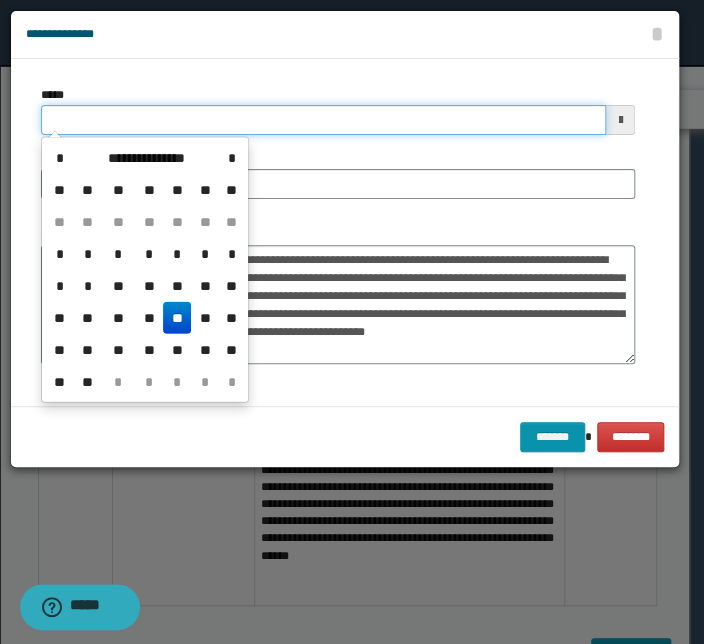 click on "*****" at bounding box center (323, 120) 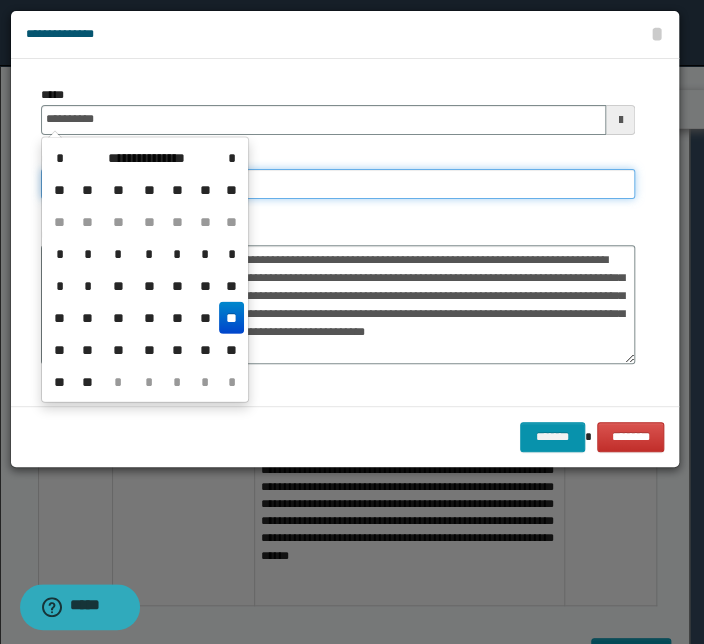 type on "**********" 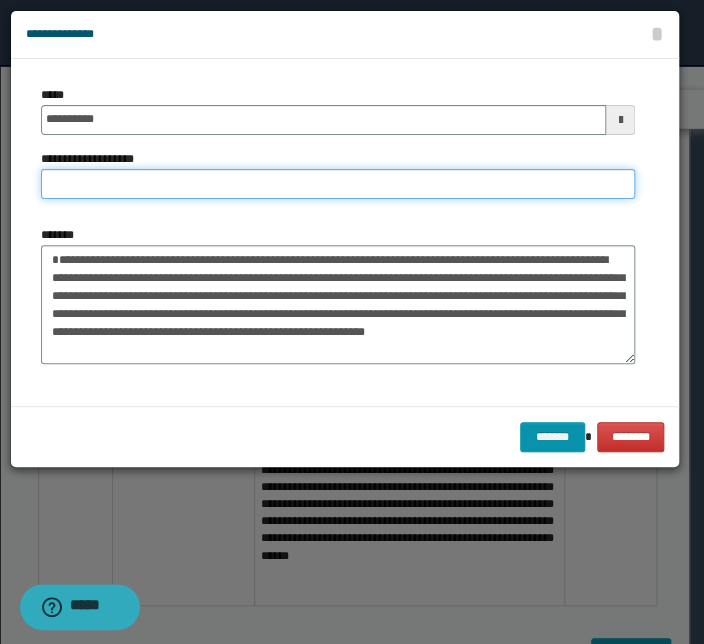 paste on "**********" 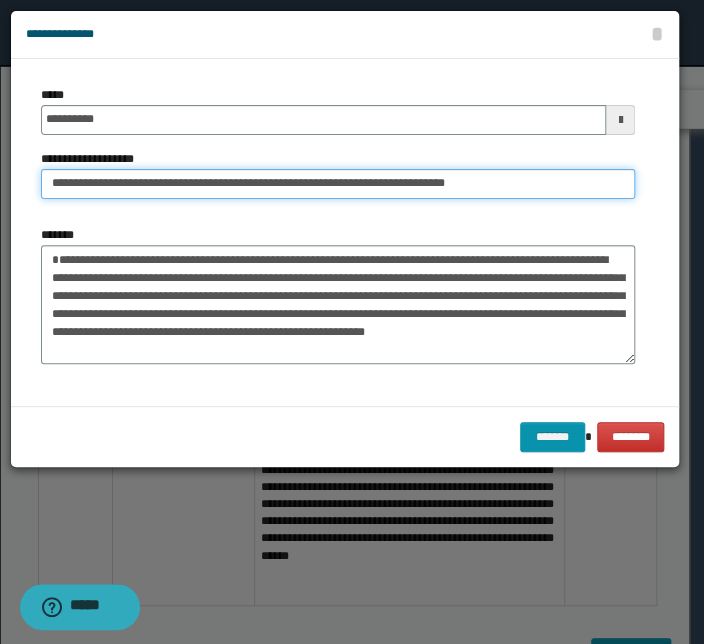 click on "**********" at bounding box center (338, 184) 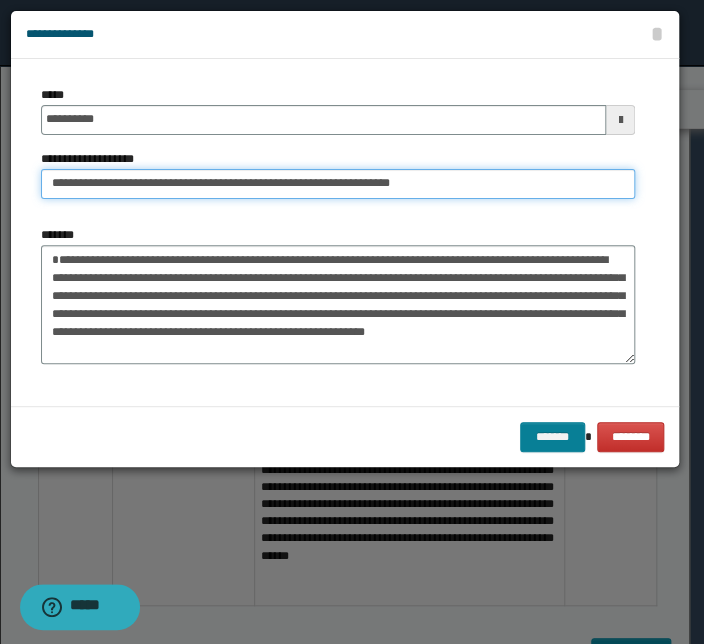 type on "**********" 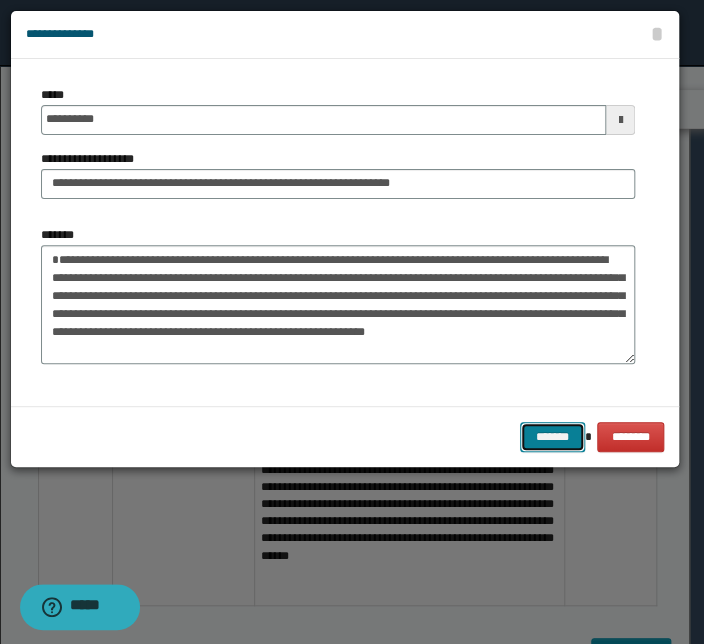 drag, startPoint x: 537, startPoint y: 433, endPoint x: 50, endPoint y: 410, distance: 487.54282 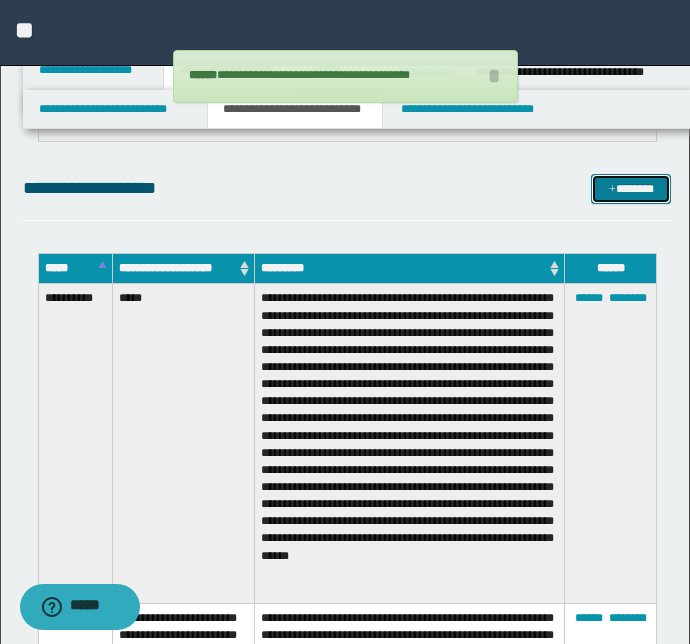 drag, startPoint x: 627, startPoint y: 185, endPoint x: 60, endPoint y: 307, distance: 579.97675 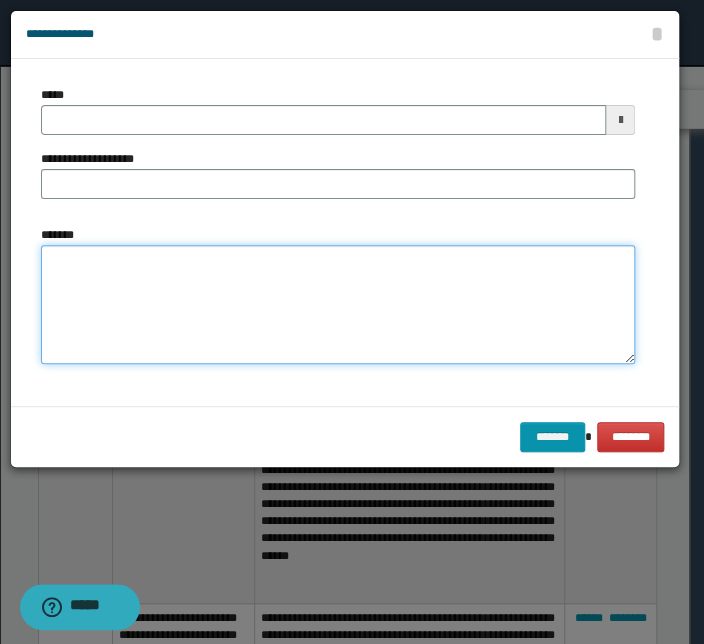 click on "*******" at bounding box center [338, 305] 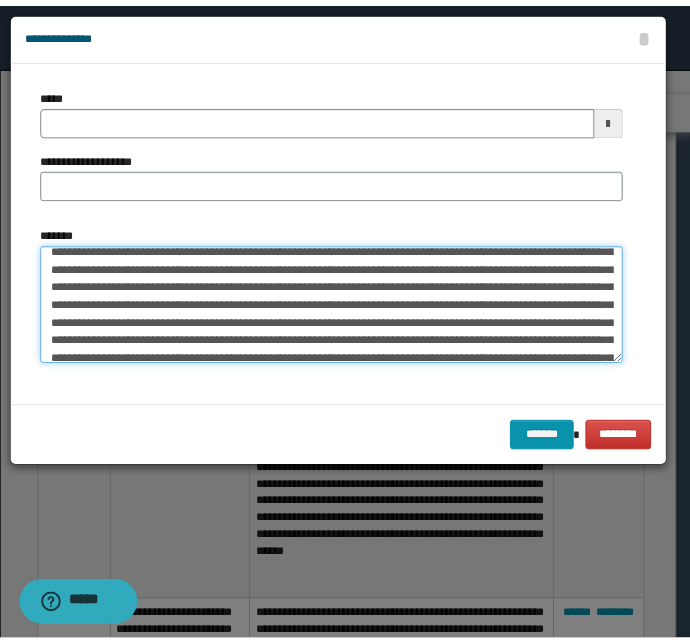 scroll, scrollTop: 0, scrollLeft: 0, axis: both 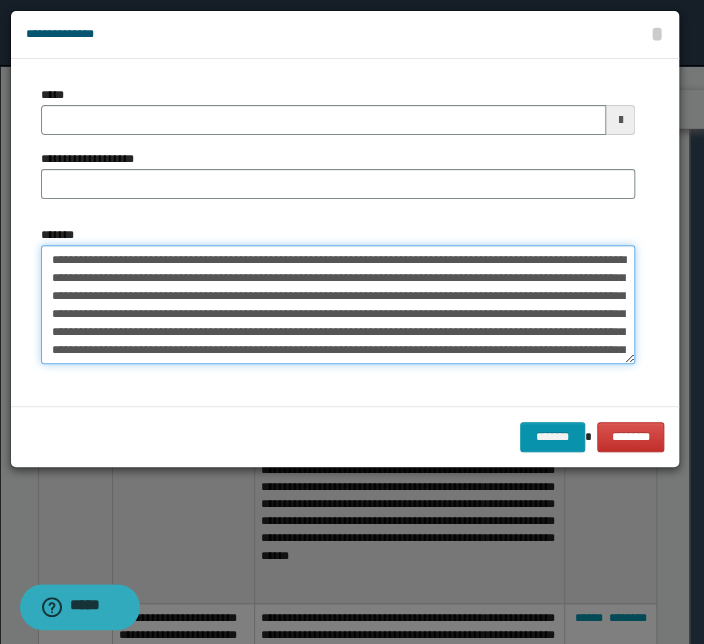 drag, startPoint x: 358, startPoint y: 301, endPoint x: 401, endPoint y: 290, distance: 44.38468 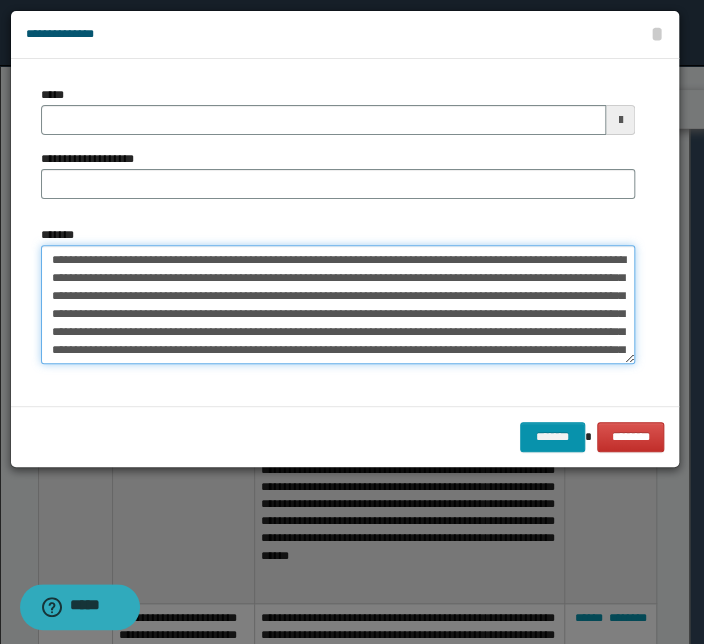 click on "*******" at bounding box center (338, 305) 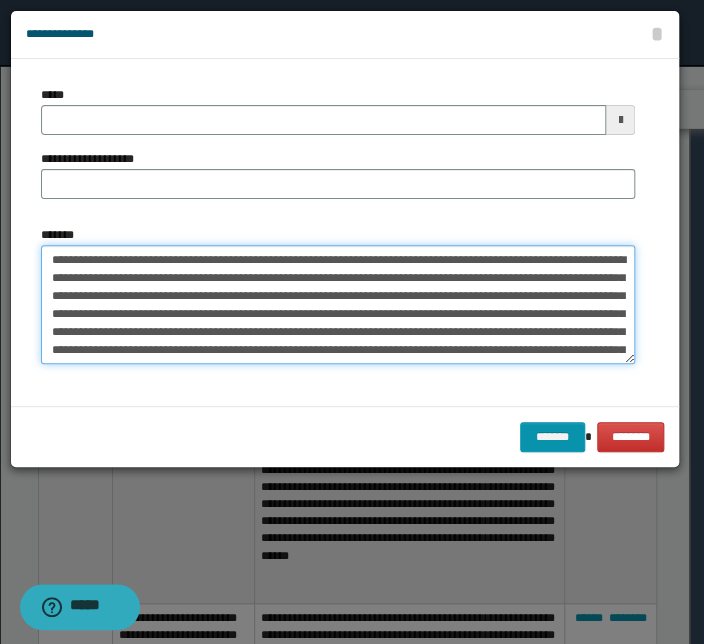 drag, startPoint x: 421, startPoint y: 259, endPoint x: 33, endPoint y: 251, distance: 388.08246 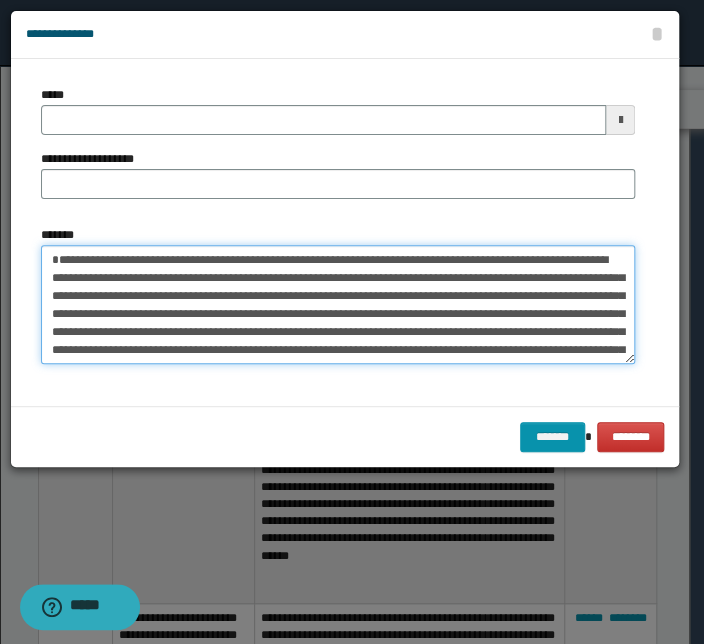 type 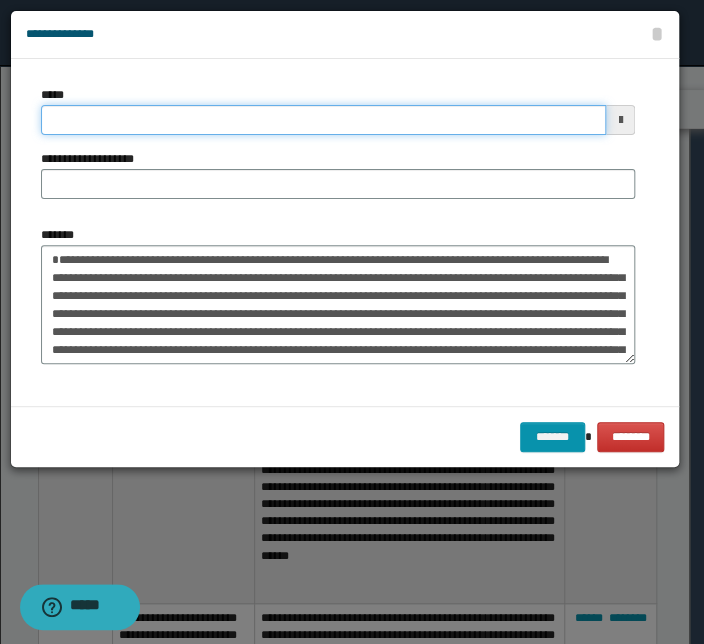 click on "*****" at bounding box center [323, 120] 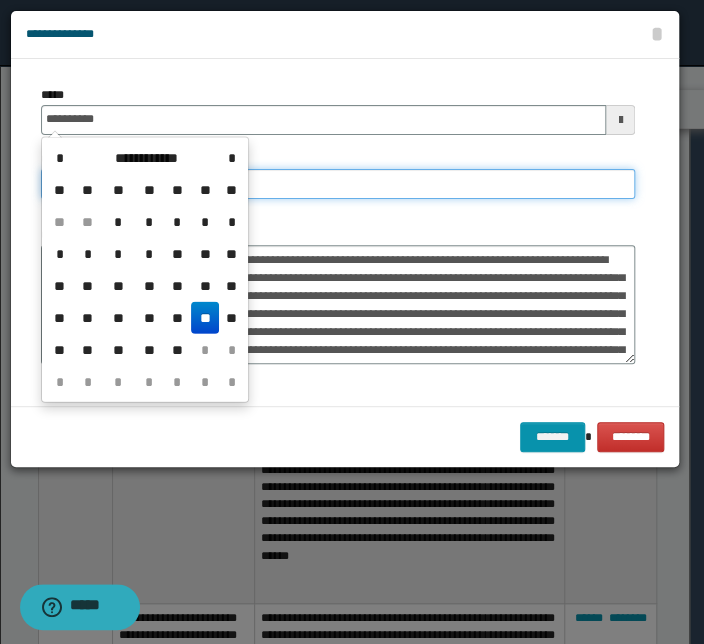 type on "**********" 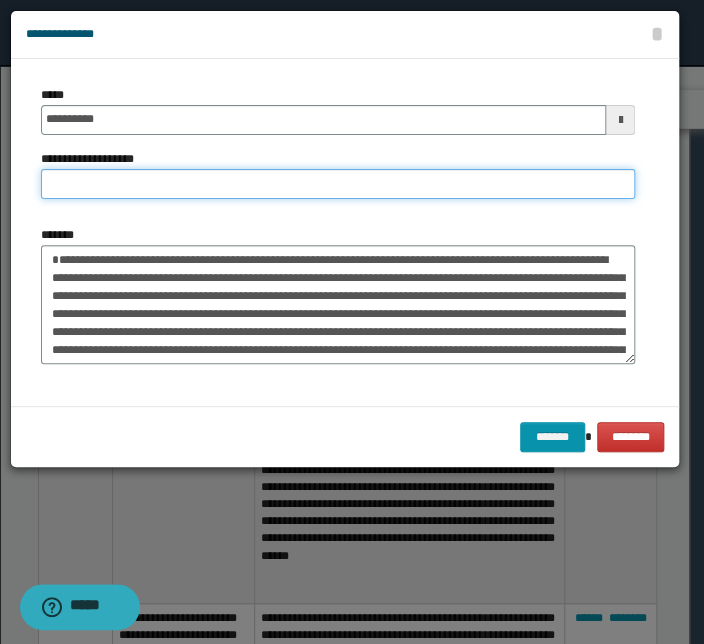 paste on "**********" 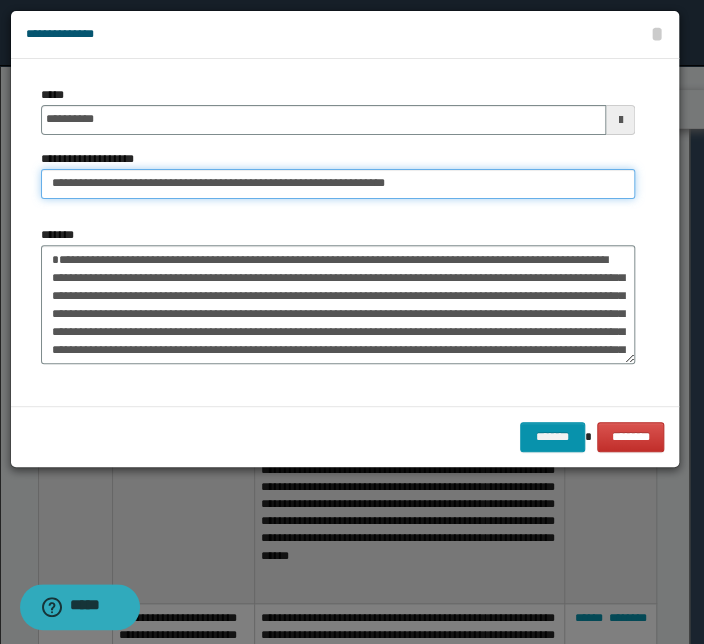 drag, startPoint x: 116, startPoint y: 185, endPoint x: -75, endPoint y: 172, distance: 191.4419 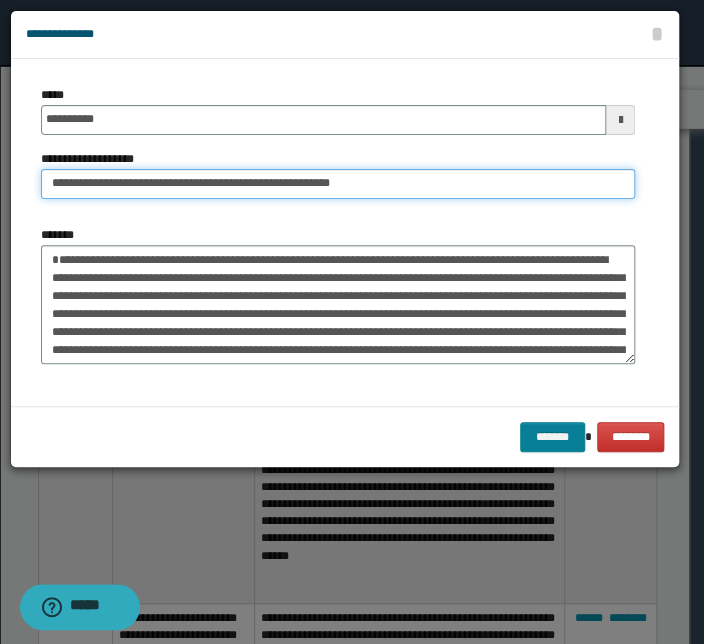 type on "**********" 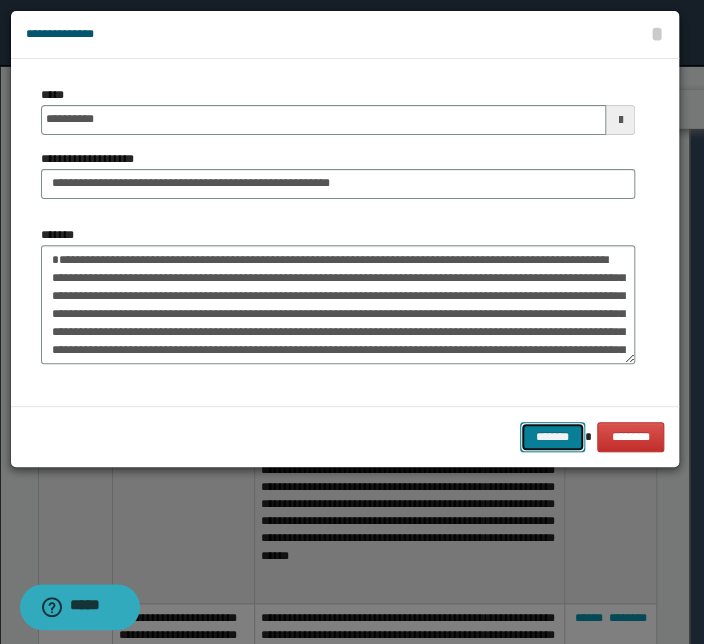 click on "*******" at bounding box center [552, 437] 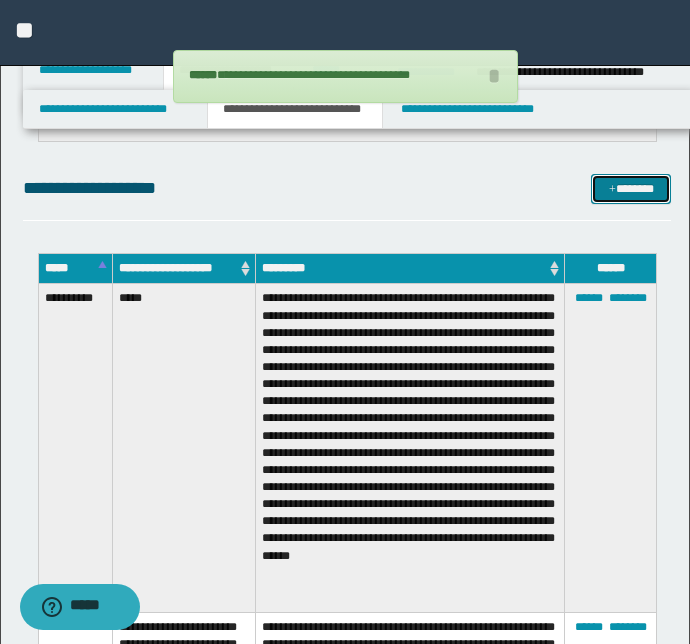 scroll, scrollTop: 9108, scrollLeft: 0, axis: vertical 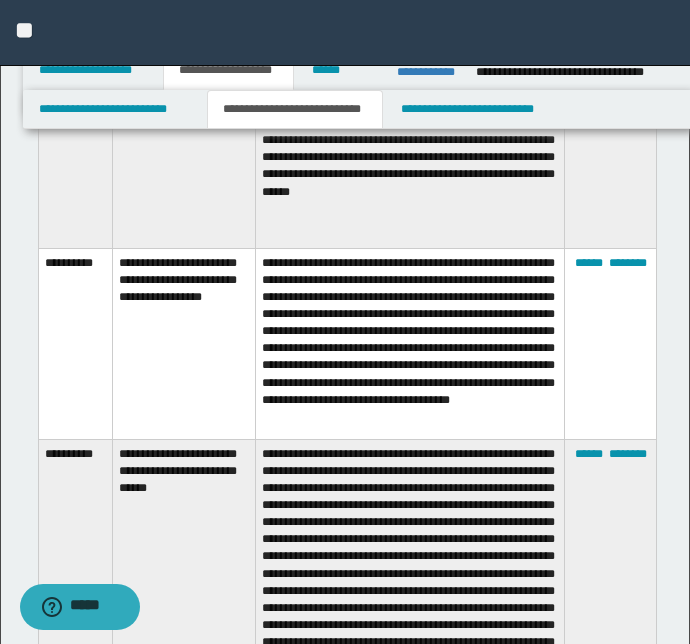 click on "**********" at bounding box center [184, 343] 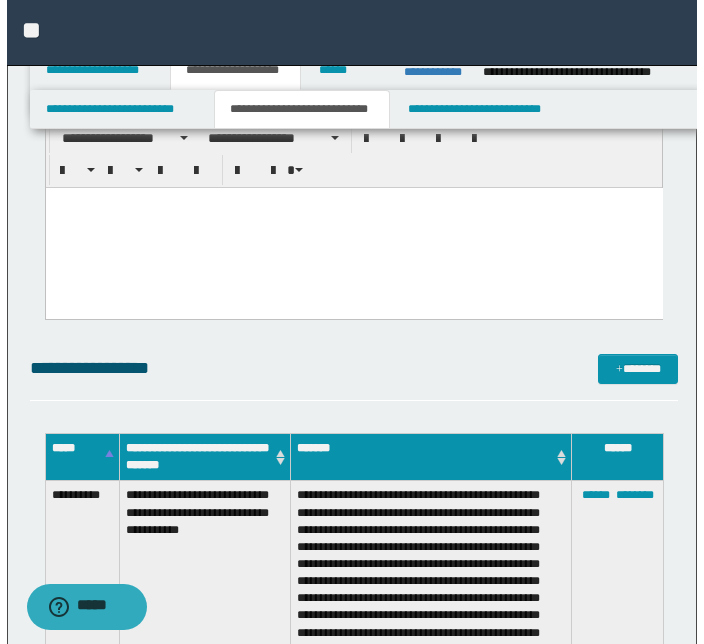 scroll, scrollTop: 7744, scrollLeft: 0, axis: vertical 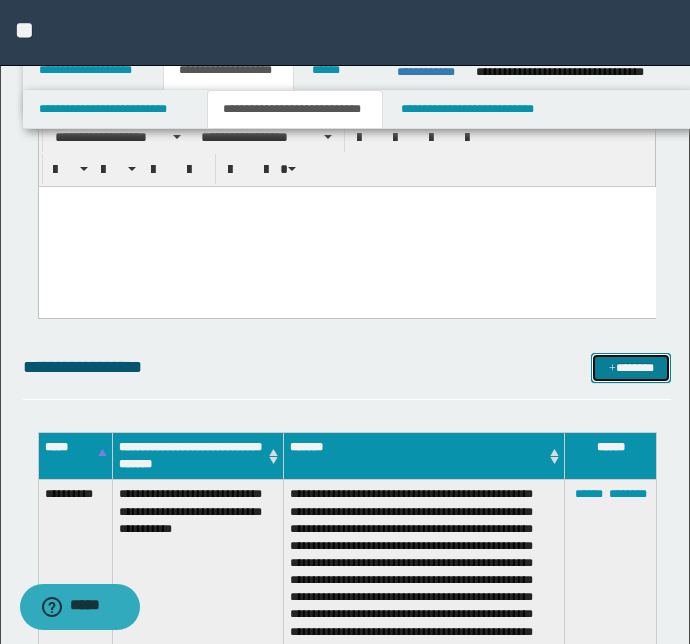 click on "*******" at bounding box center (631, 368) 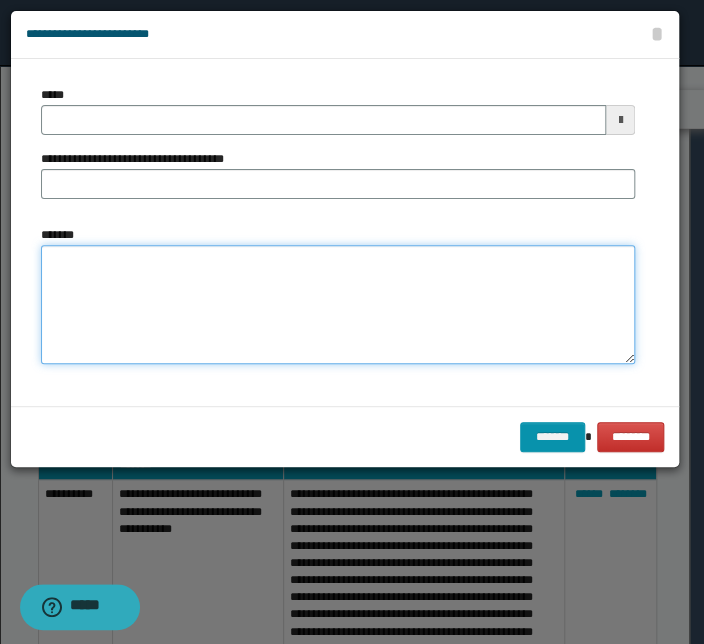 click on "*******" at bounding box center [338, 305] 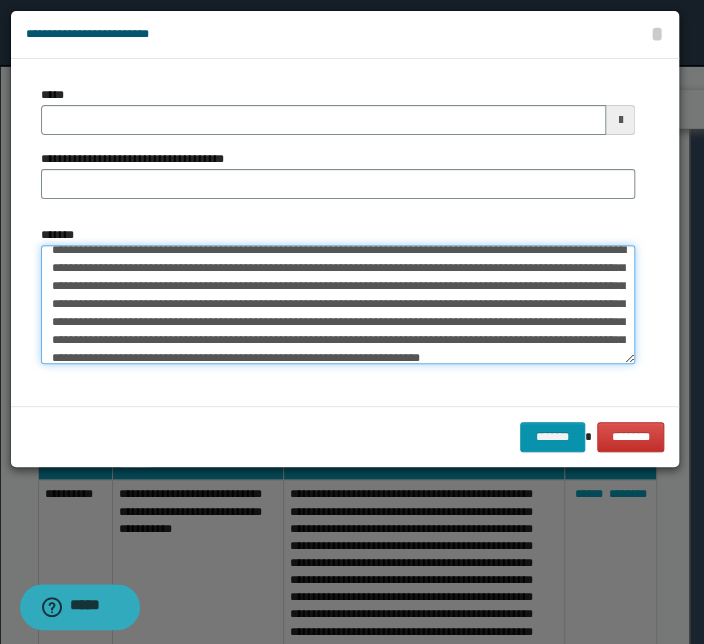 scroll, scrollTop: 0, scrollLeft: 0, axis: both 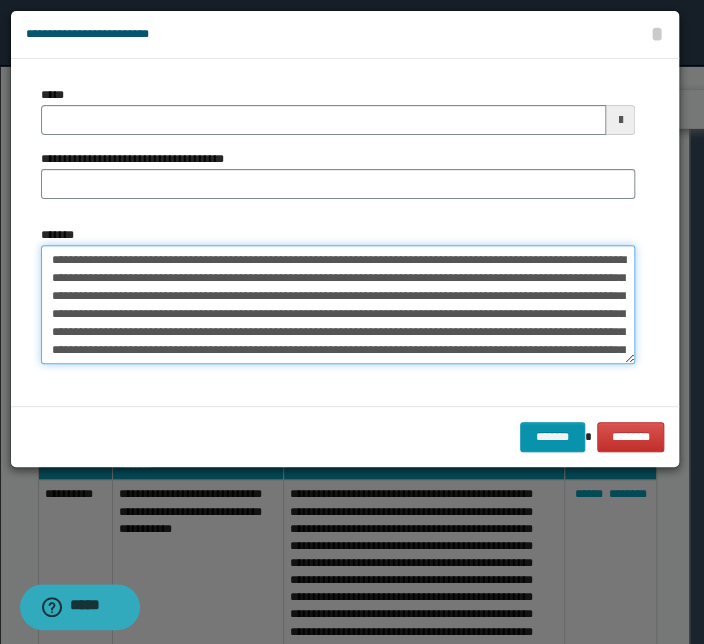 click on "**********" at bounding box center [338, 305] 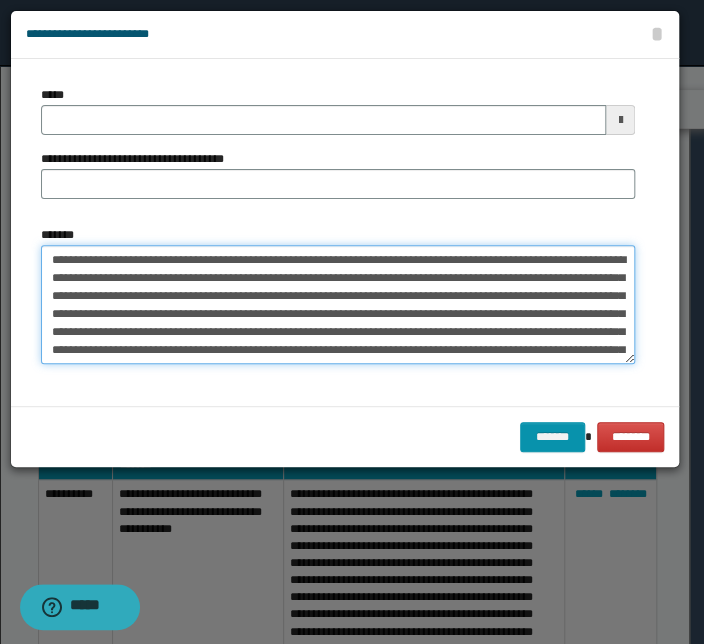 drag, startPoint x: 329, startPoint y: 260, endPoint x: 33, endPoint y: 260, distance: 296 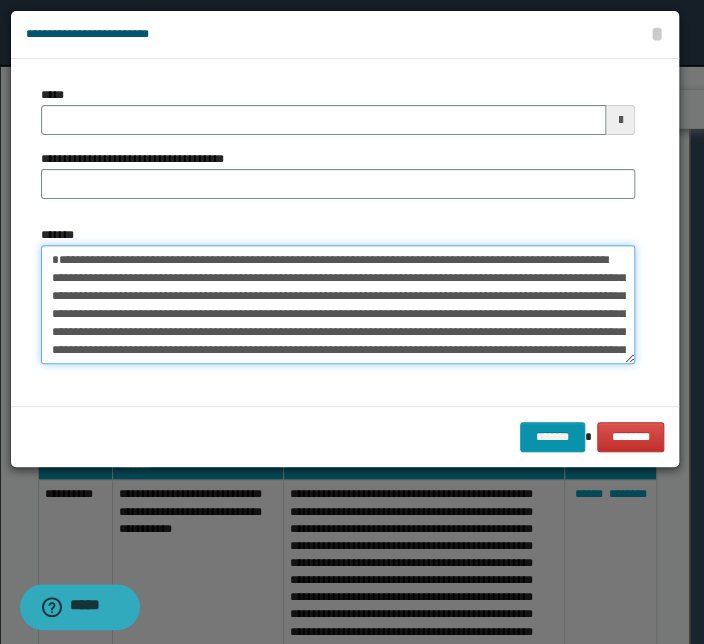 type 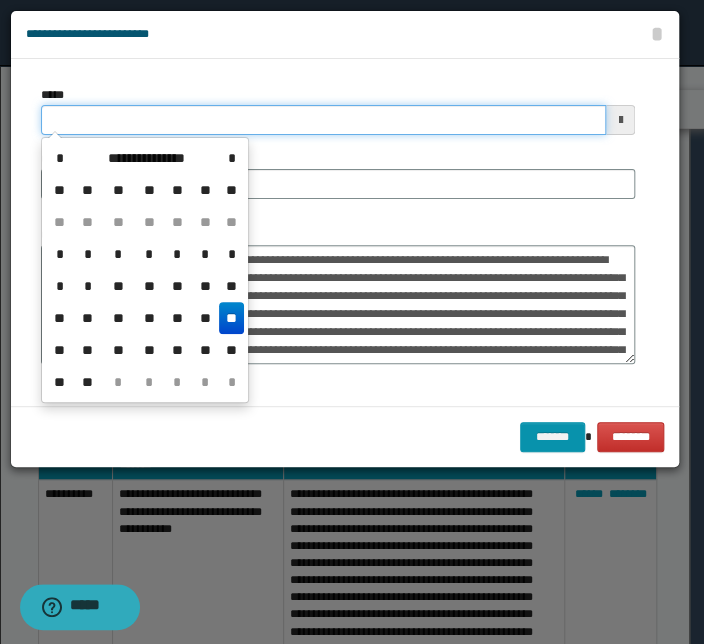 click on "*****" at bounding box center (323, 120) 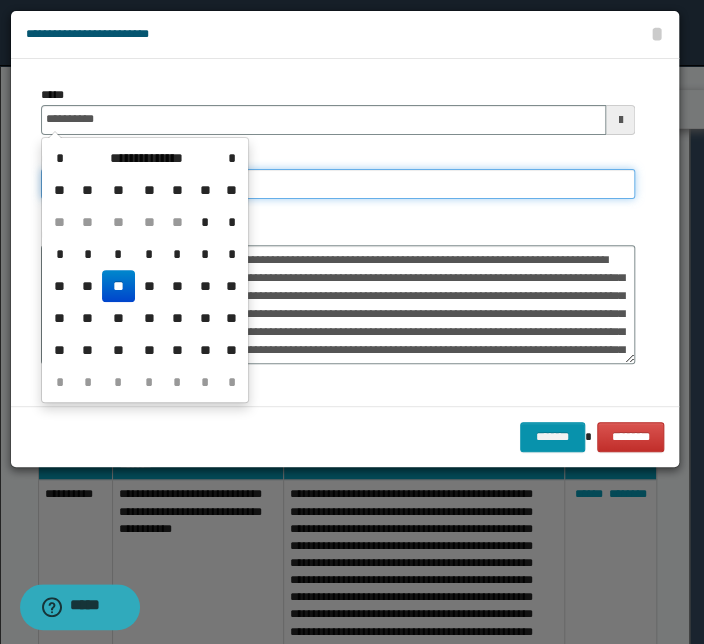 type on "**********" 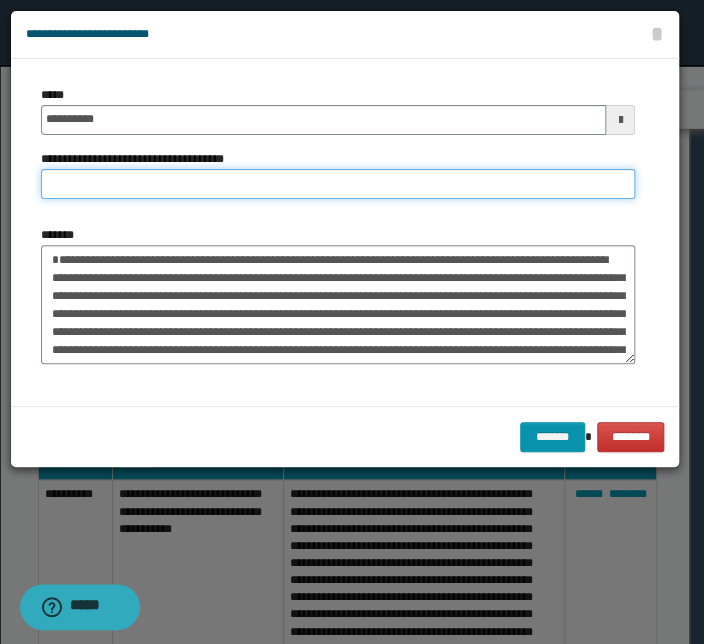 paste on "**********" 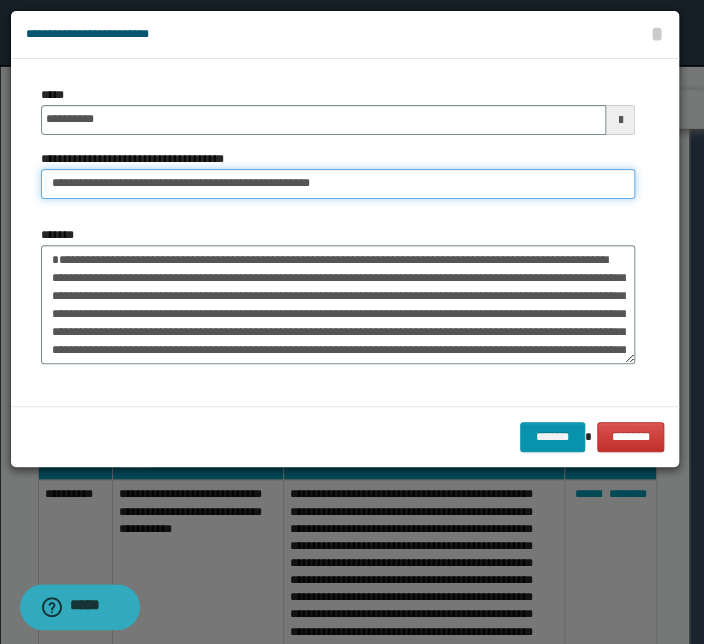 drag, startPoint x: 119, startPoint y: 183, endPoint x: -199, endPoint y: 170, distance: 318.26562 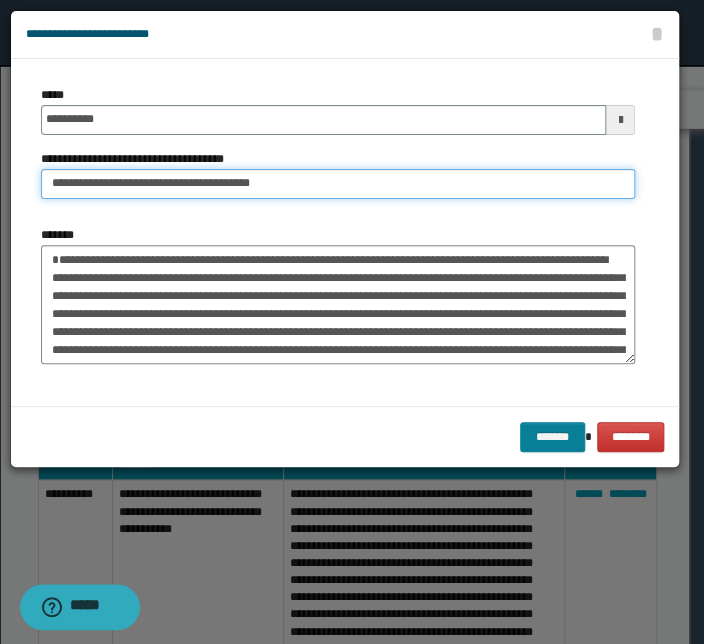 type on "**********" 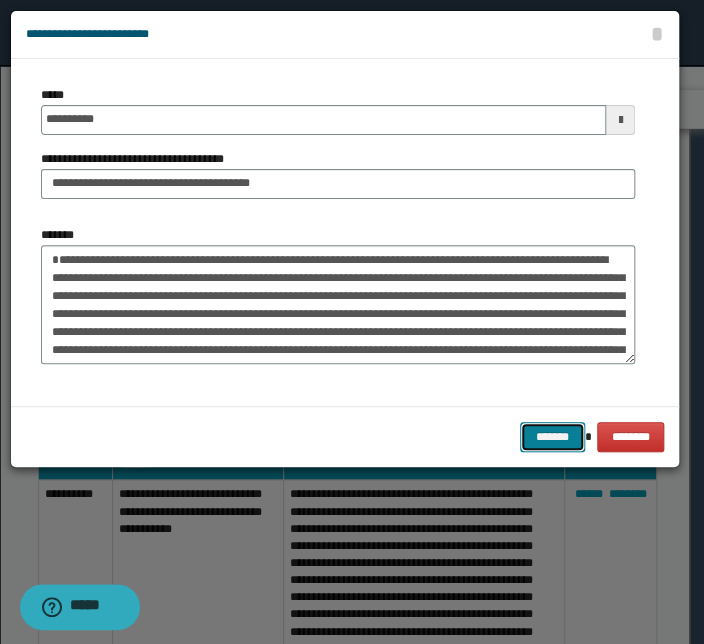 click on "*******" at bounding box center (552, 437) 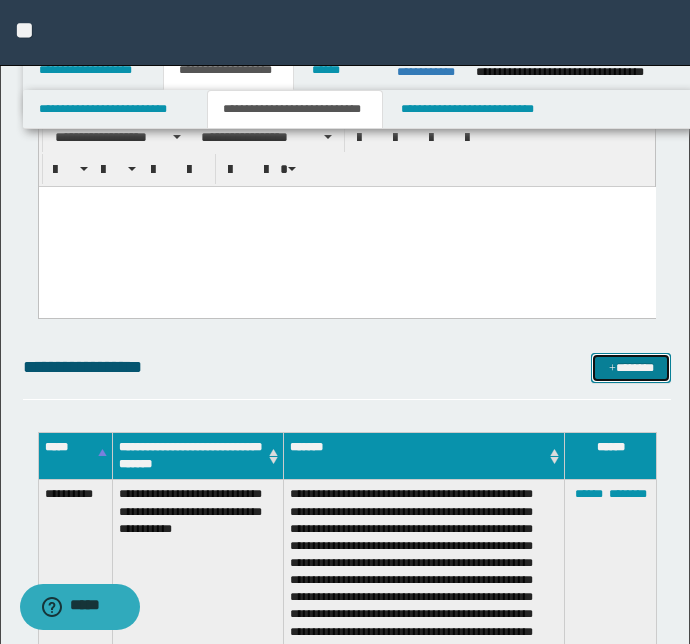 drag, startPoint x: 616, startPoint y: 362, endPoint x: 592, endPoint y: 361, distance: 24.020824 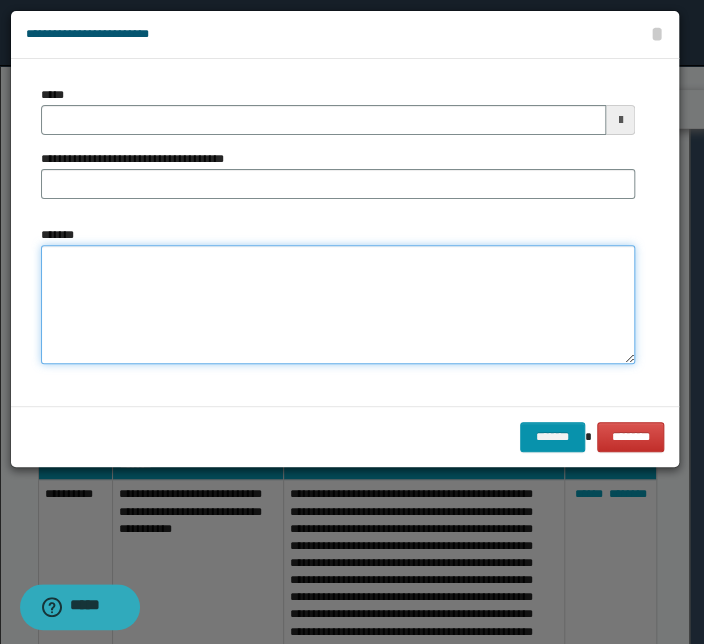 click on "*******" at bounding box center (338, 305) 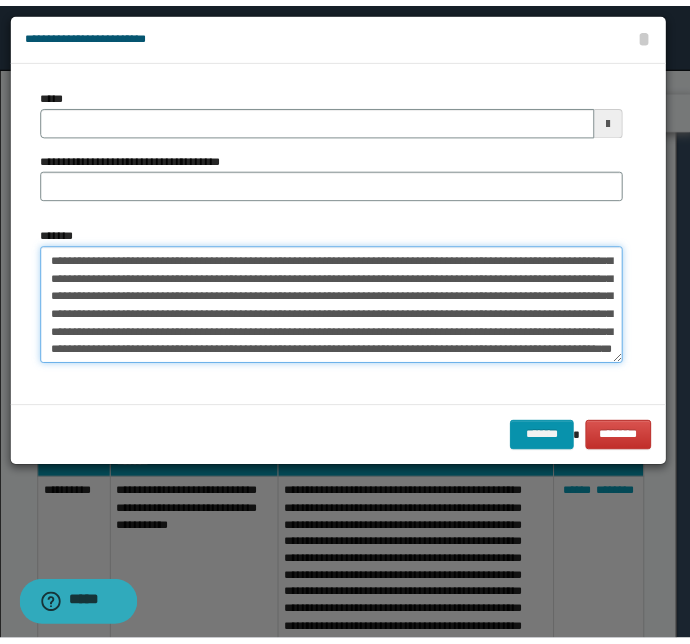 scroll, scrollTop: 0, scrollLeft: 0, axis: both 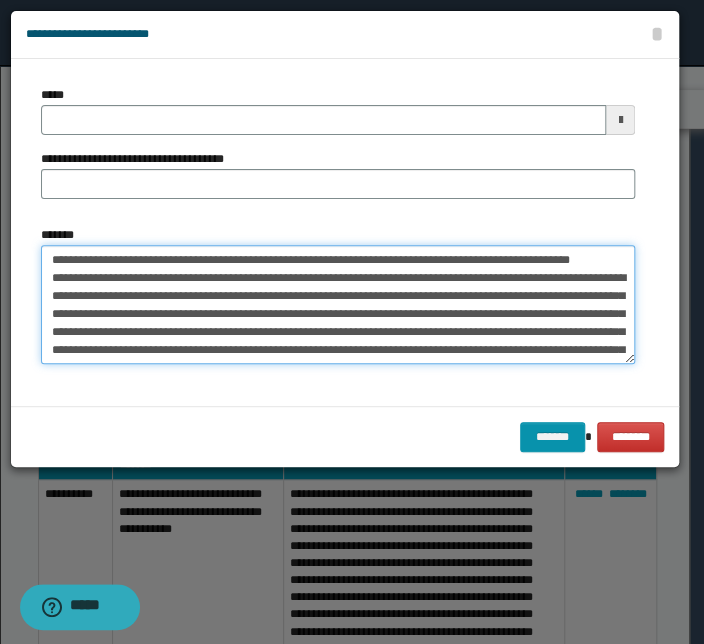 drag, startPoint x: 307, startPoint y: 259, endPoint x: -20, endPoint y: 247, distance: 327.22012 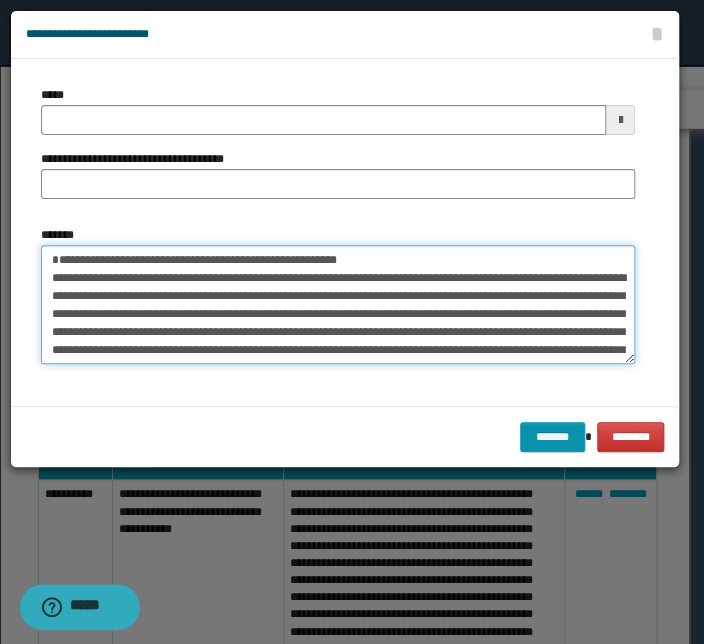 type 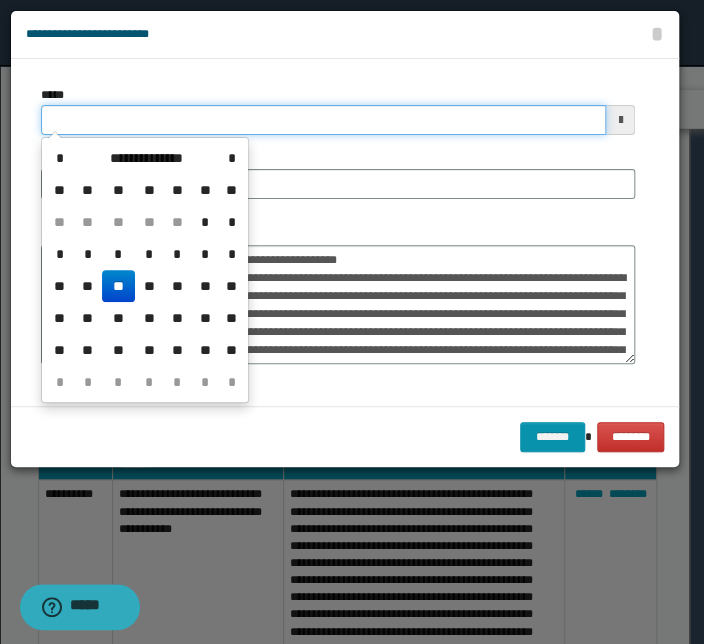 click on "*****" at bounding box center (323, 120) 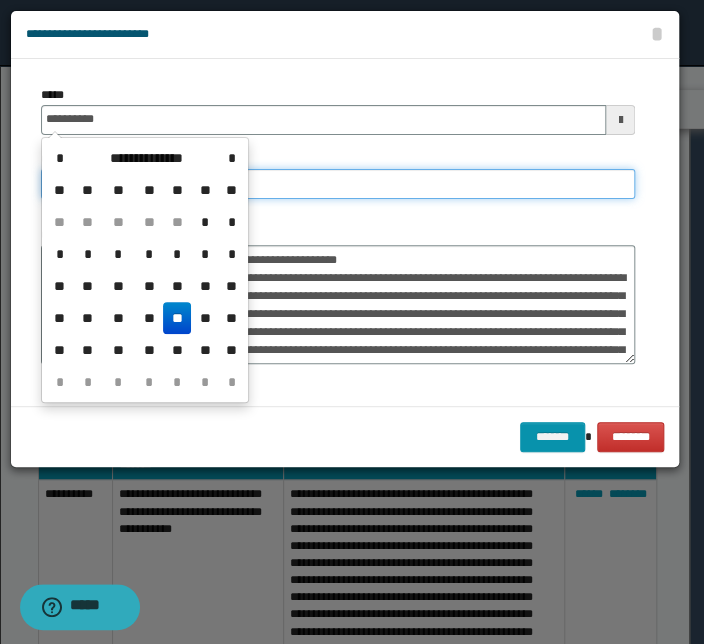 type on "**********" 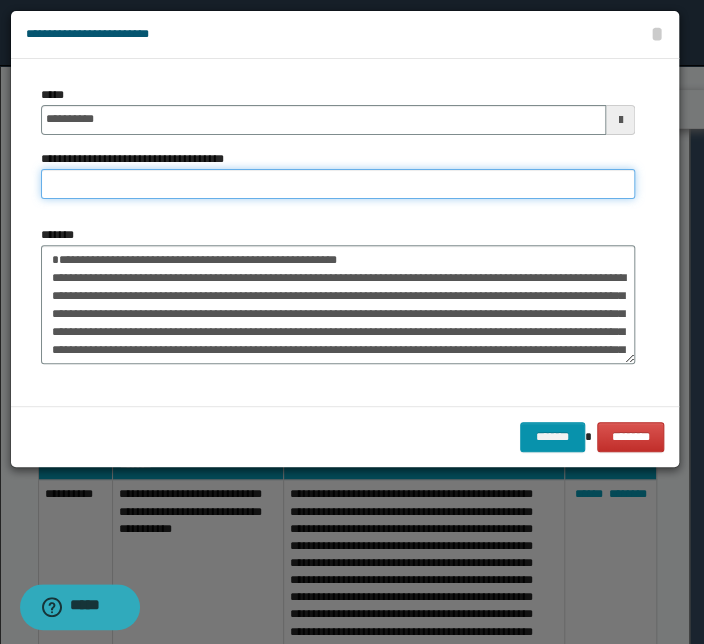 paste on "**********" 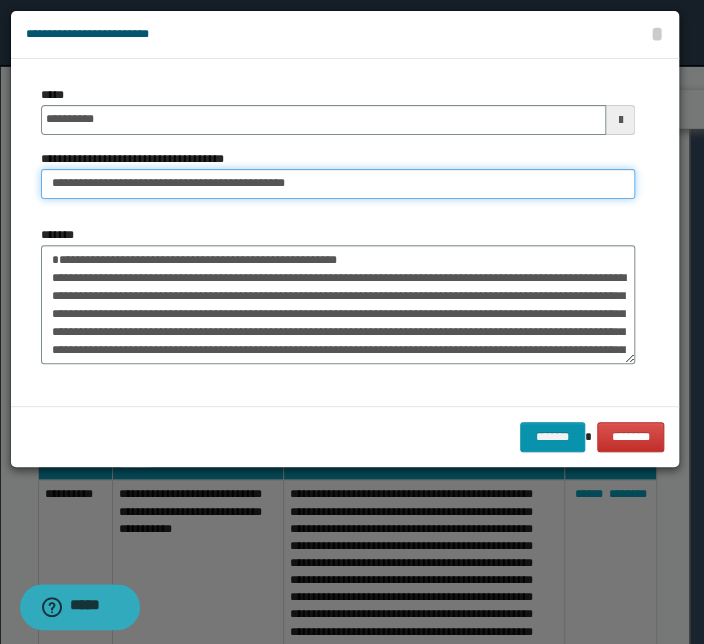 drag, startPoint x: 118, startPoint y: 185, endPoint x: -201, endPoint y: 182, distance: 319.0141 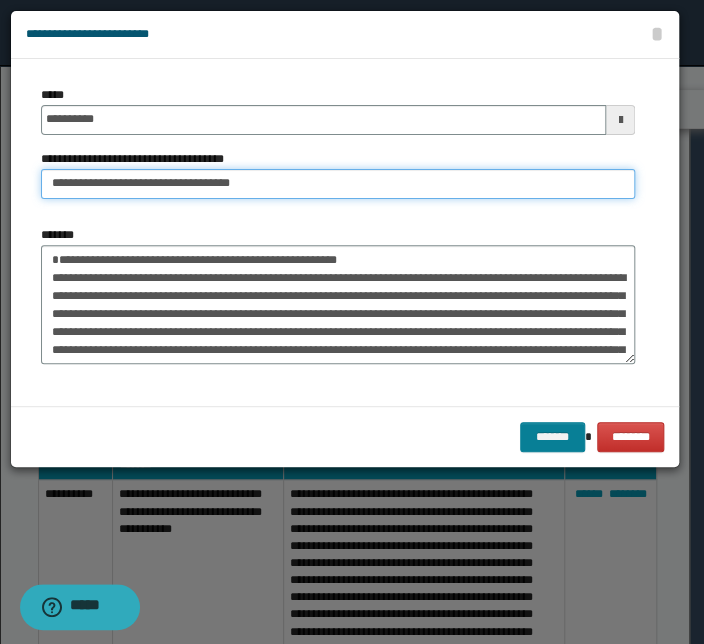 type on "**********" 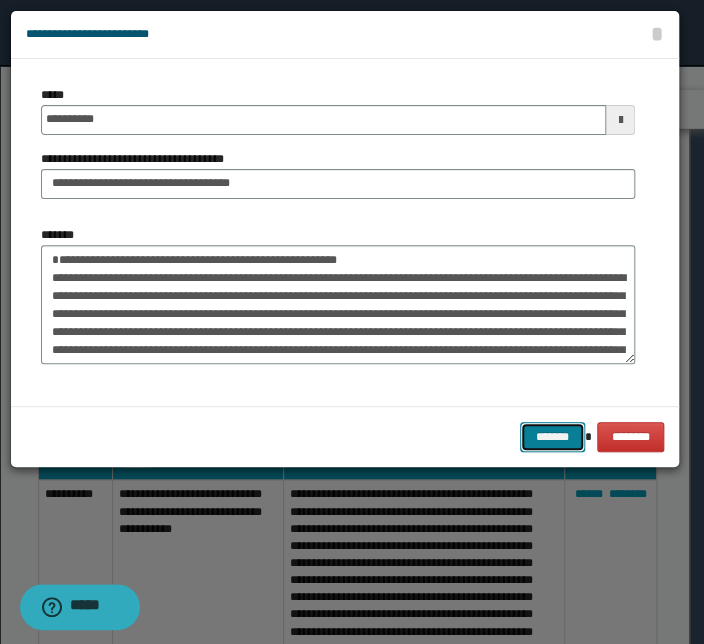click on "*******" at bounding box center (552, 437) 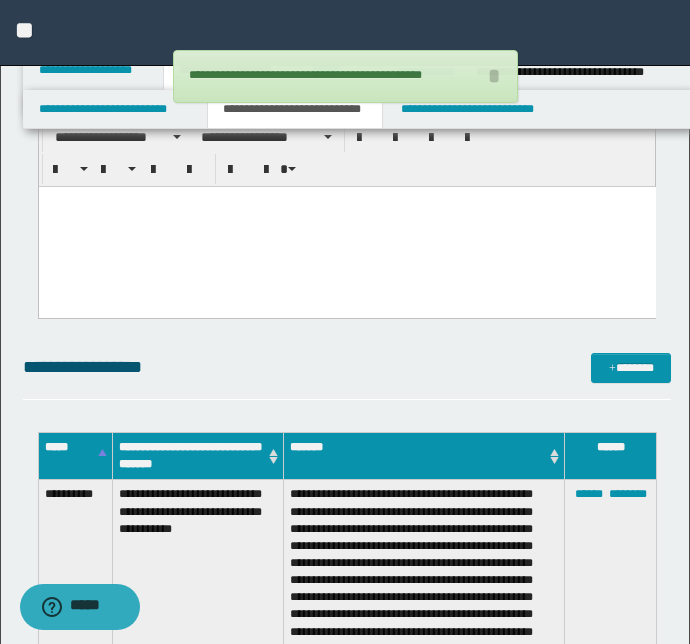 click on "**********" at bounding box center [347, -1688] 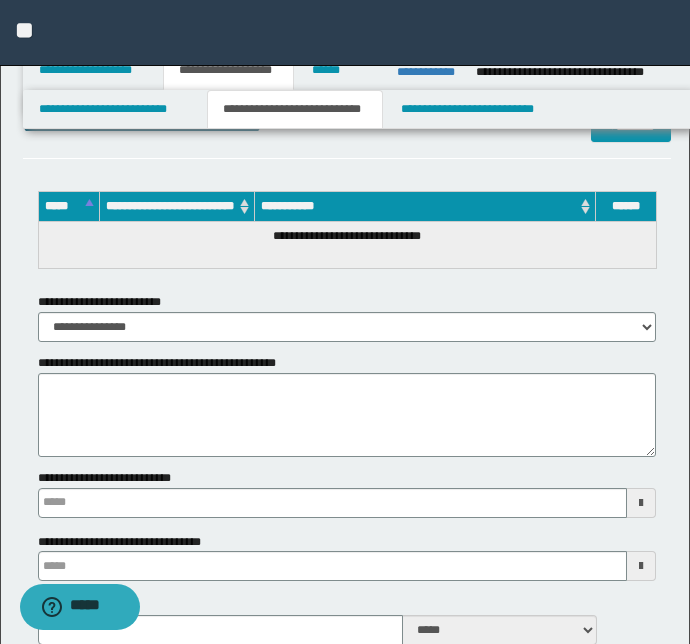 scroll, scrollTop: 11418, scrollLeft: 0, axis: vertical 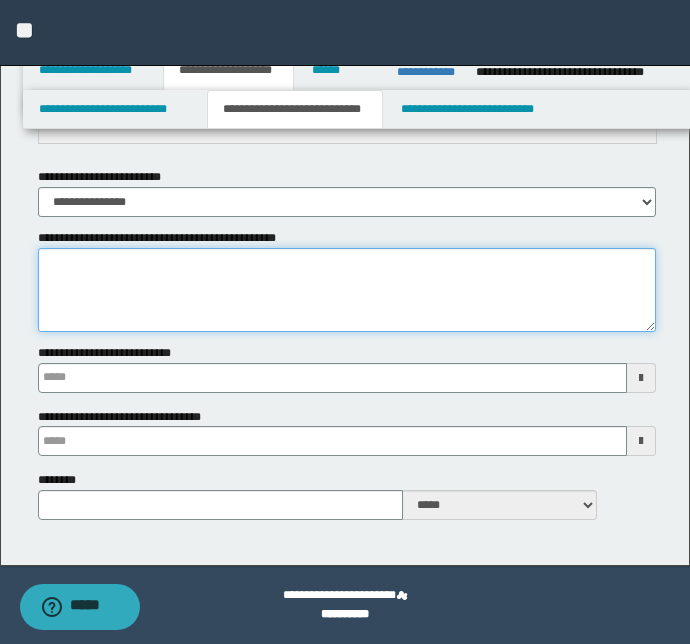 click on "**********" at bounding box center (347, 290) 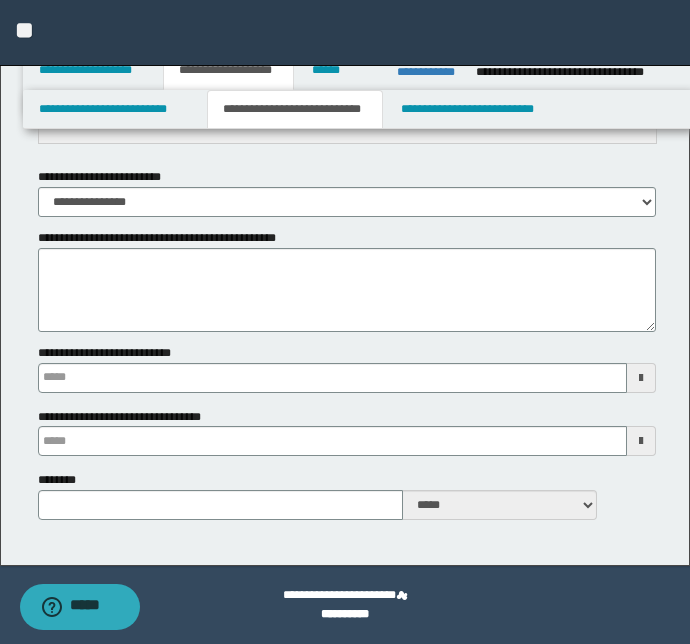 type 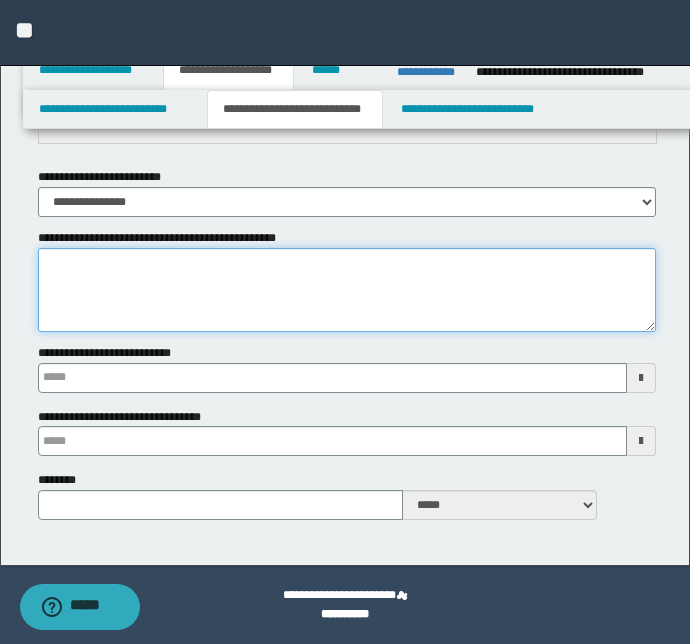 click on "**********" at bounding box center [347, 290] 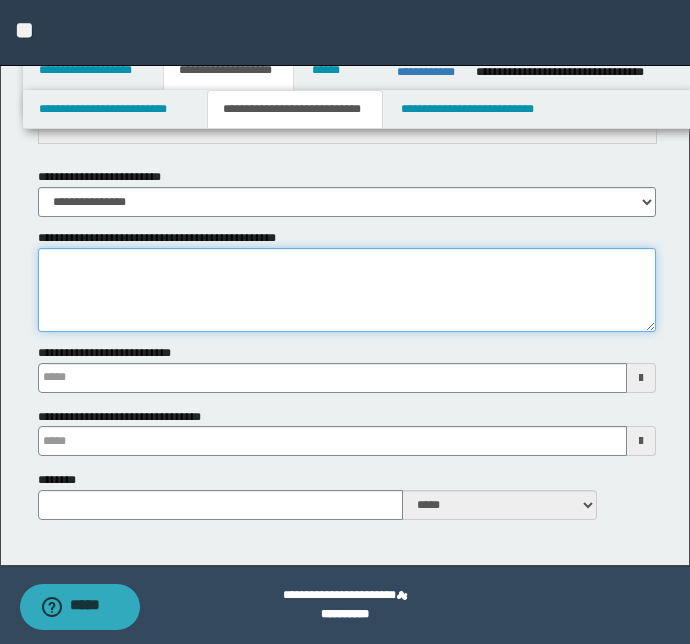 paste on "**********" 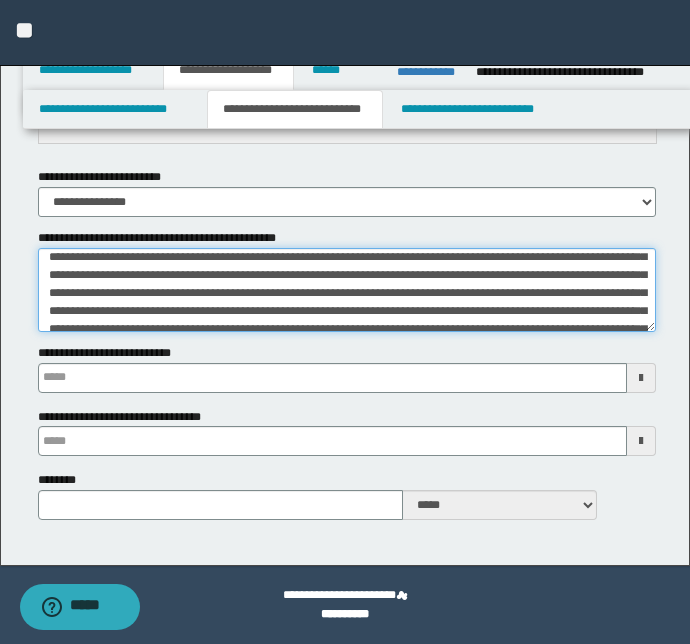 scroll, scrollTop: 0, scrollLeft: 0, axis: both 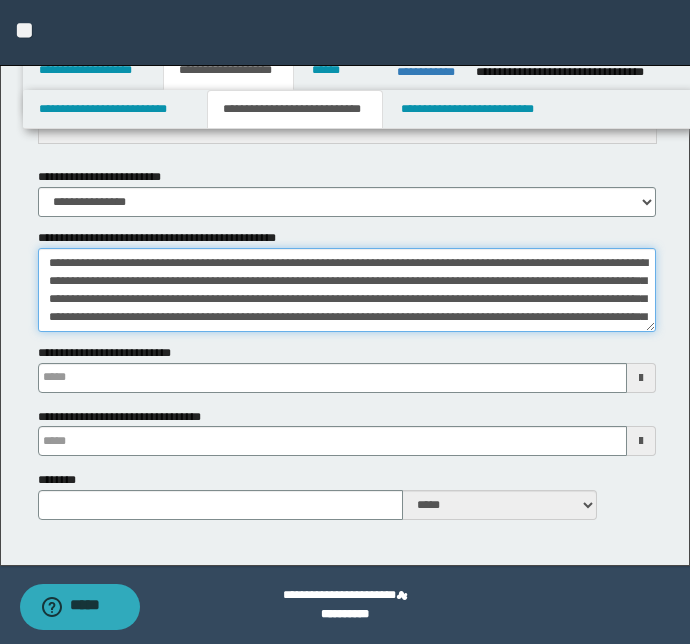 type on "**********" 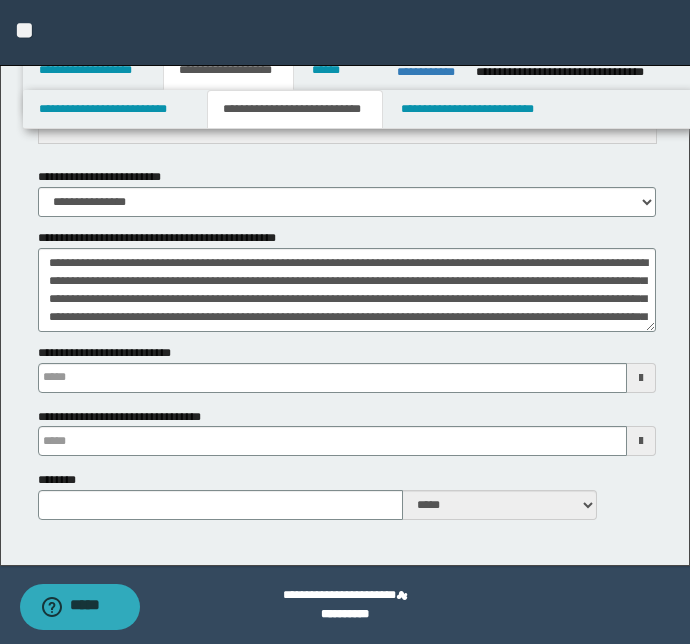 click on "**********" at bounding box center (347, -5362) 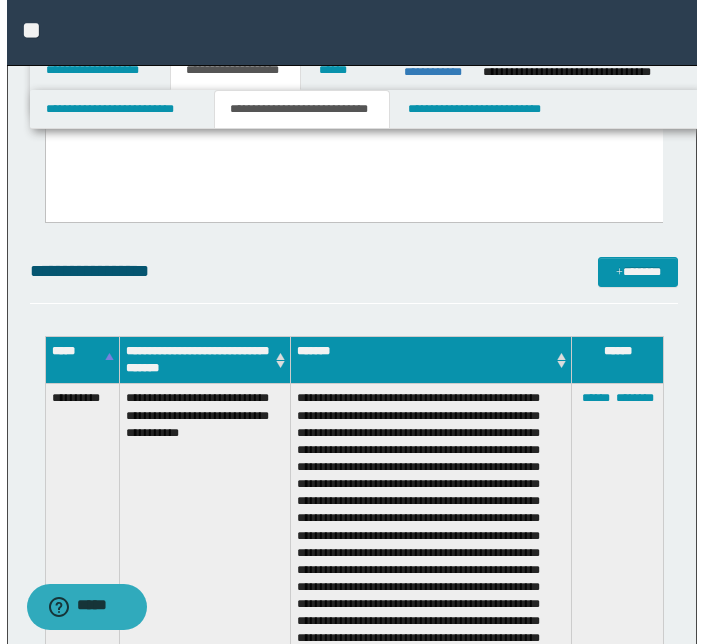 scroll, scrollTop: 7842, scrollLeft: 0, axis: vertical 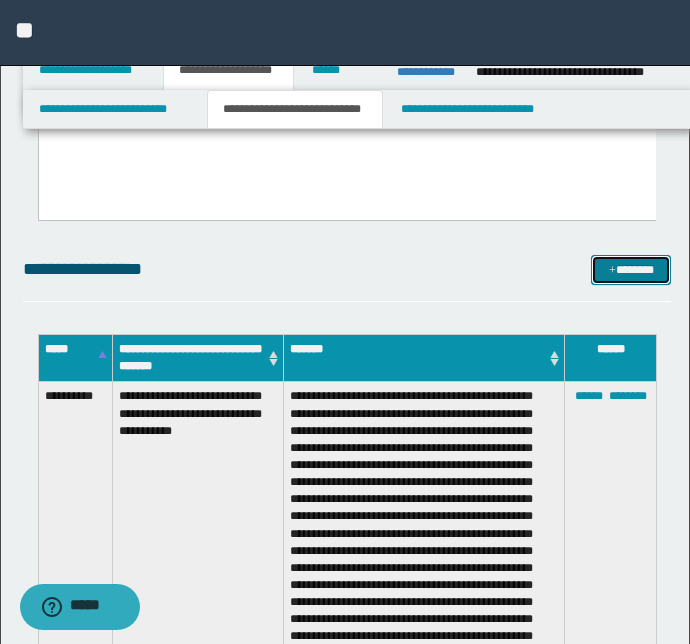 drag, startPoint x: 639, startPoint y: 271, endPoint x: 517, endPoint y: 282, distance: 122.494896 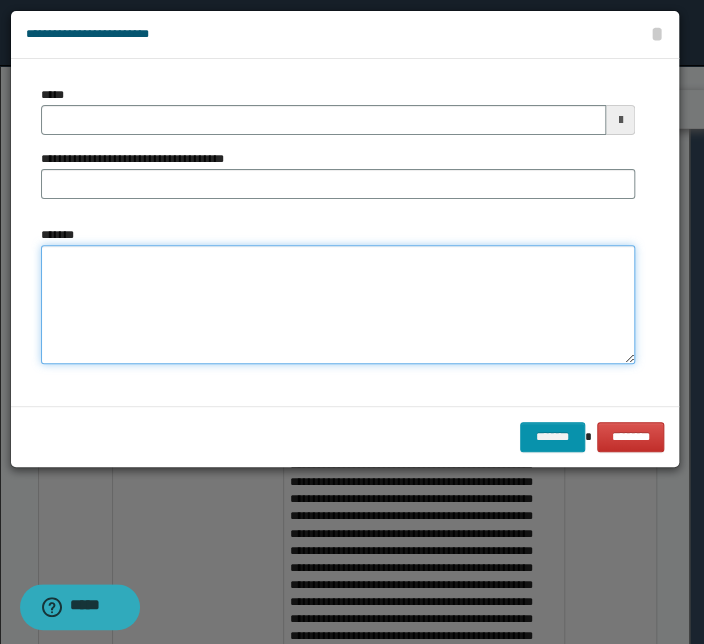 click on "*******" at bounding box center [338, 305] 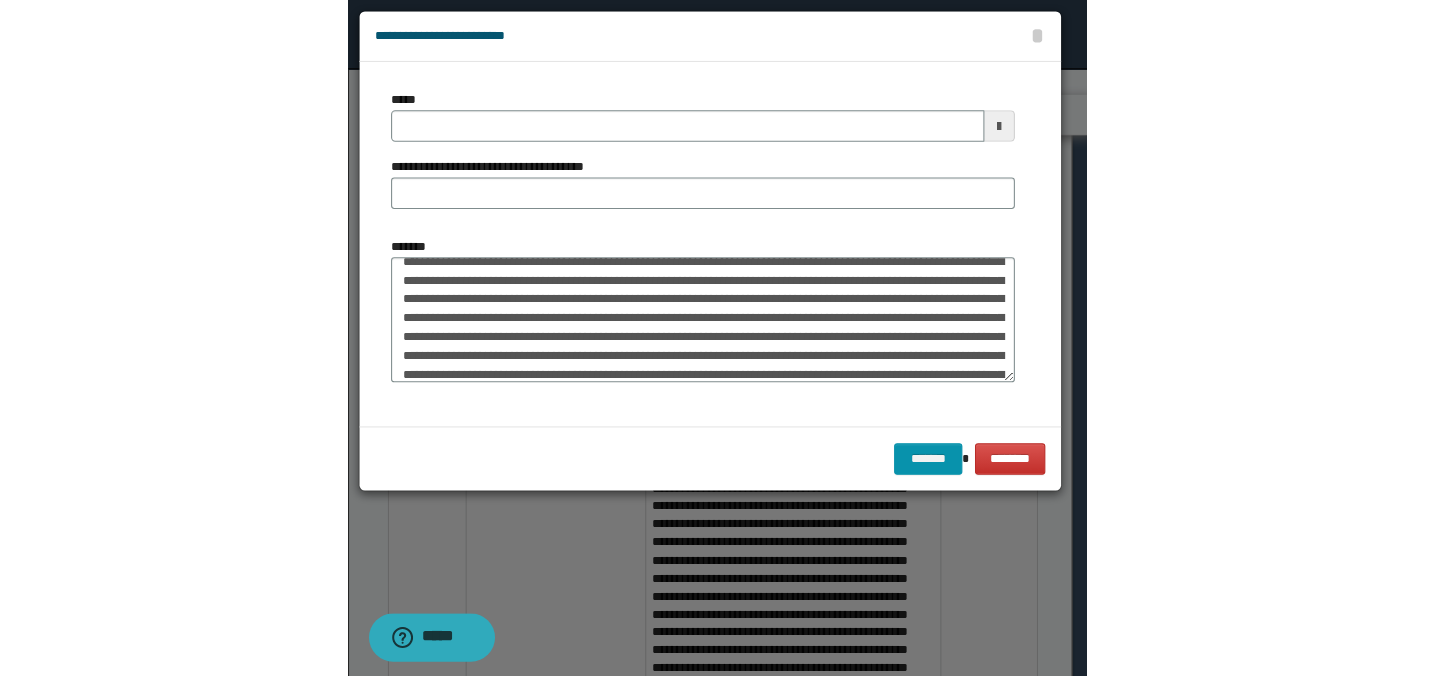 scroll, scrollTop: 0, scrollLeft: 0, axis: both 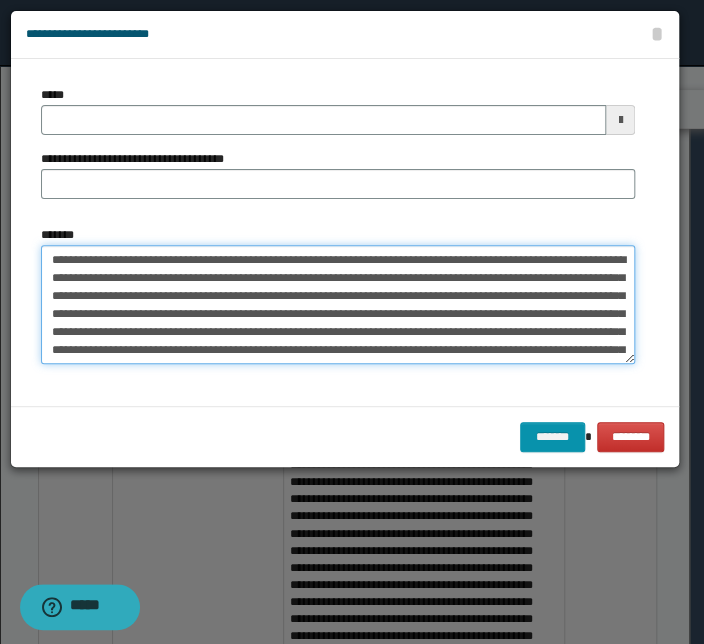 drag, startPoint x: 340, startPoint y: 260, endPoint x: -16, endPoint y: 257, distance: 356.01263 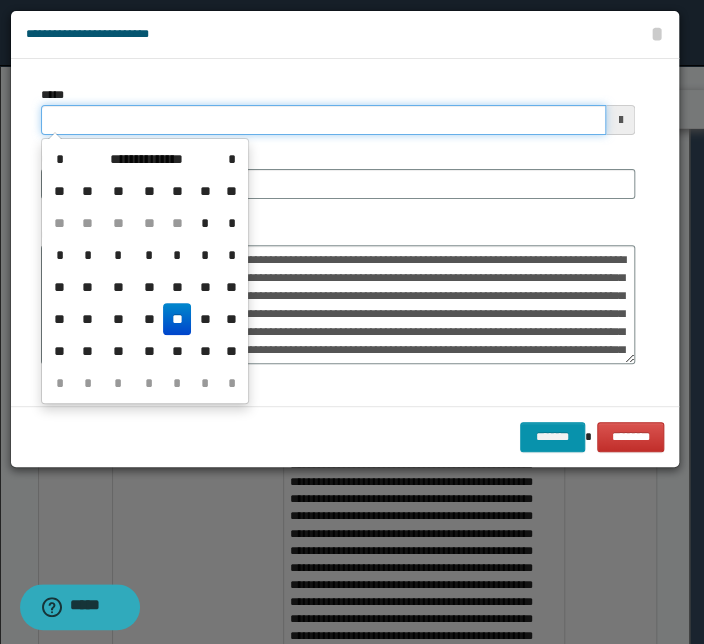 click on "*****" at bounding box center (323, 120) 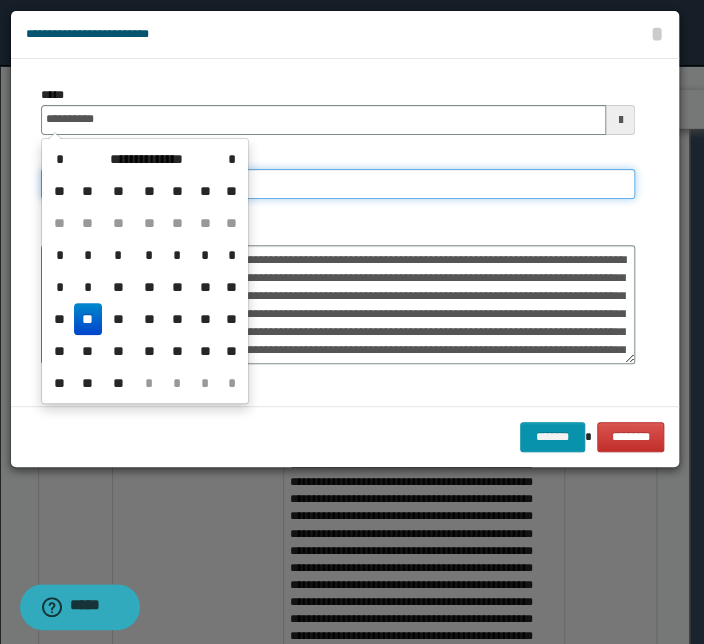 type on "**********" 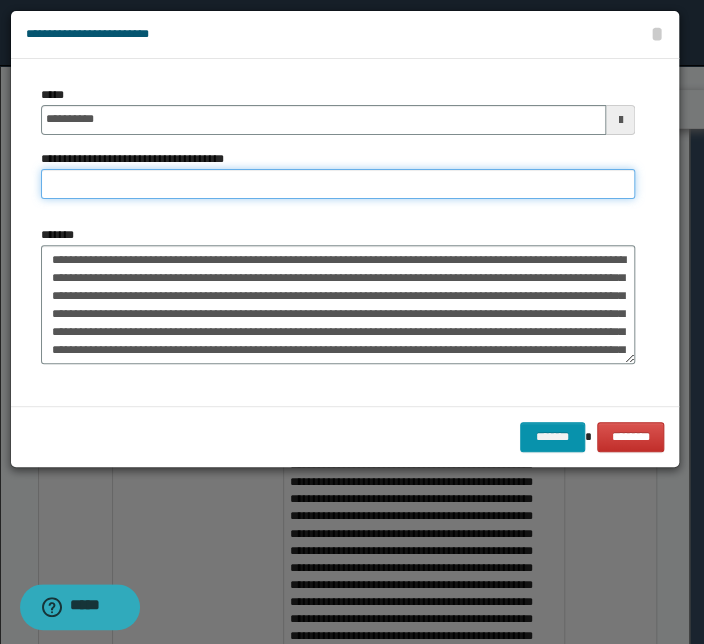 click on "**********" at bounding box center (338, 184) 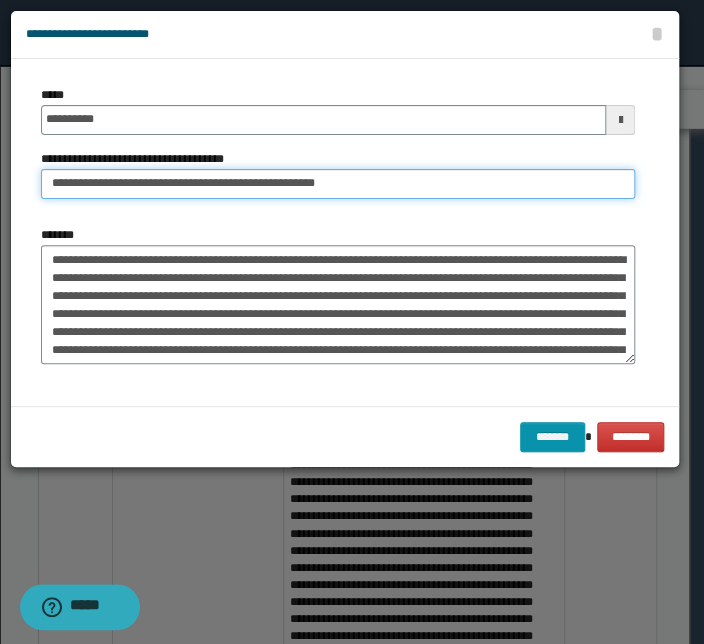 drag, startPoint x: 114, startPoint y: 186, endPoint x: -187, endPoint y: 178, distance: 301.1063 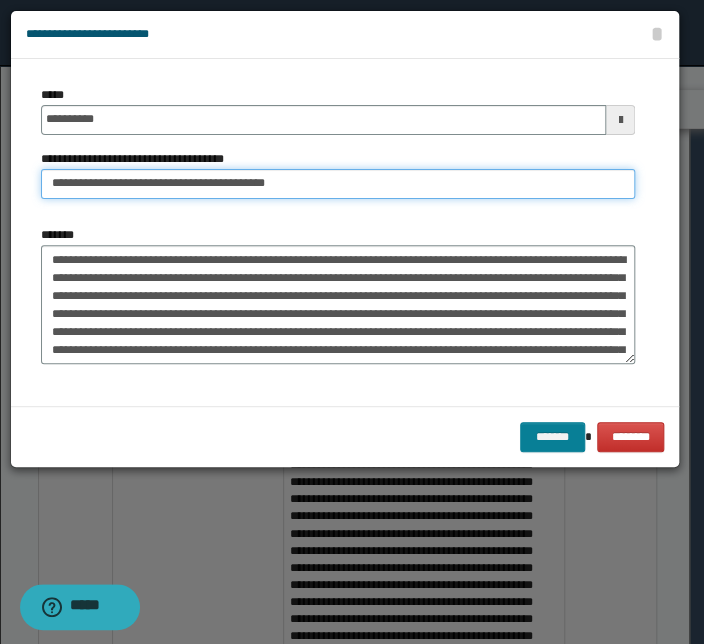 type on "**********" 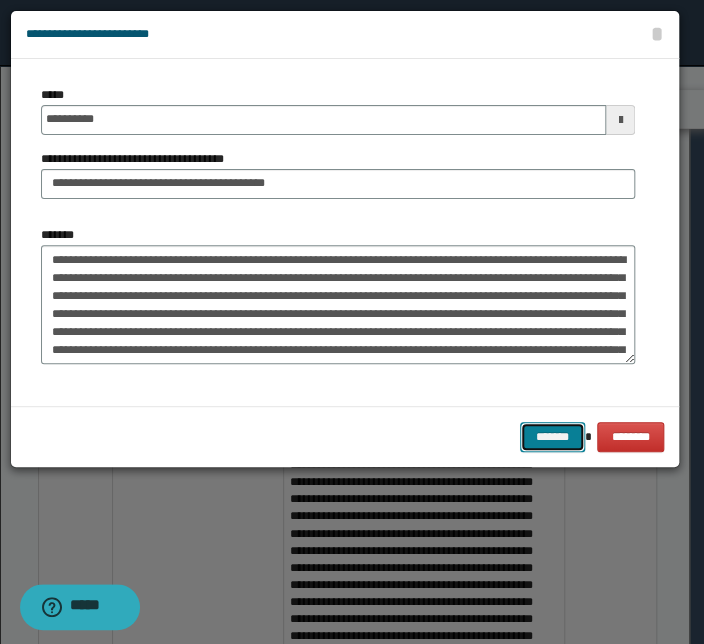 click on "*******" at bounding box center (552, 437) 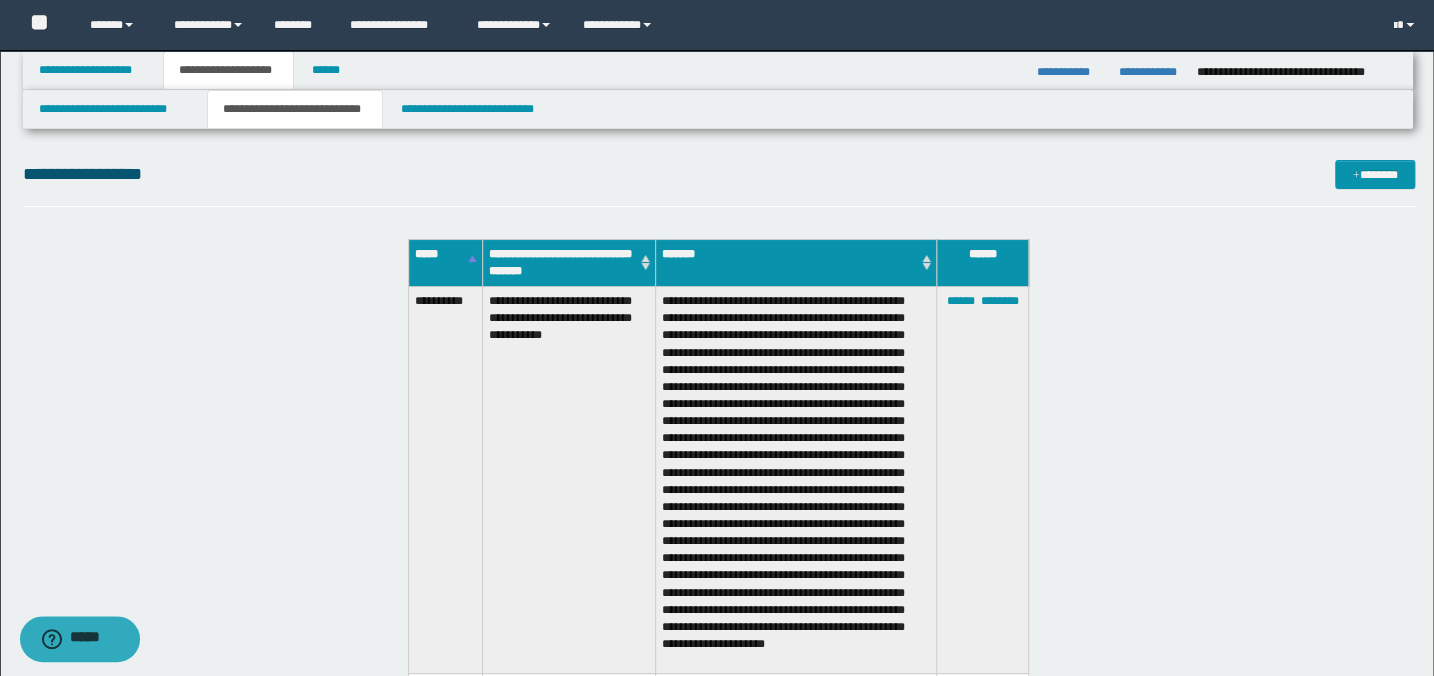 click on "**********" at bounding box center (719, -1729) 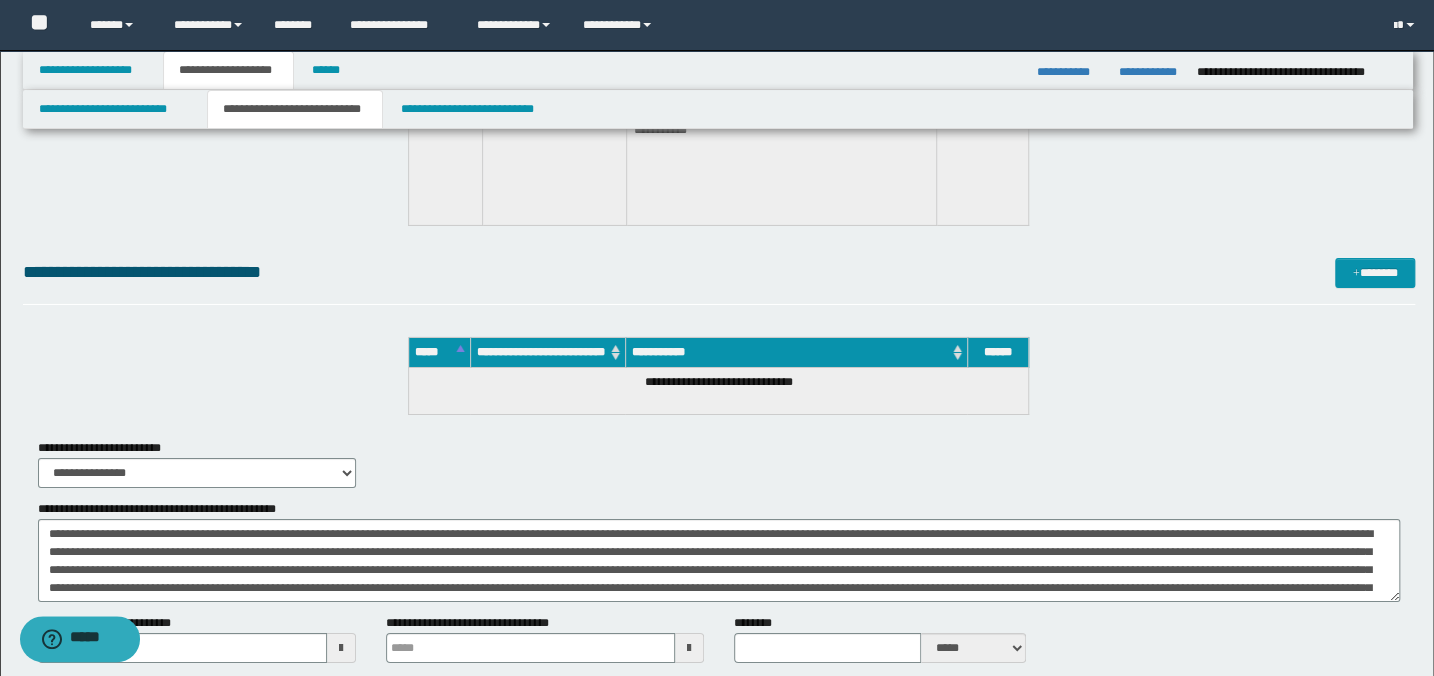 scroll, scrollTop: 11500, scrollLeft: 0, axis: vertical 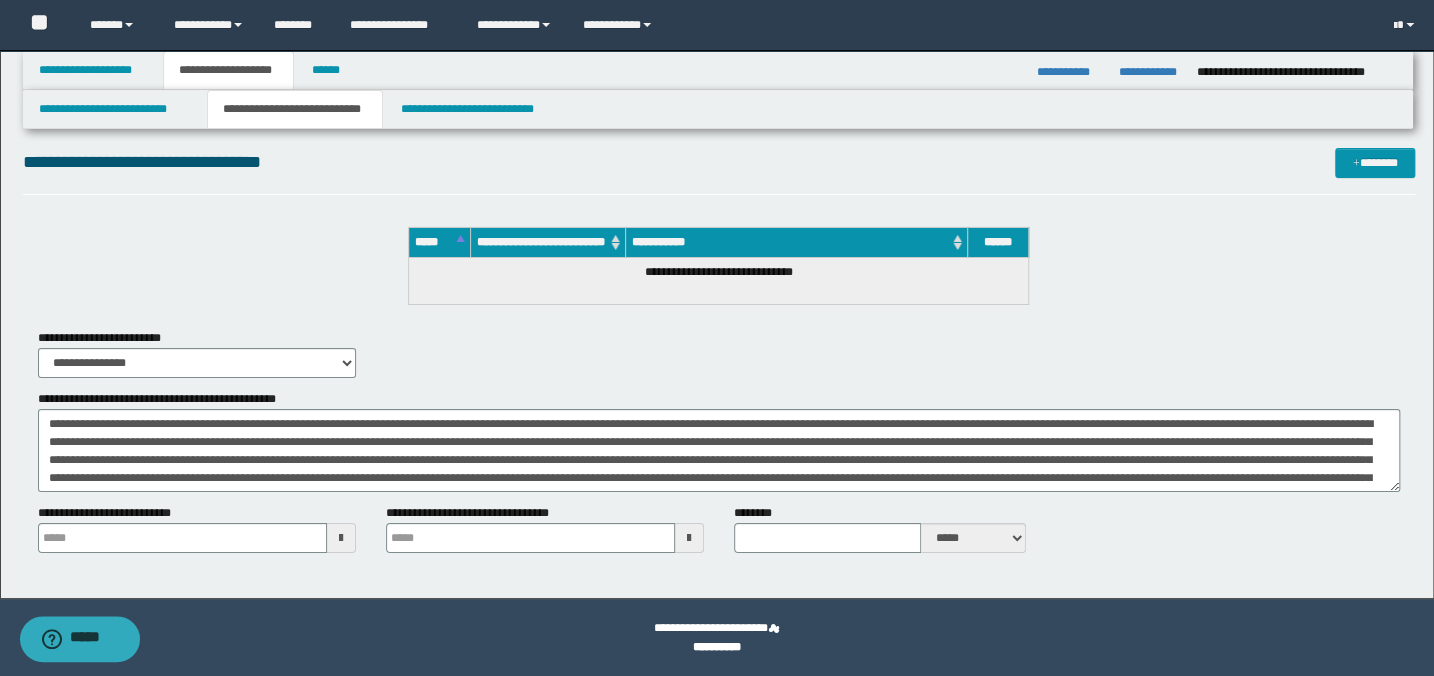 type 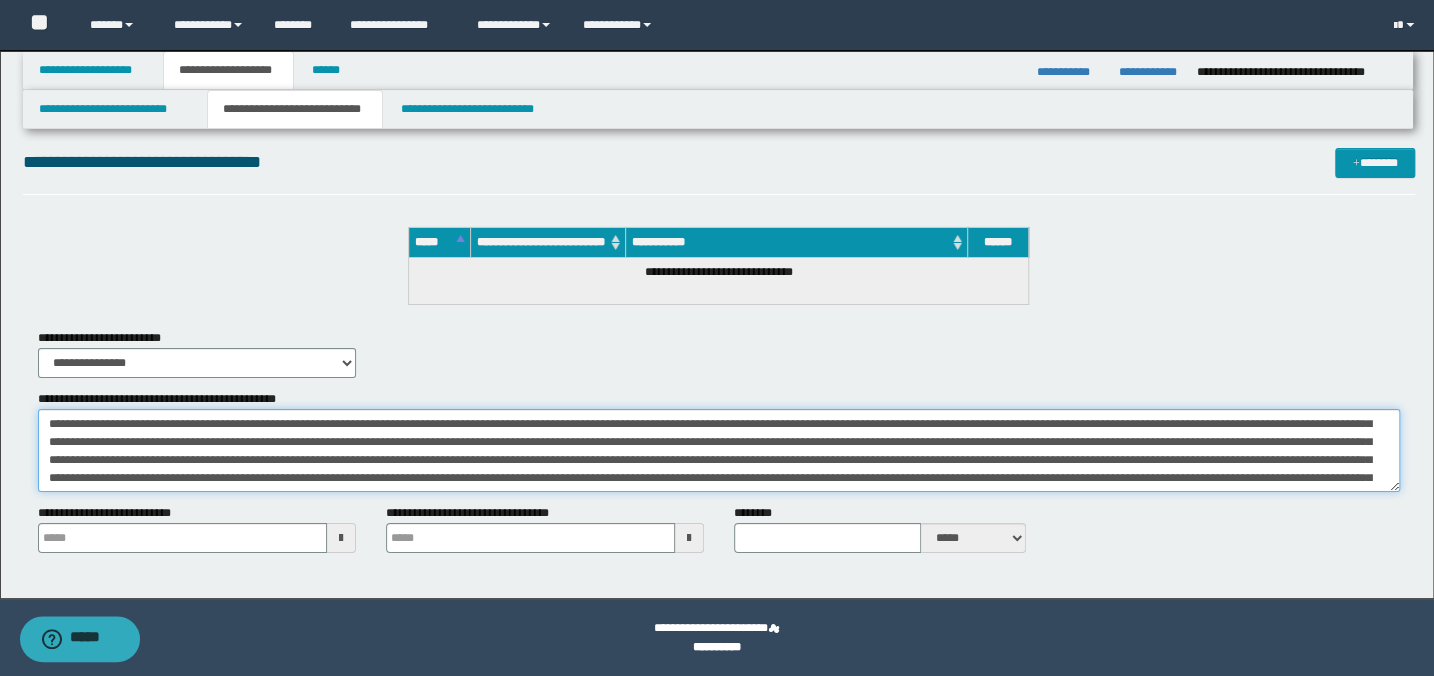 scroll, scrollTop: 0, scrollLeft: 0, axis: both 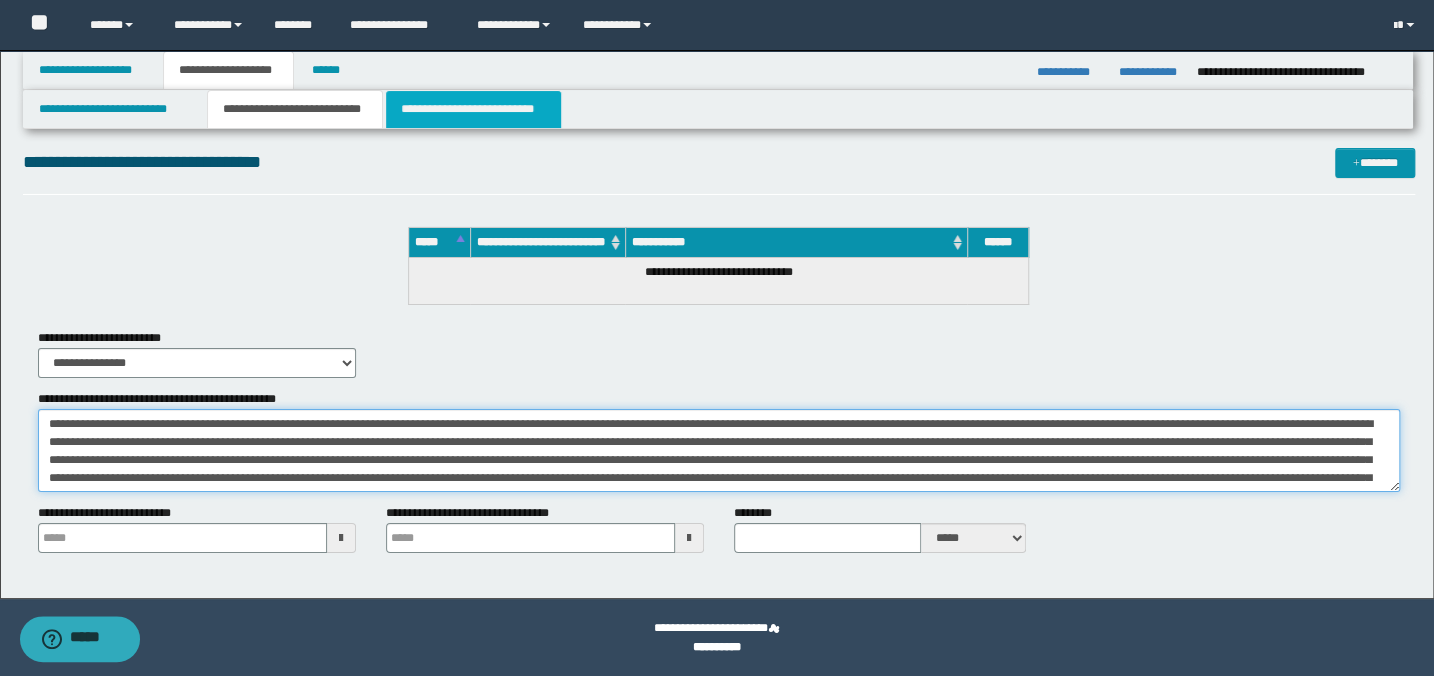 type on "**********" 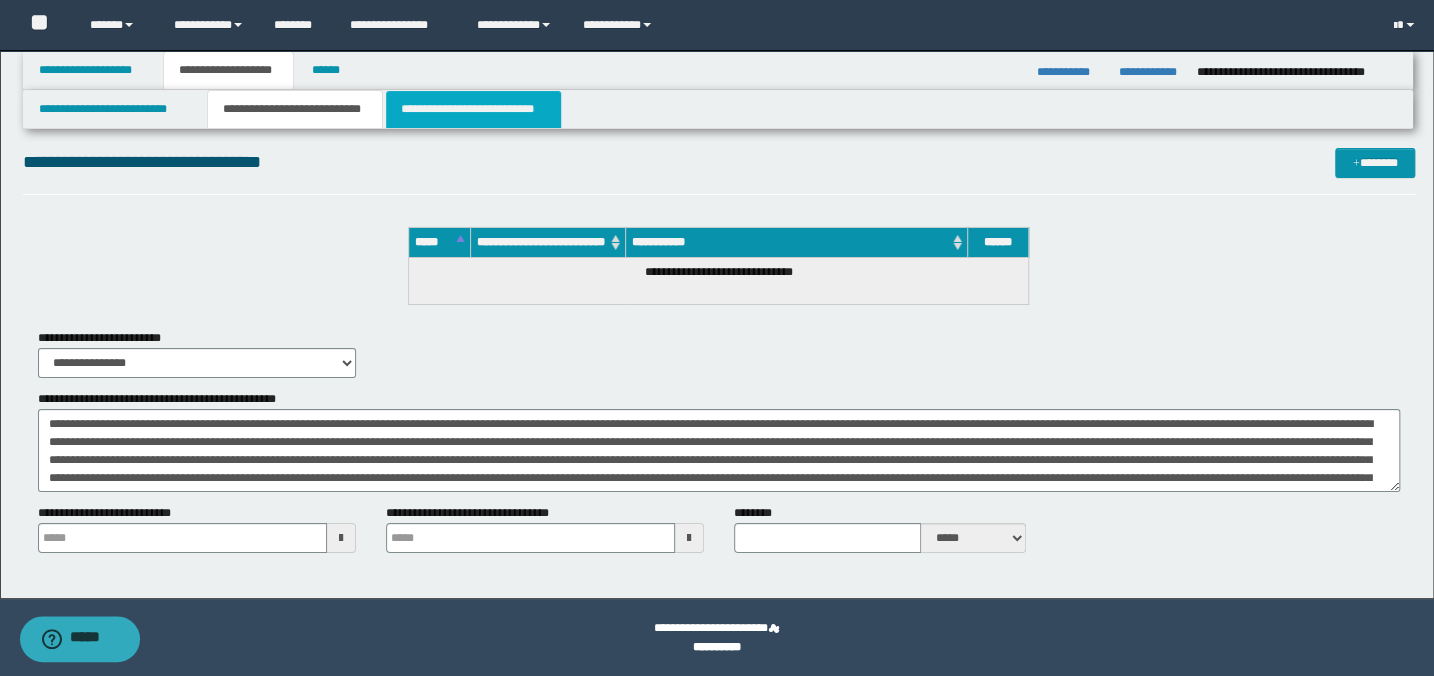 click on "**********" at bounding box center [473, 109] 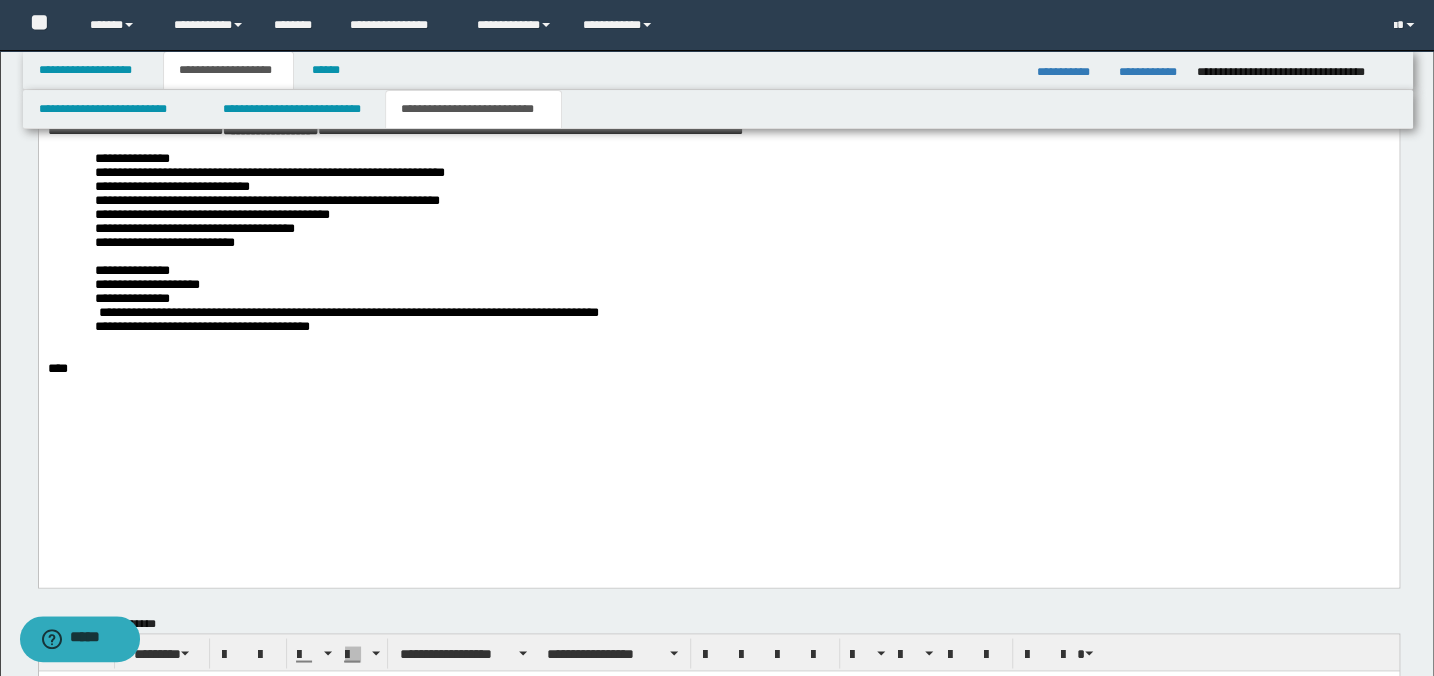 scroll, scrollTop: 1271, scrollLeft: 0, axis: vertical 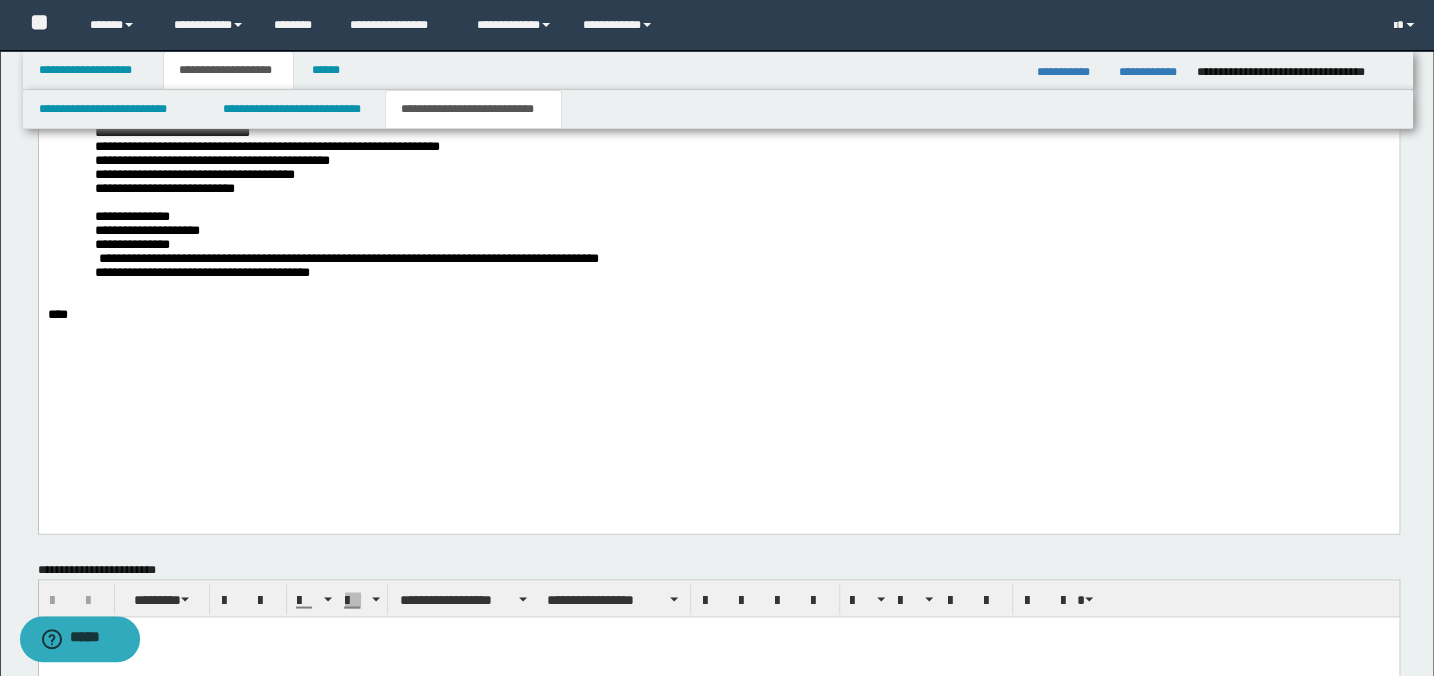 click on "**********" at bounding box center [718, 151] 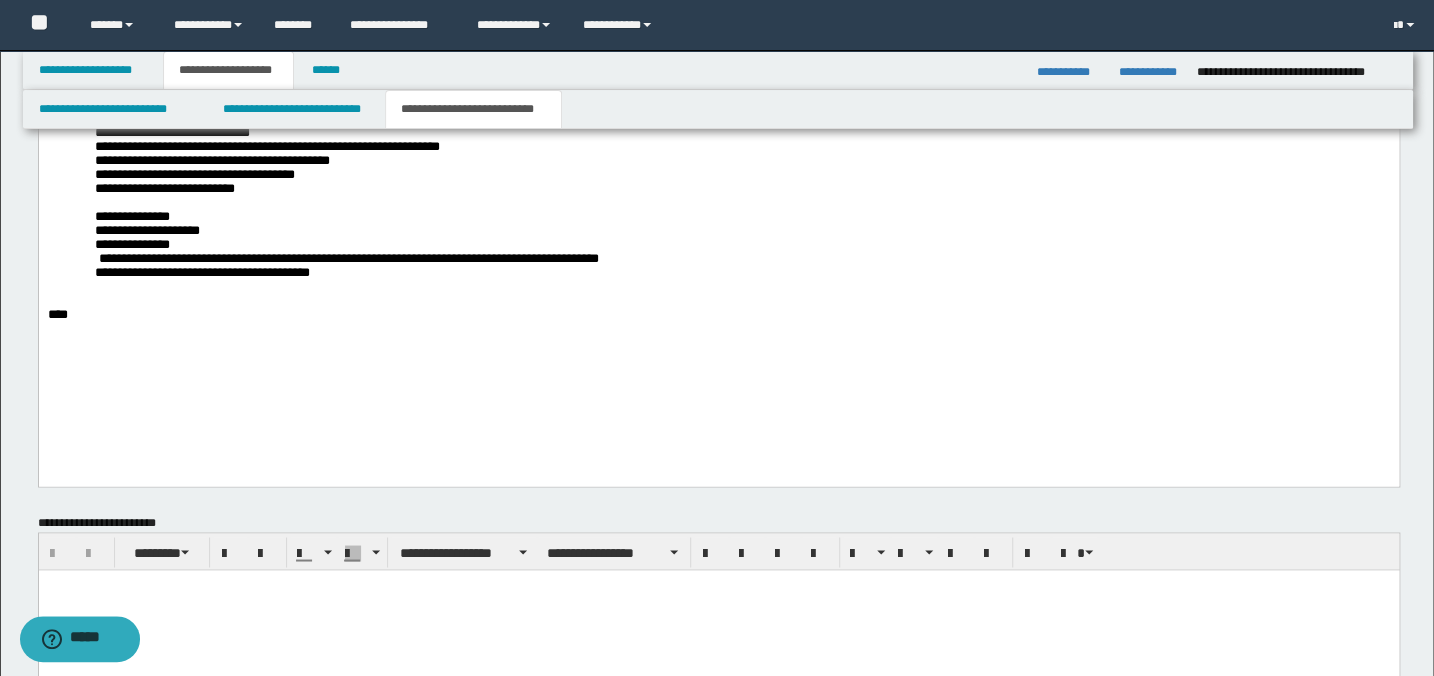 scroll, scrollTop: 1860, scrollLeft: 0, axis: vertical 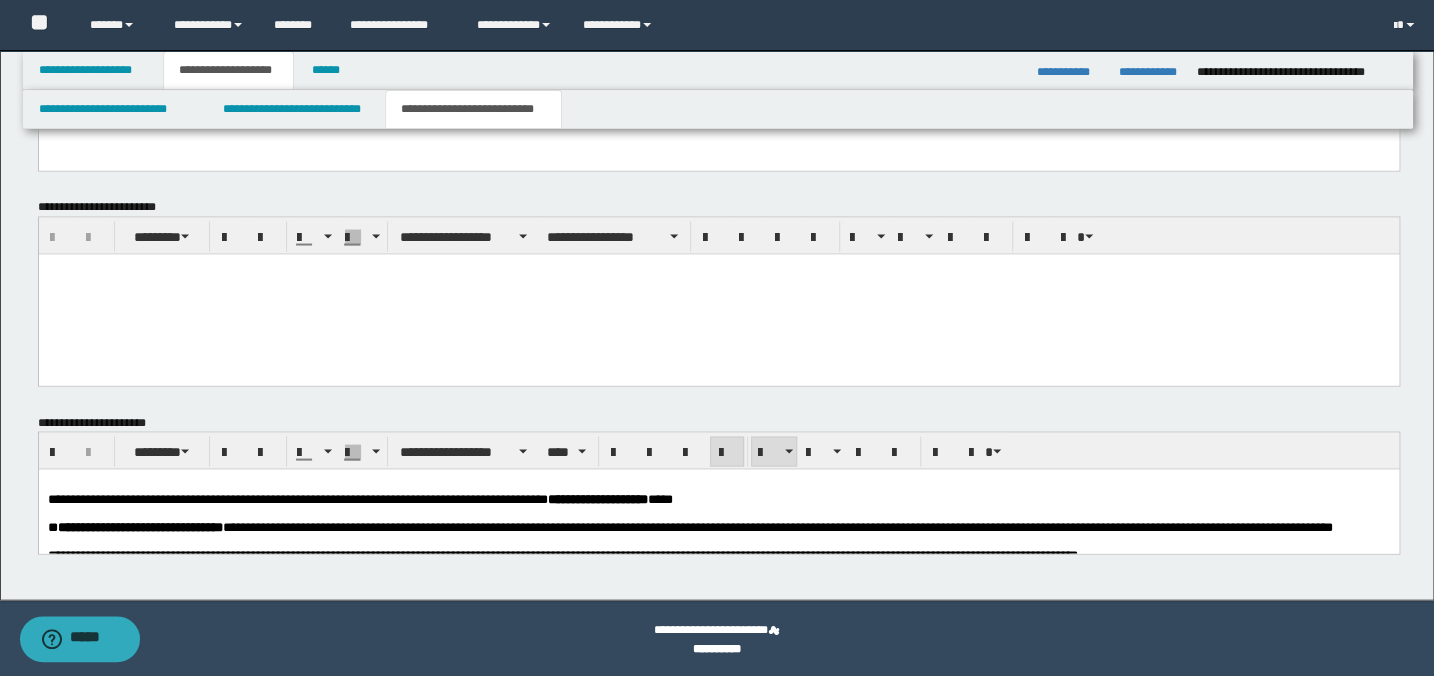 click on "**********" at bounding box center [718, 663] 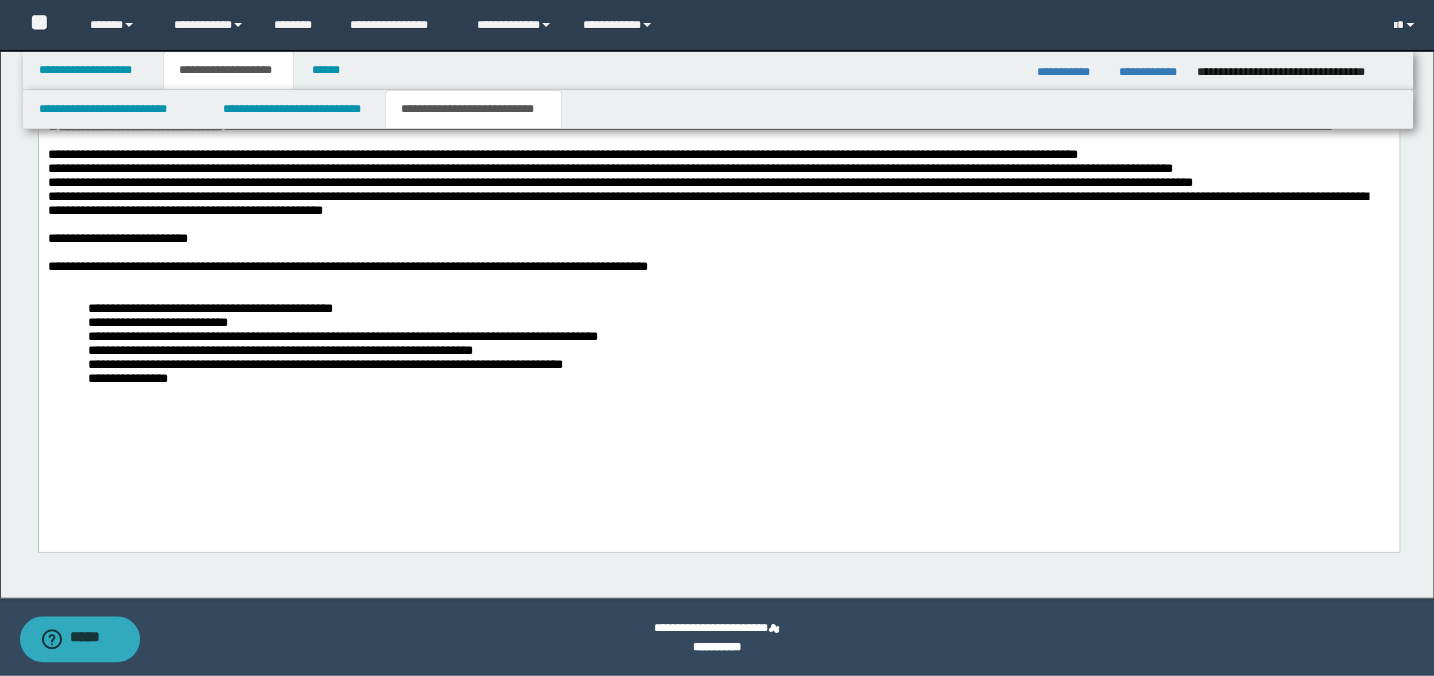 click on "**********" at bounding box center [718, 263] 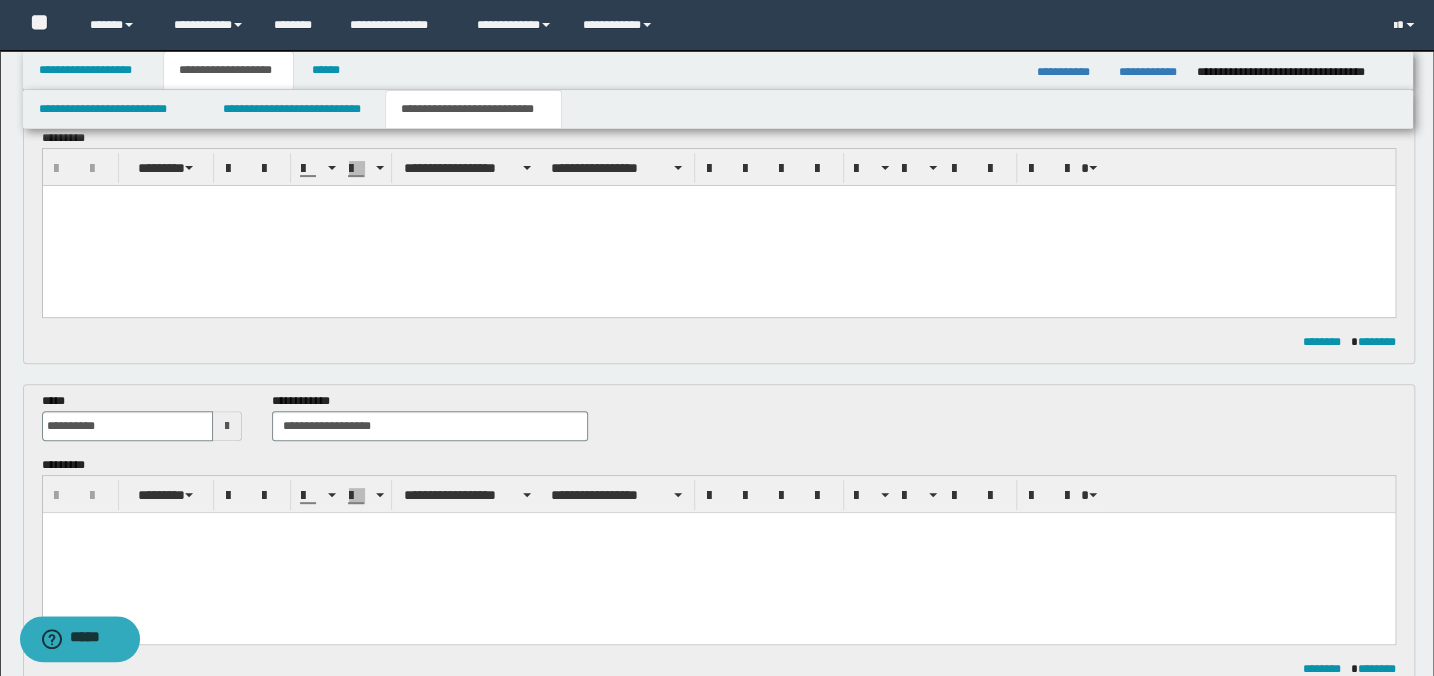 scroll, scrollTop: 78, scrollLeft: 0, axis: vertical 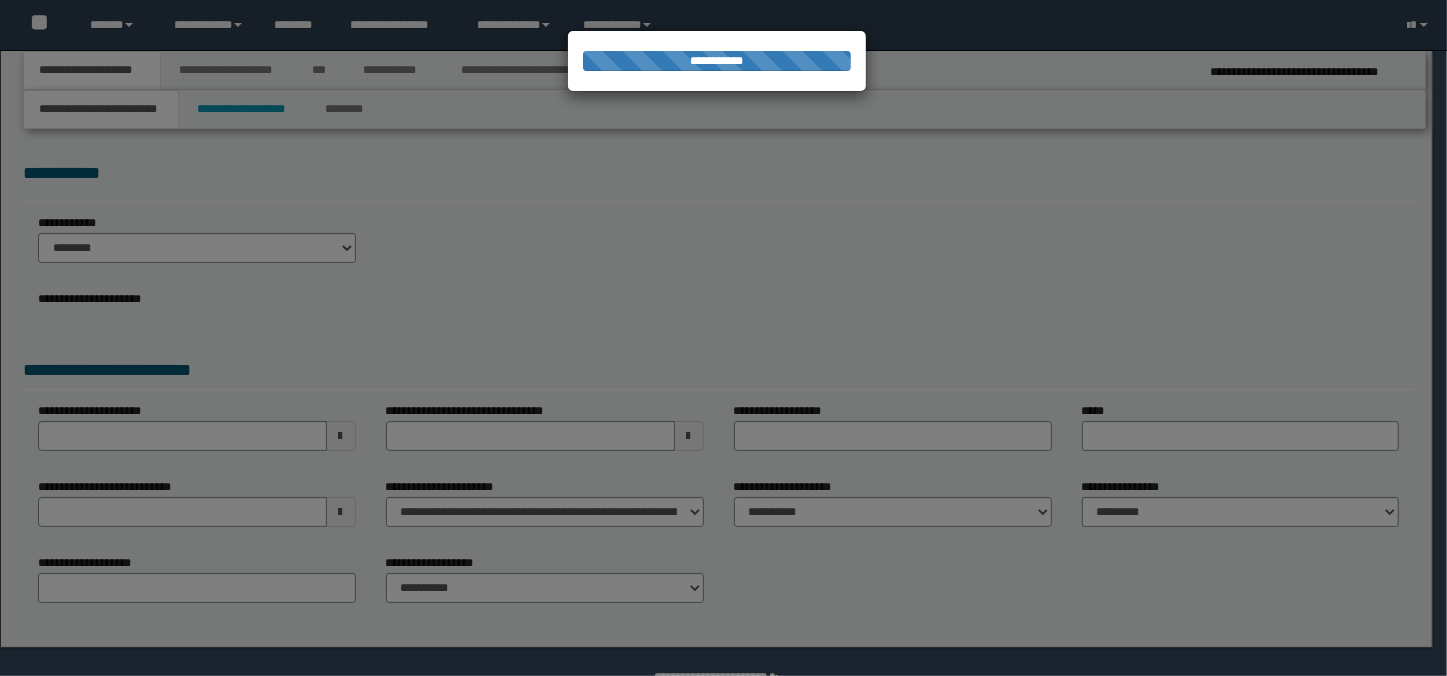 select on "*" 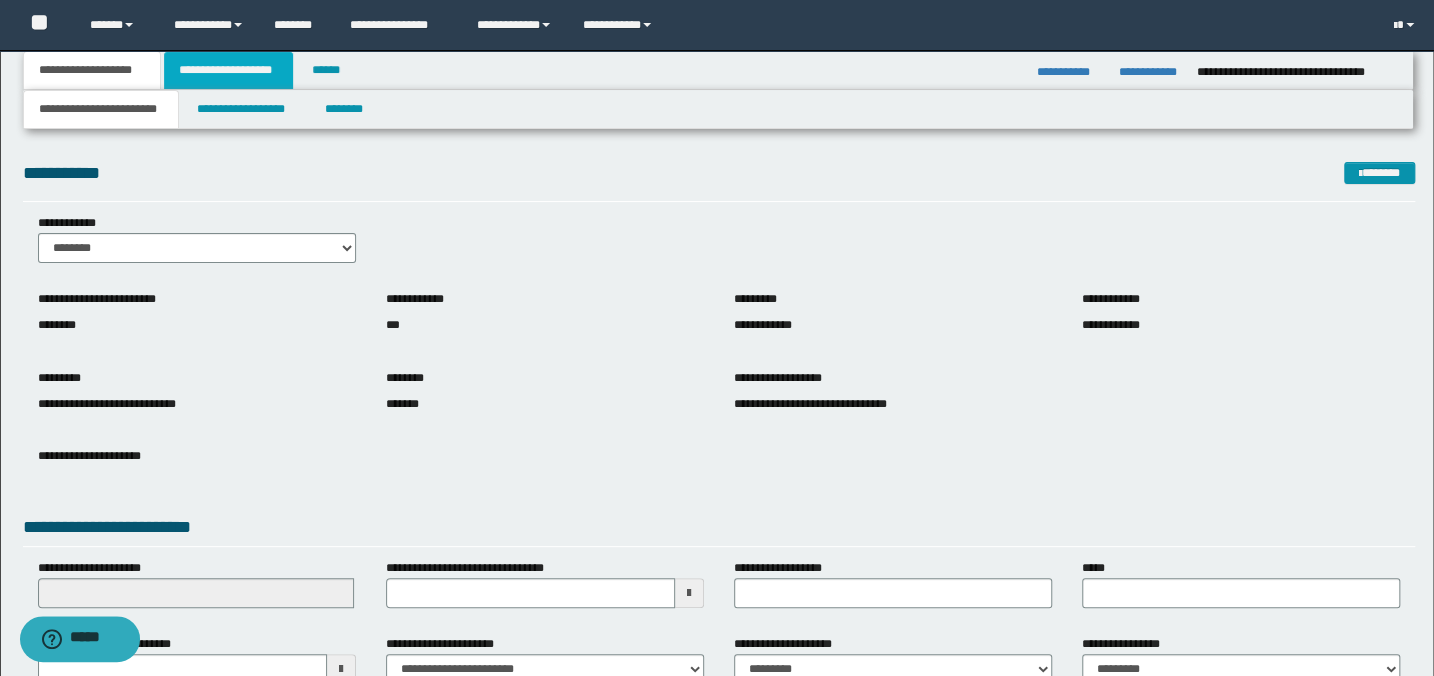 click on "**********" at bounding box center (228, 70) 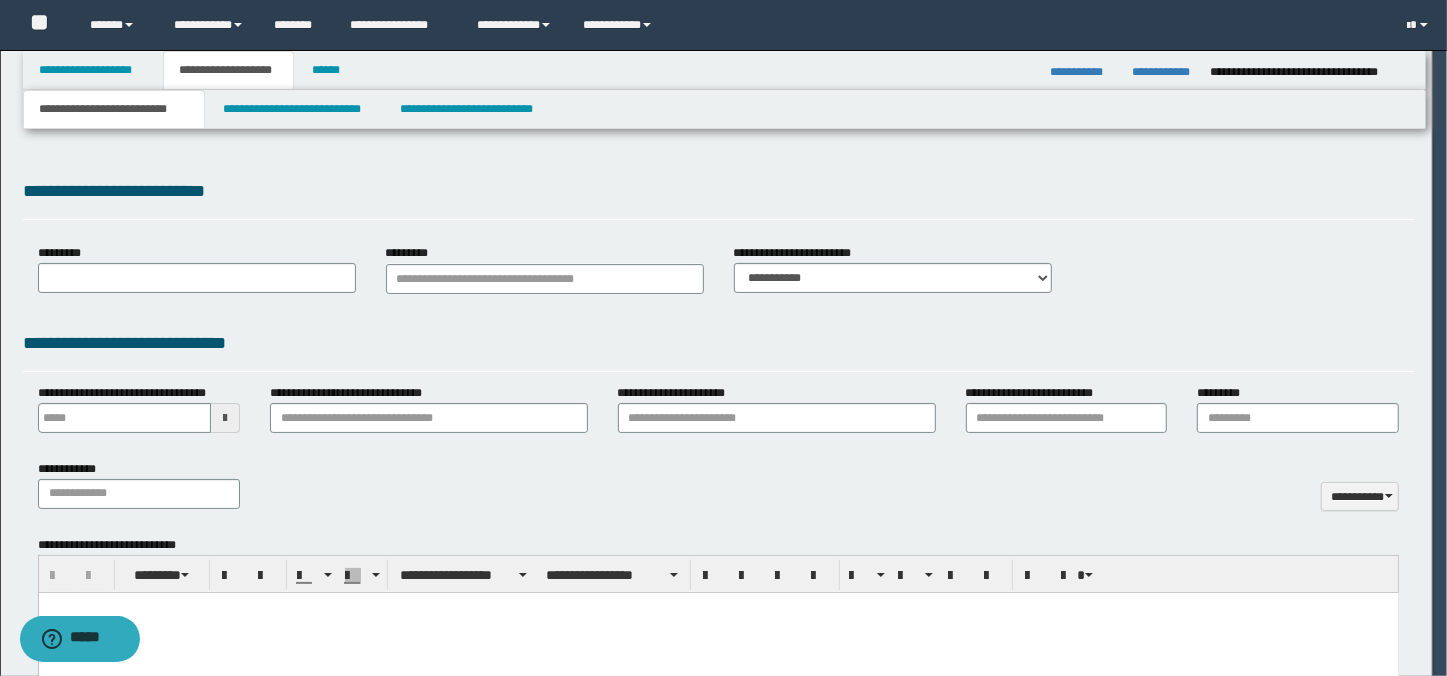scroll, scrollTop: 0, scrollLeft: 0, axis: both 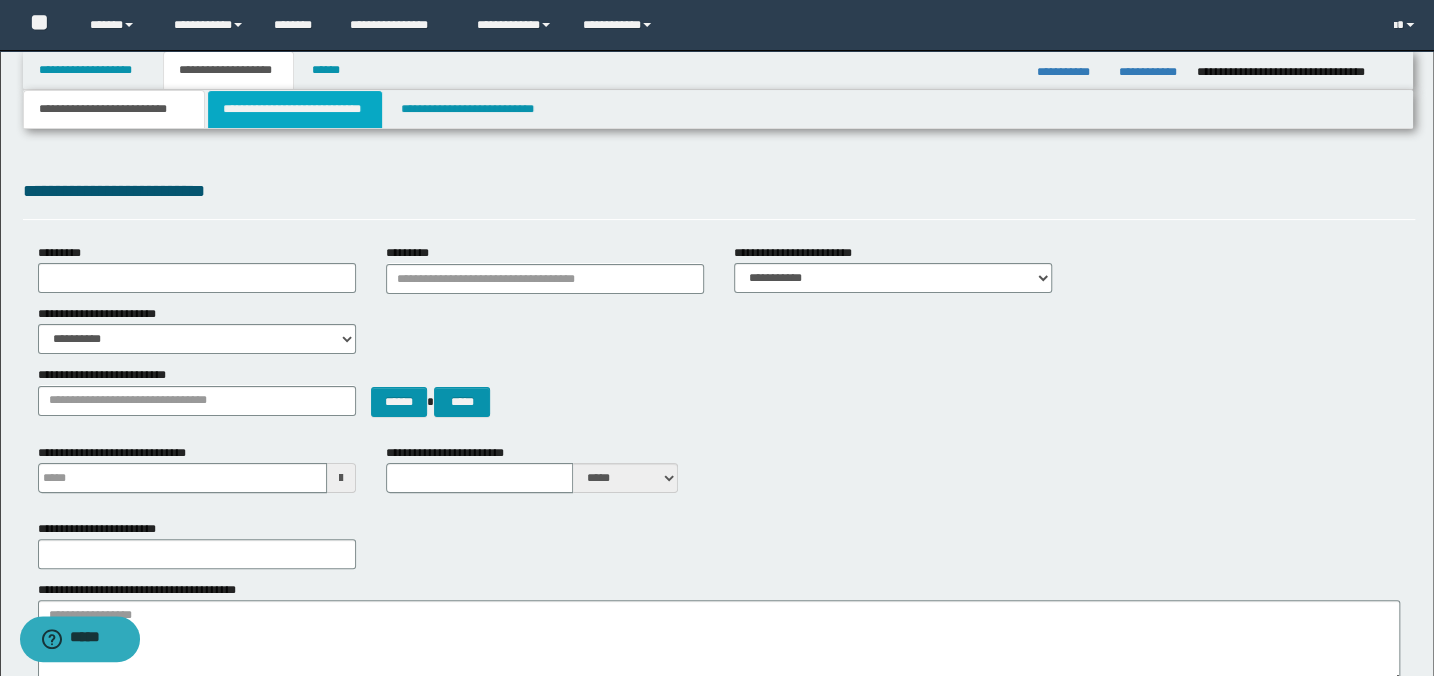 click on "**********" at bounding box center (294, 109) 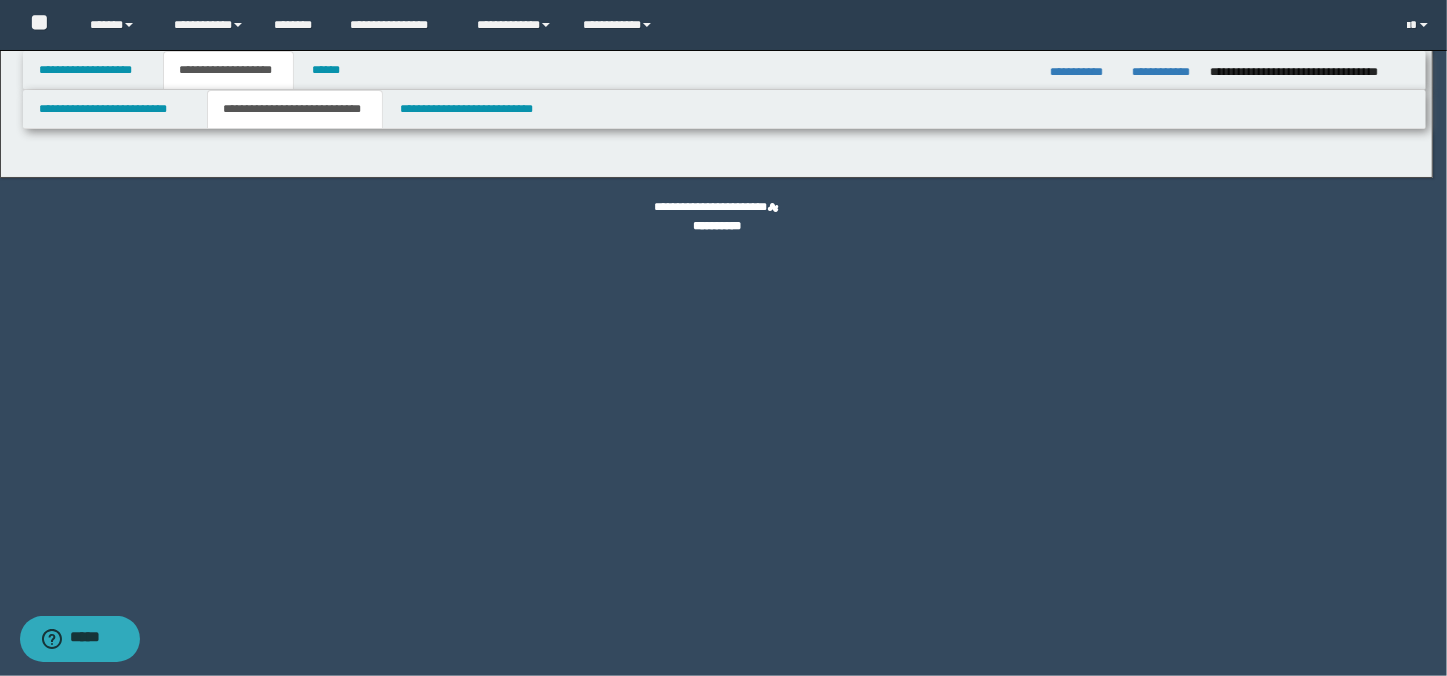 select on "*" 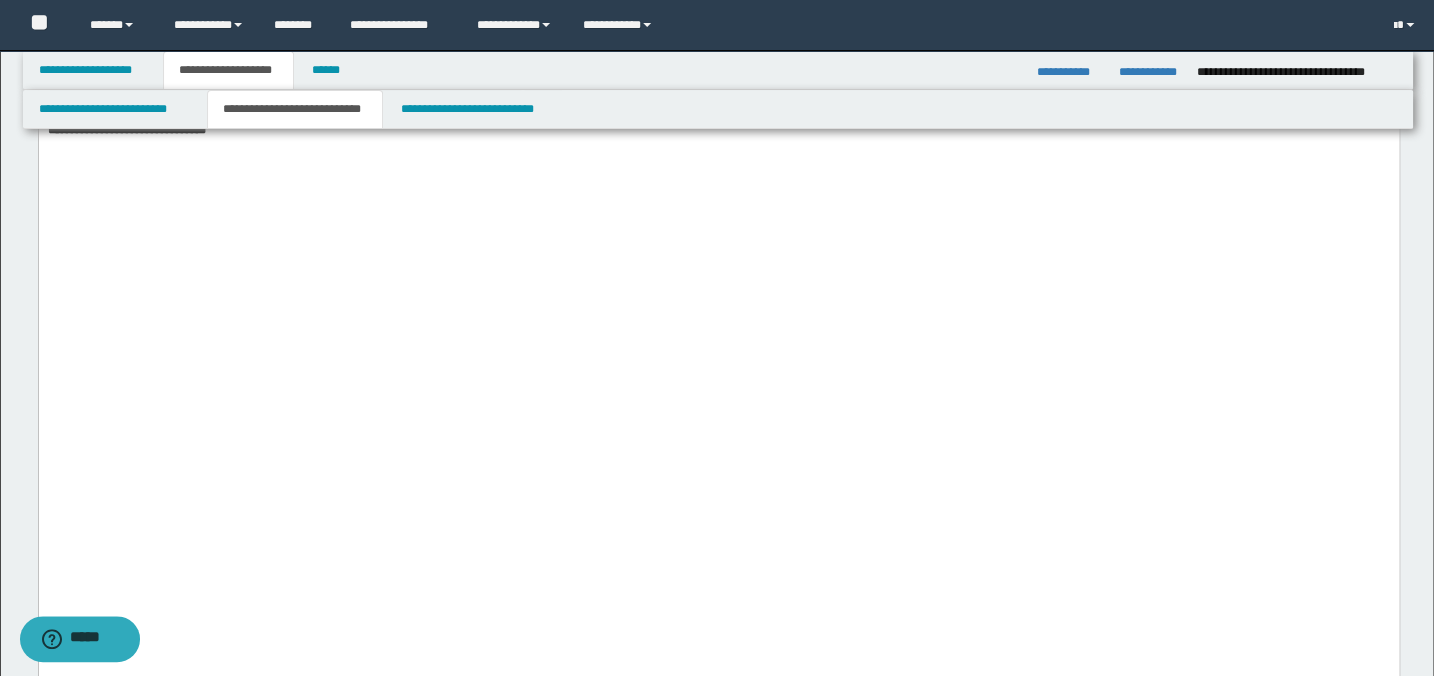 scroll, scrollTop: 4181, scrollLeft: 0, axis: vertical 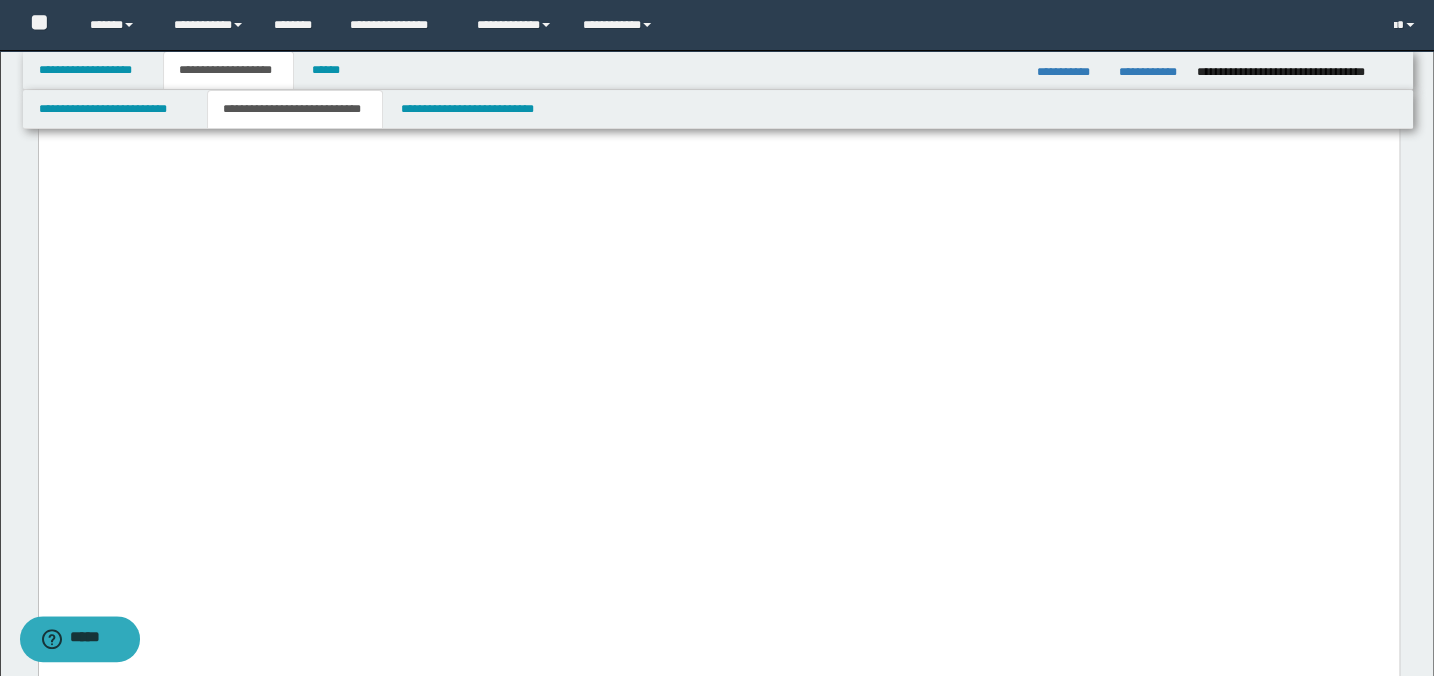 click on "**********" at bounding box center [718, -249] 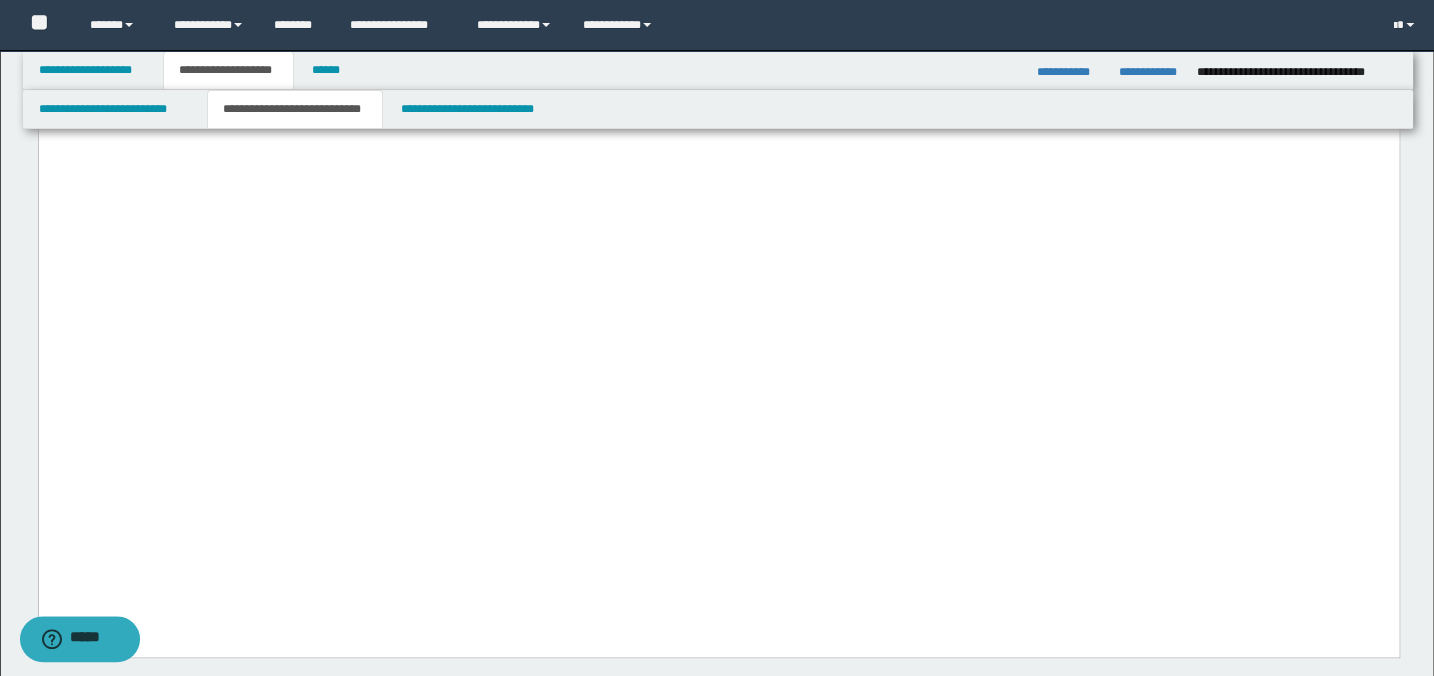 scroll, scrollTop: 4272, scrollLeft: 0, axis: vertical 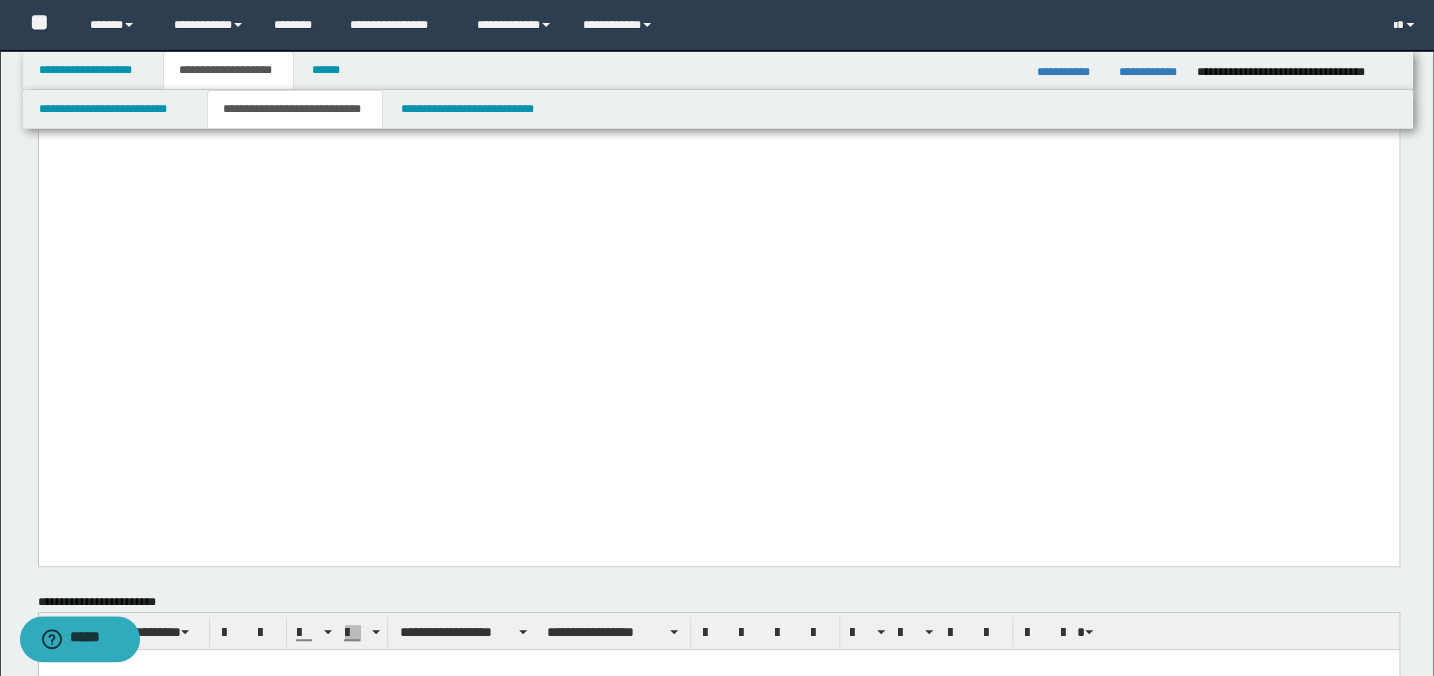 click on "**********" at bounding box center [718, -340] 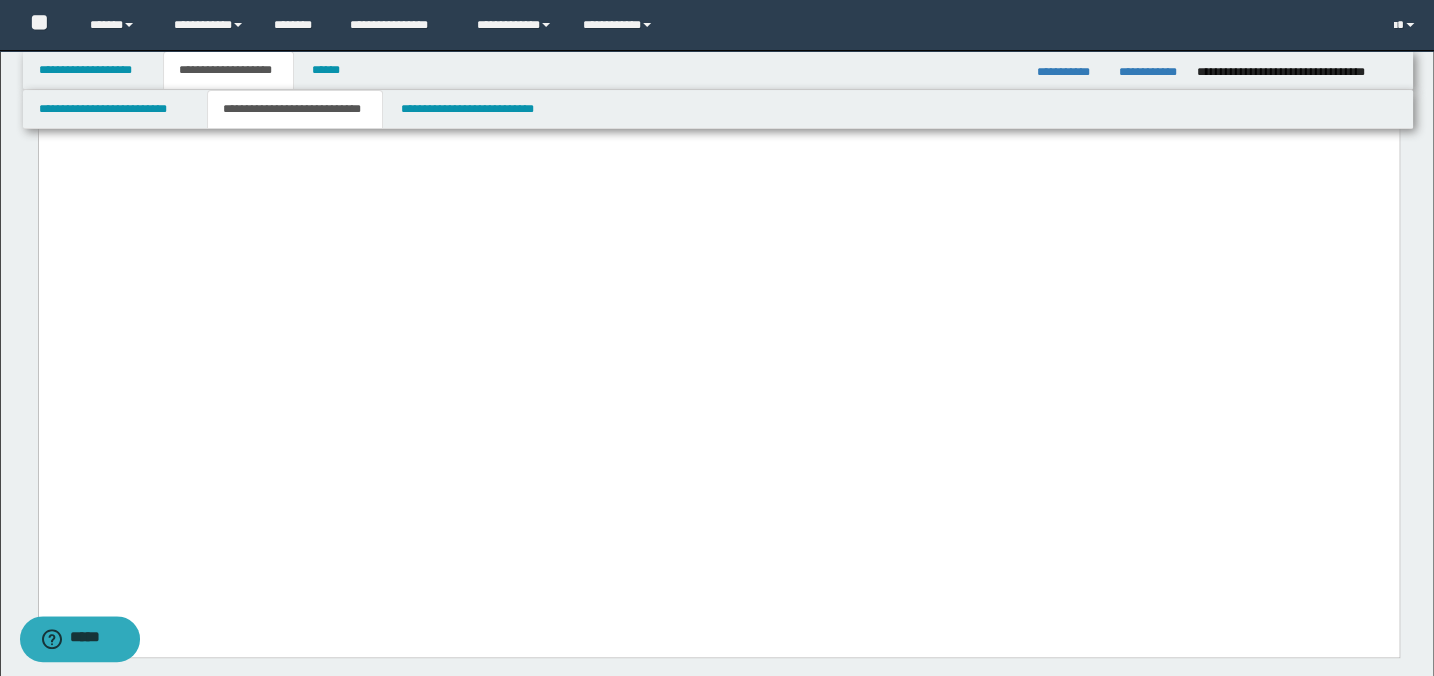 scroll, scrollTop: 4090, scrollLeft: 0, axis: vertical 